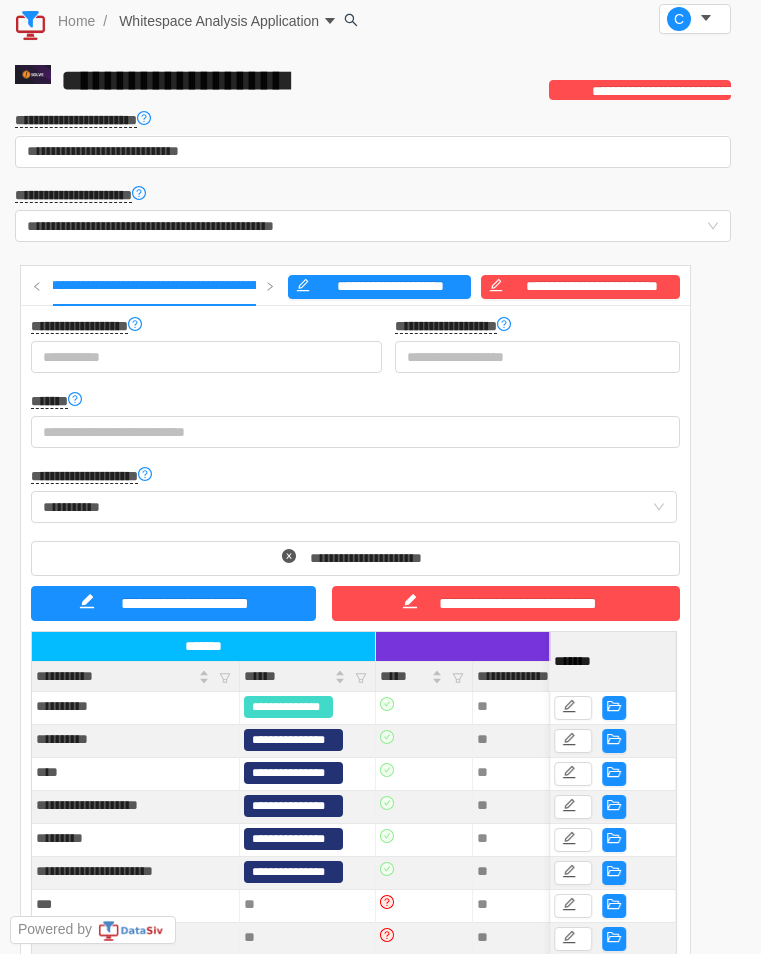 scroll, scrollTop: 0, scrollLeft: 0, axis: both 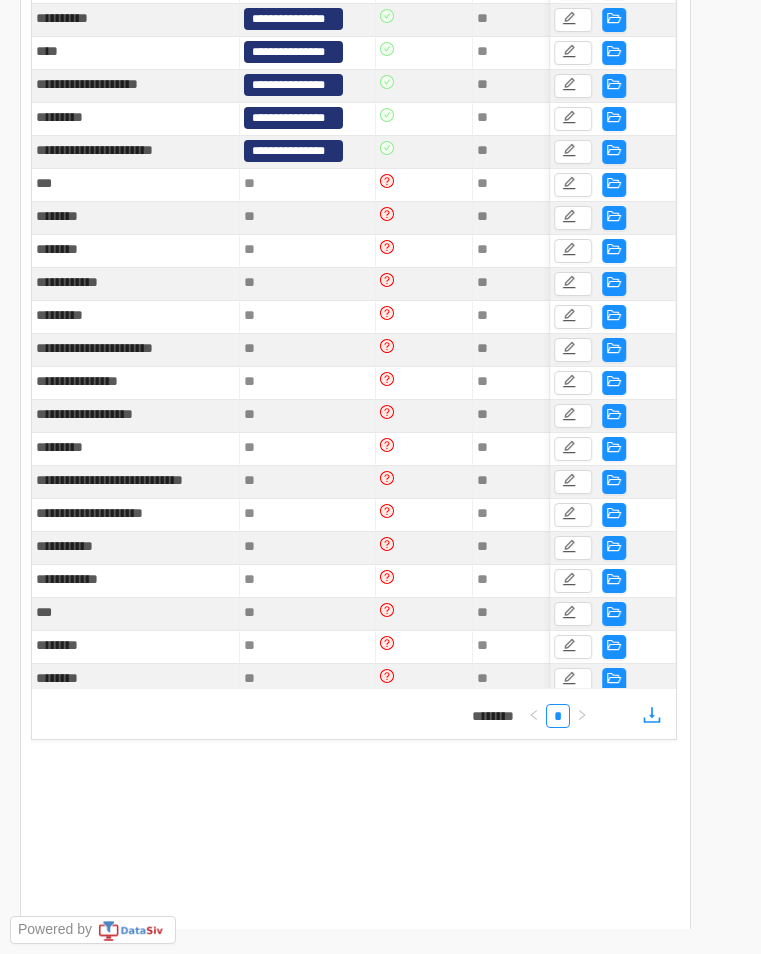 drag, startPoint x: 706, startPoint y: 461, endPoint x: 729, endPoint y: 225, distance: 237.11812 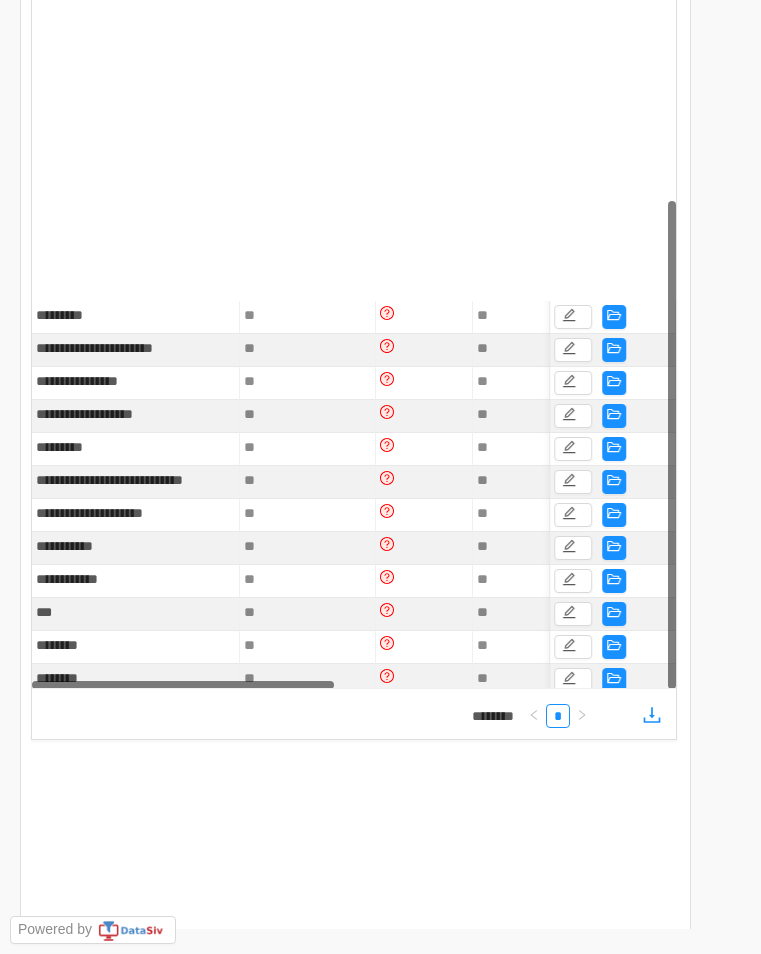 scroll, scrollTop: 338, scrollLeft: 0, axis: vertical 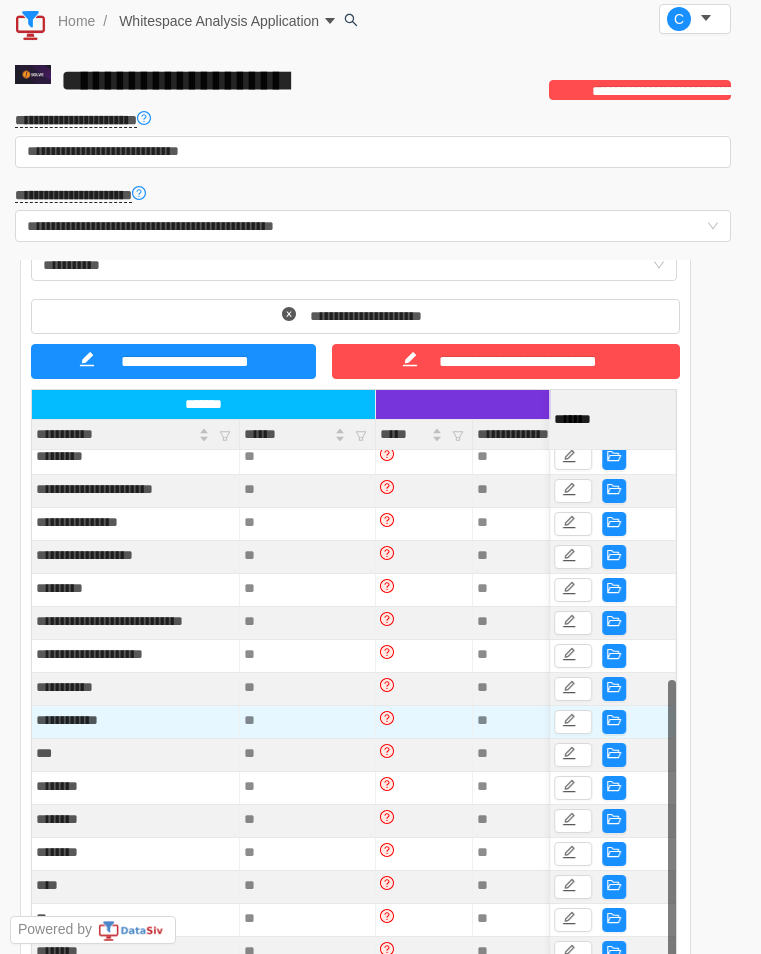 drag, startPoint x: 672, startPoint y: 692, endPoint x: 657, endPoint y: 706, distance: 20.518284 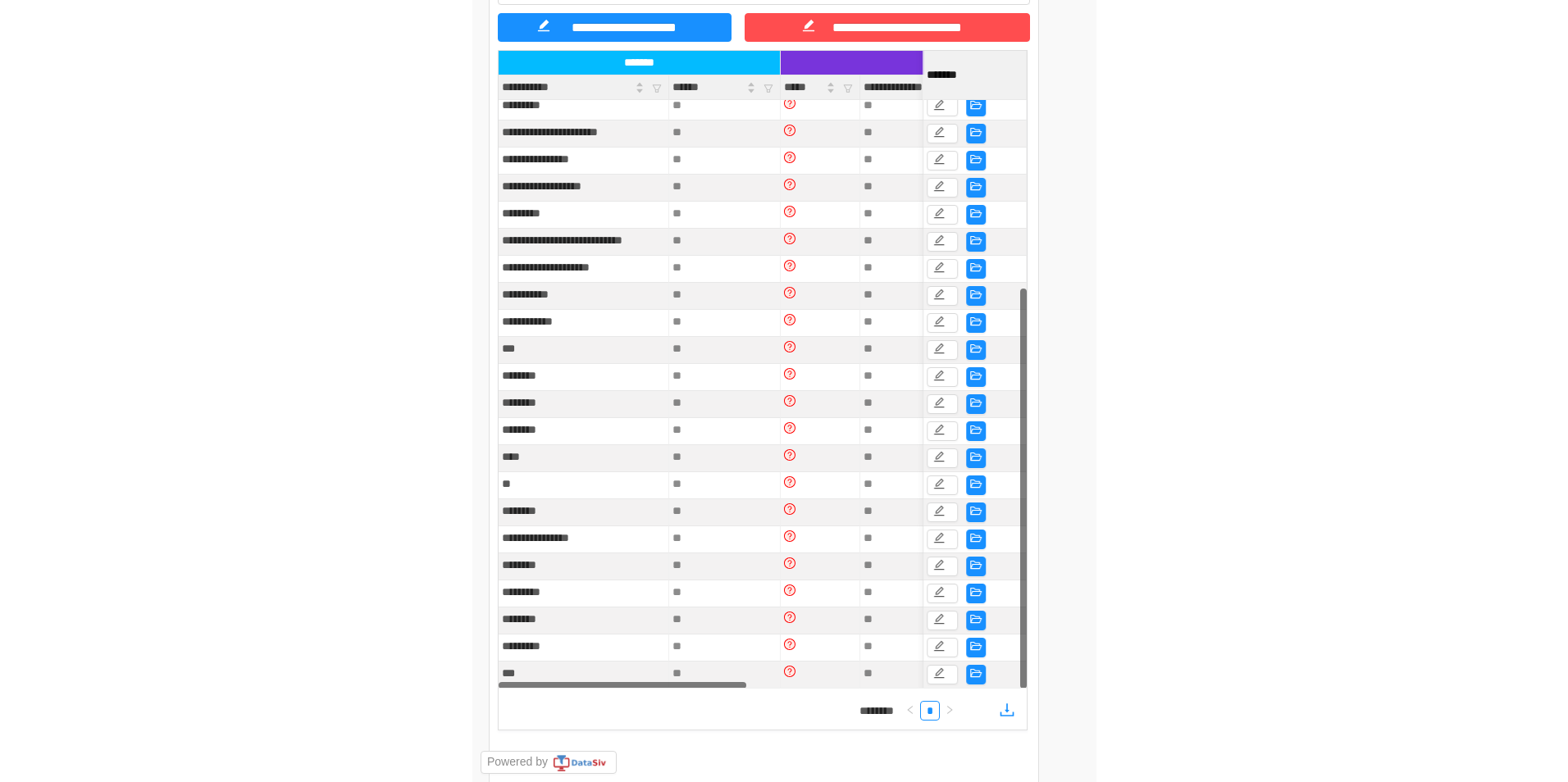 scroll, scrollTop: 382, scrollLeft: 0, axis: vertical 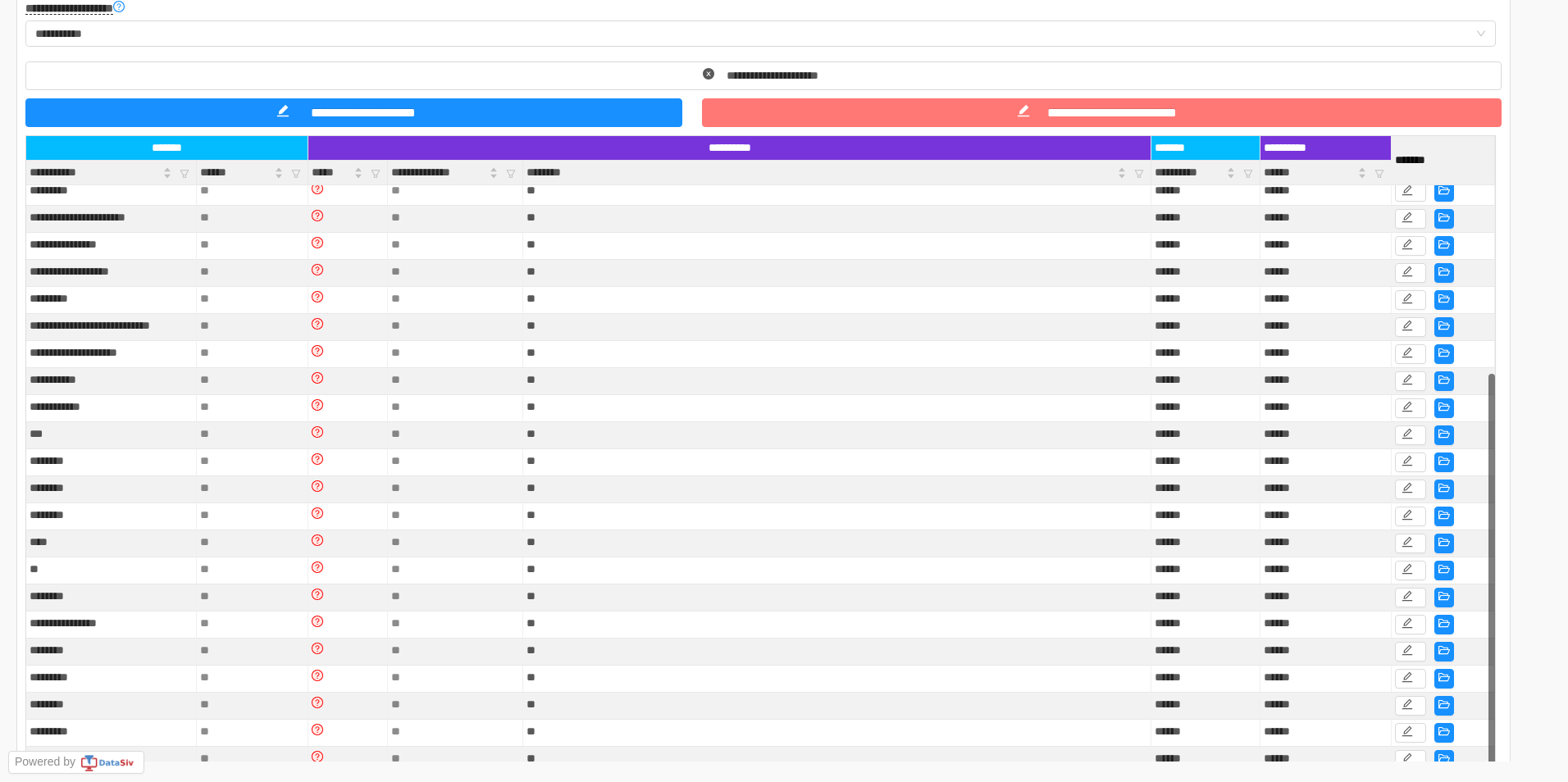 click on "**********" at bounding box center [1101, 112] 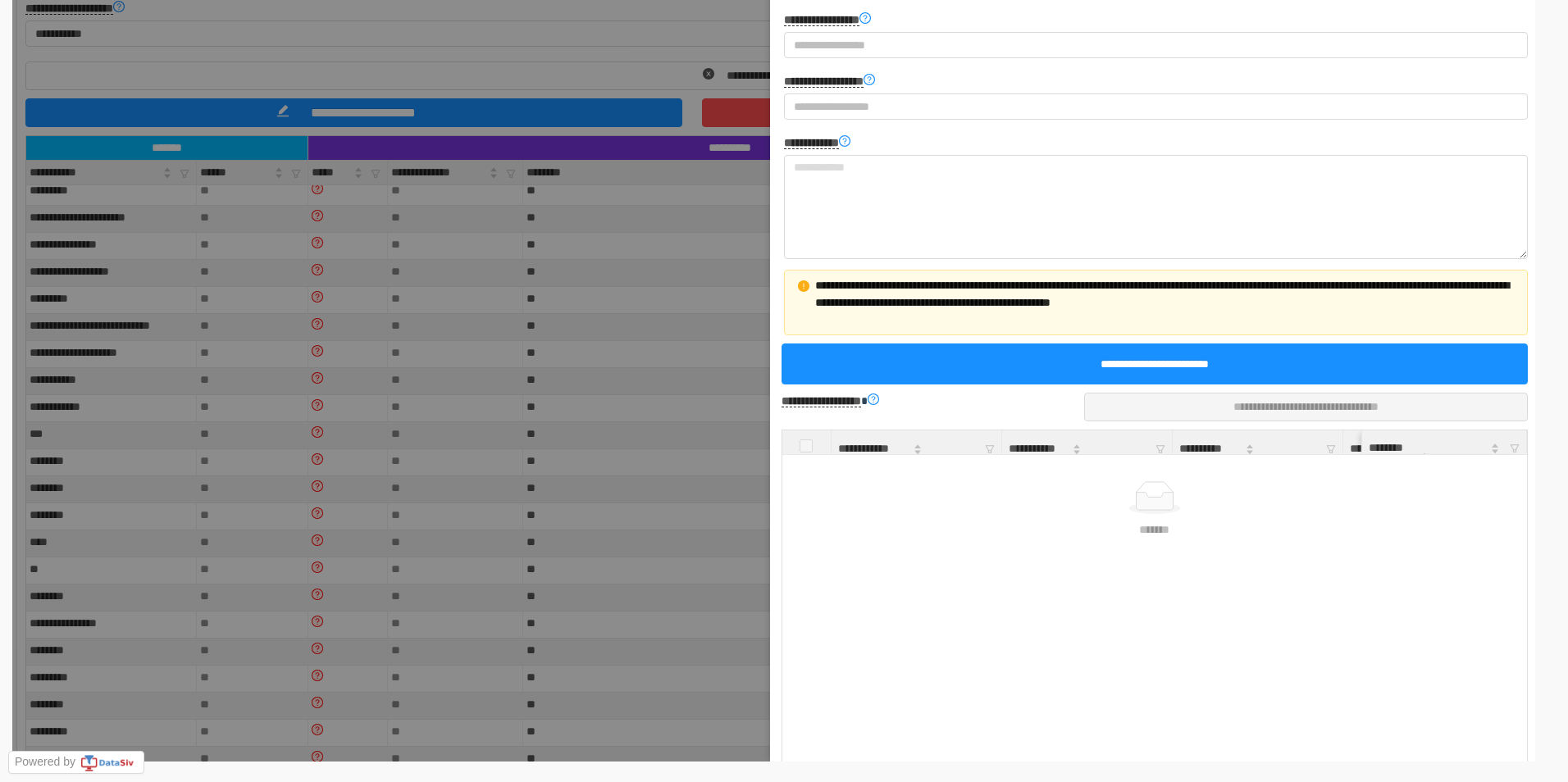 scroll, scrollTop: 0, scrollLeft: 0, axis: both 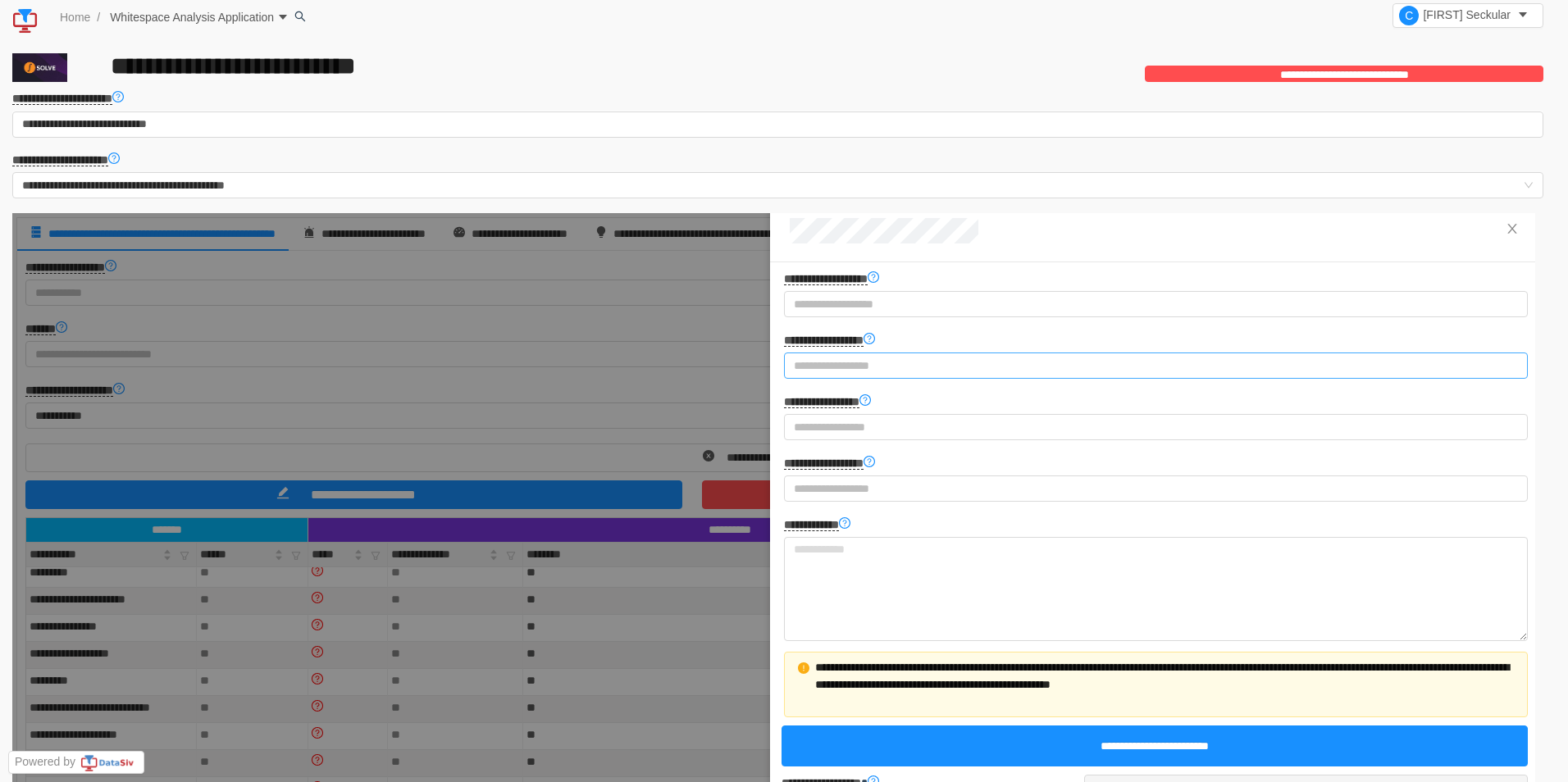 click on "**********" at bounding box center [1148, 366] 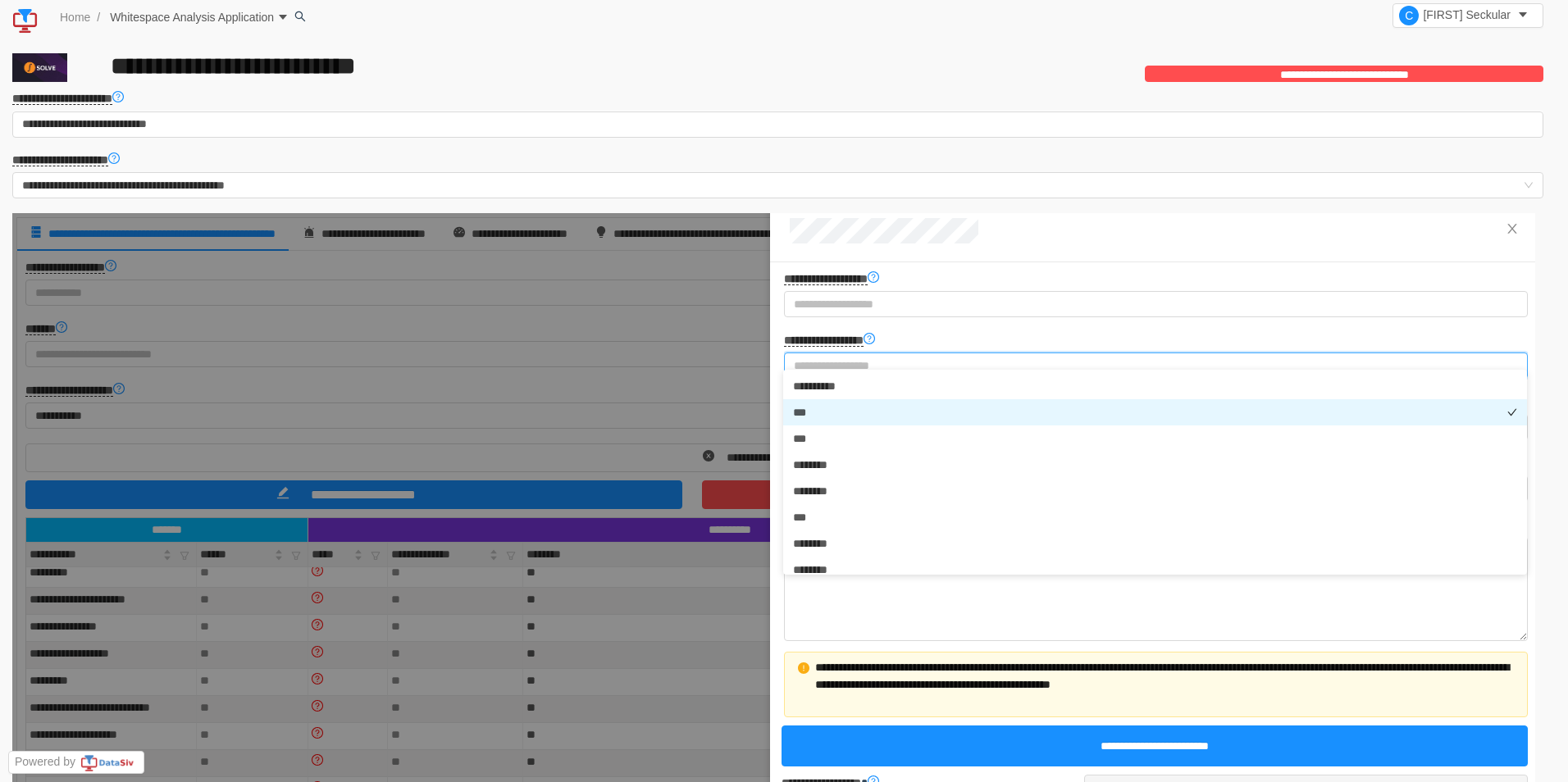 click on "* * *" at bounding box center [1155, 412] 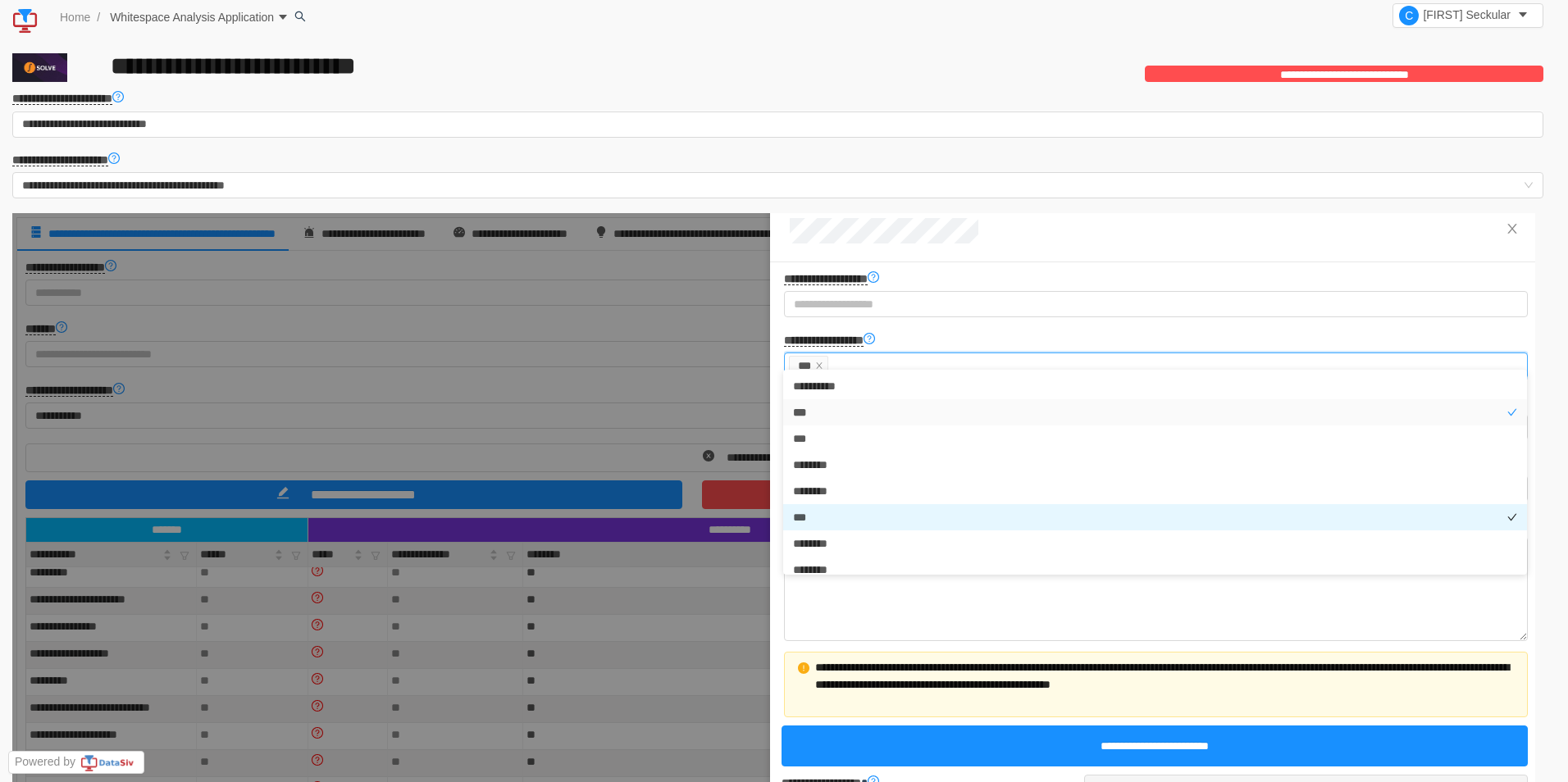 click on "*" at bounding box center (806, 517) 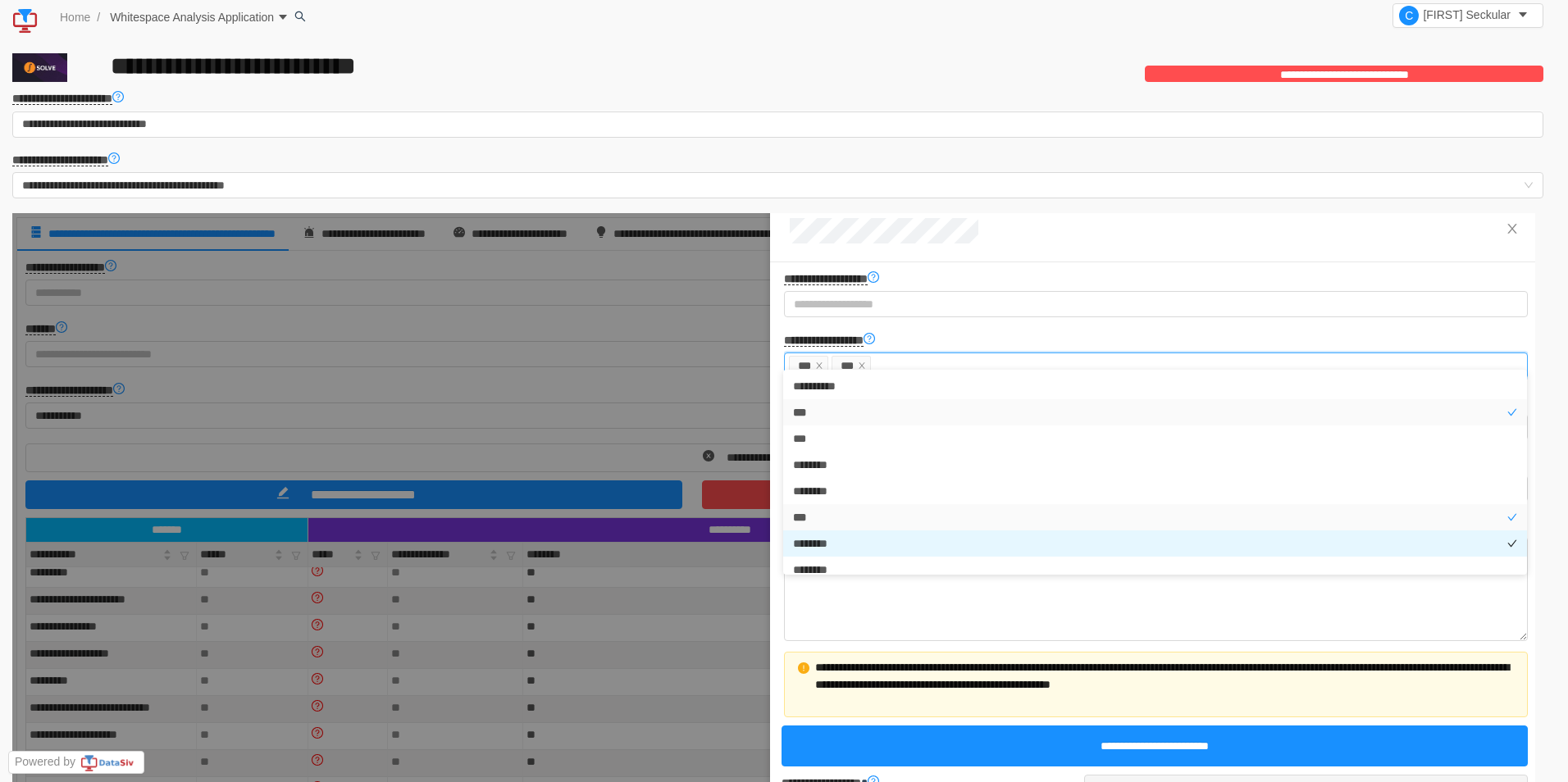 click on "*" at bounding box center (812, 543) 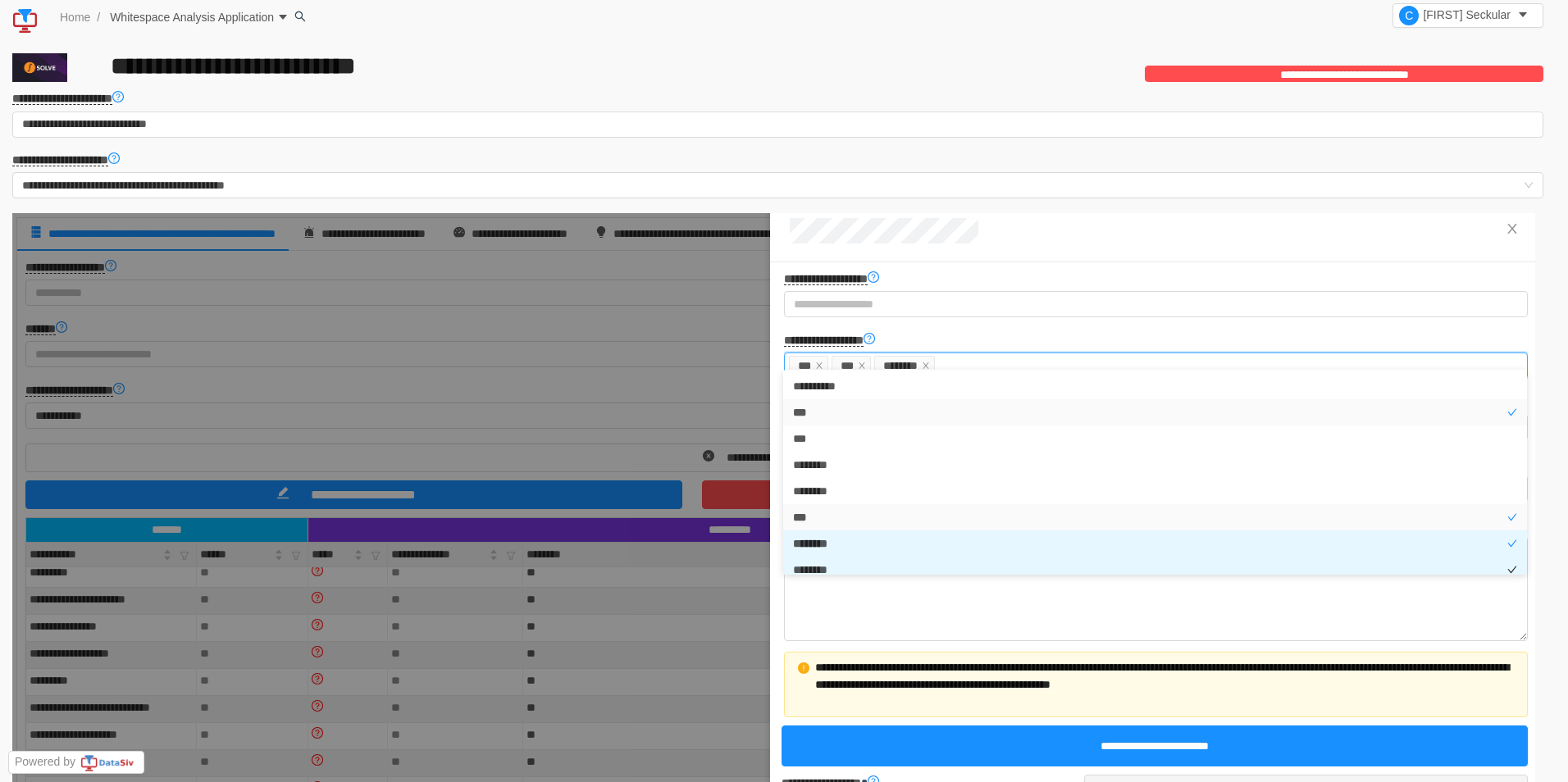 scroll, scrollTop: 8, scrollLeft: 0, axis: vertical 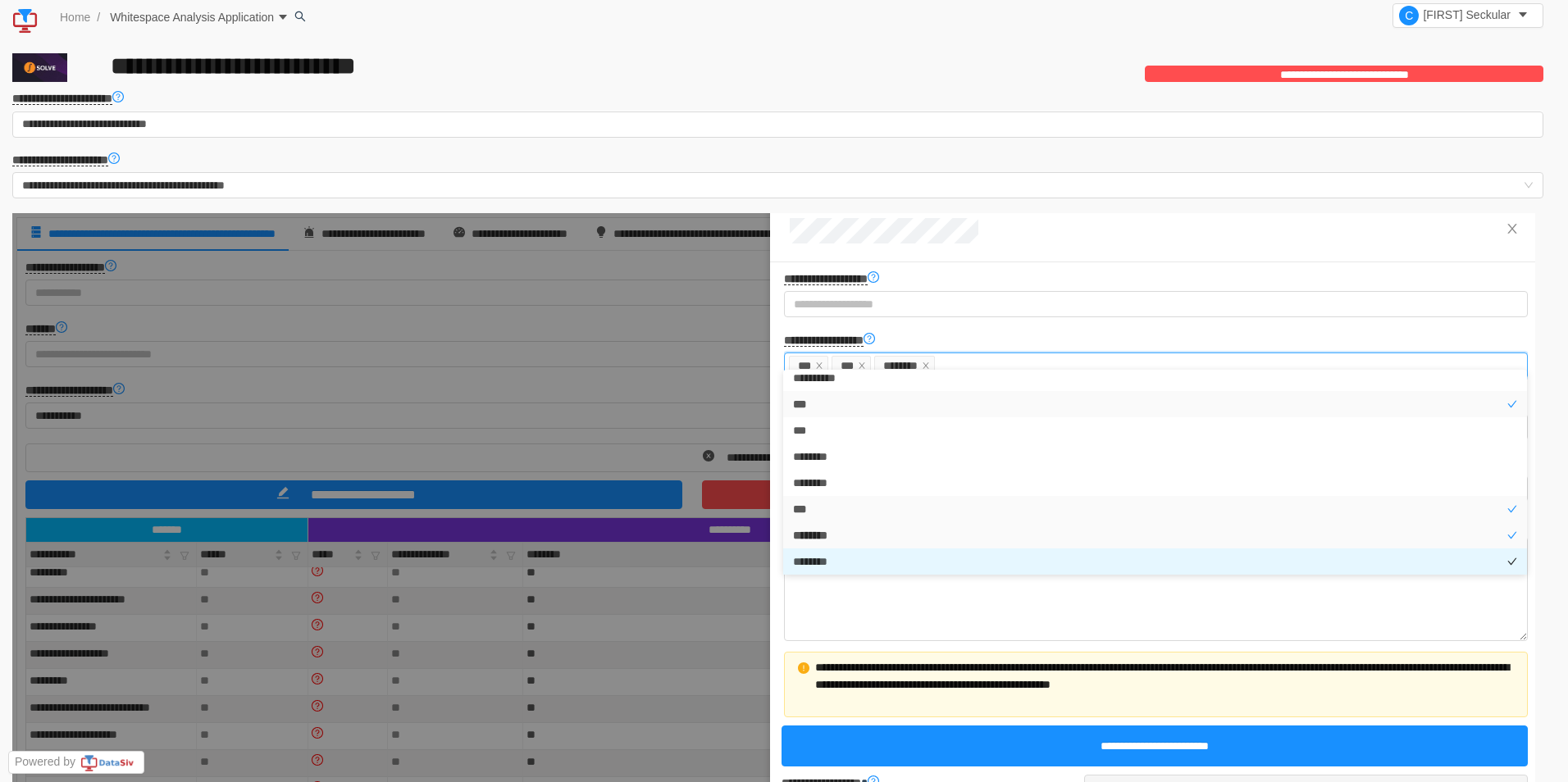 click at bounding box center (816, 561) 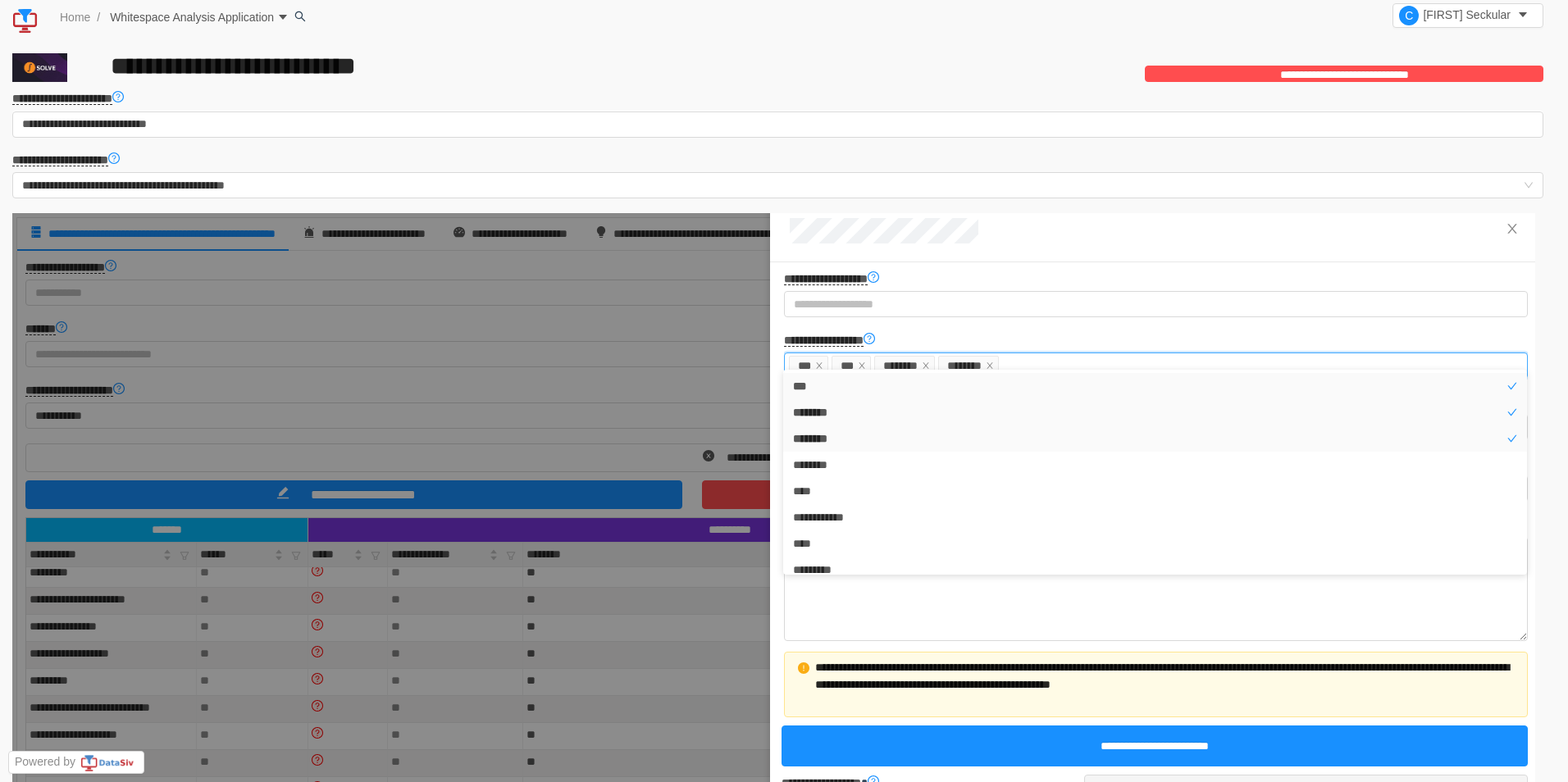 scroll, scrollTop: 173, scrollLeft: 0, axis: vertical 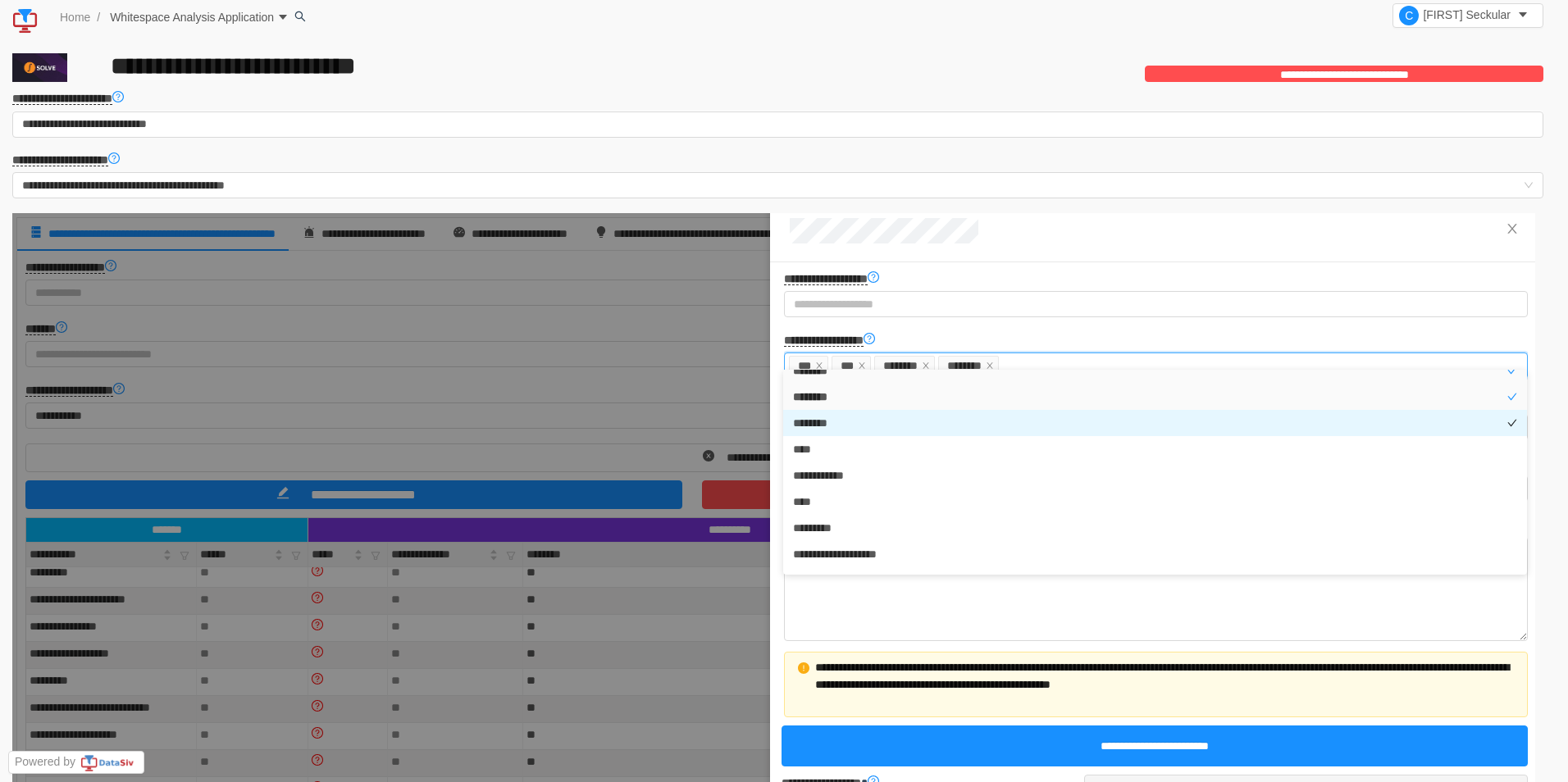 click on "* * *   *   * *" at bounding box center [1155, 423] 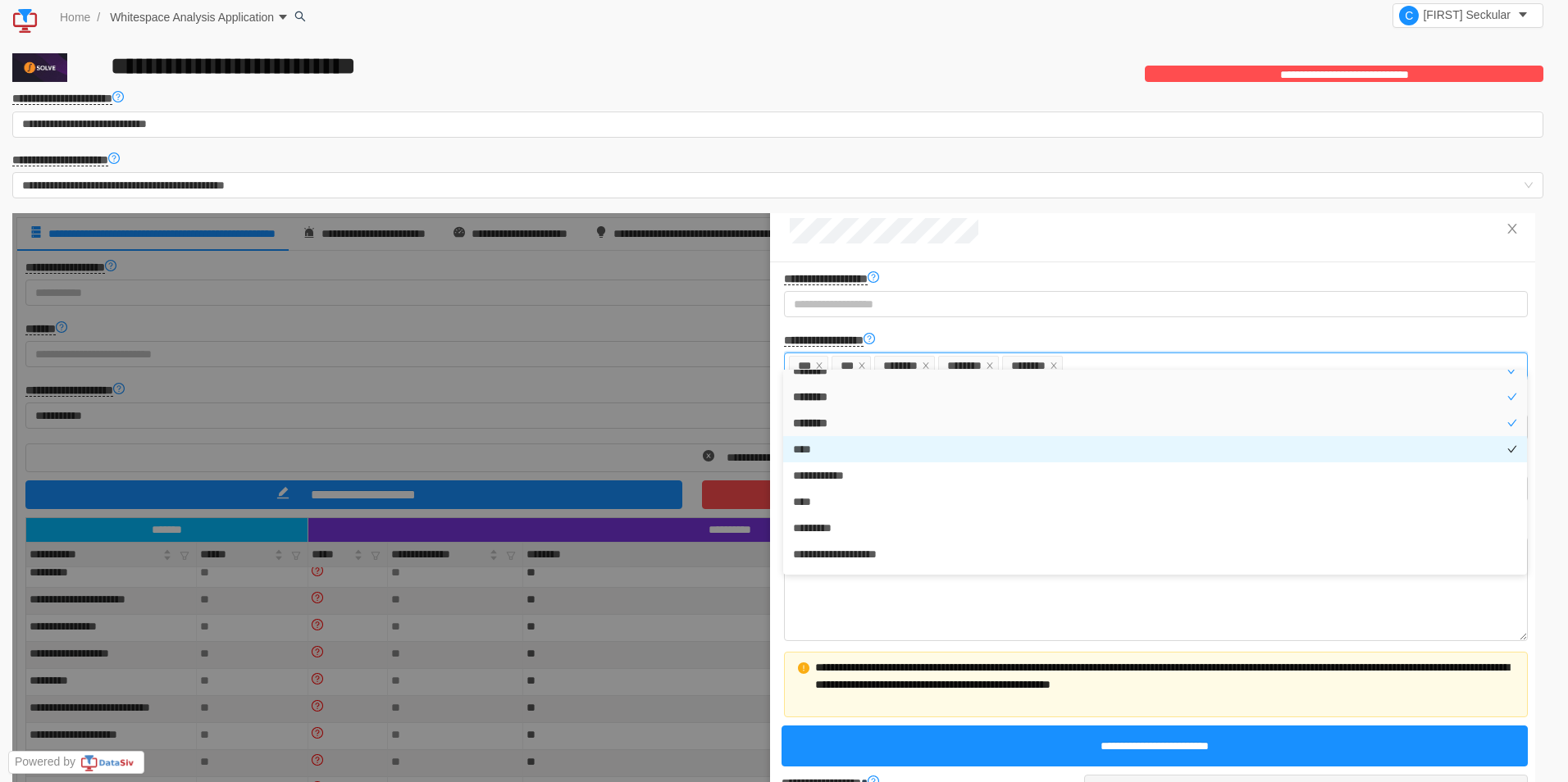 click on "* * * *" at bounding box center [1155, 449] 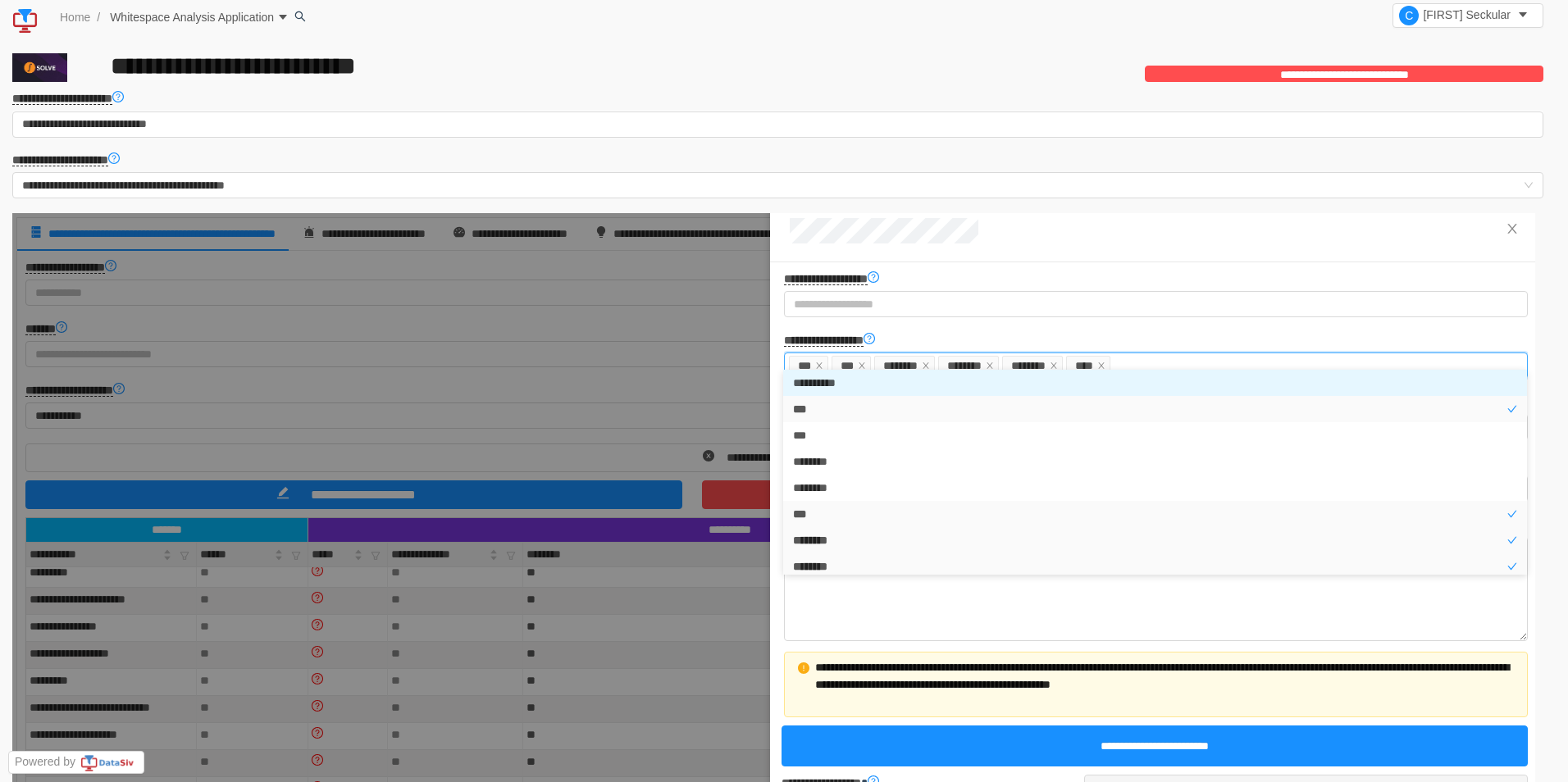 drag, startPoint x: 1521, startPoint y: 434, endPoint x: 1523, endPoint y: 480, distance: 46.0435 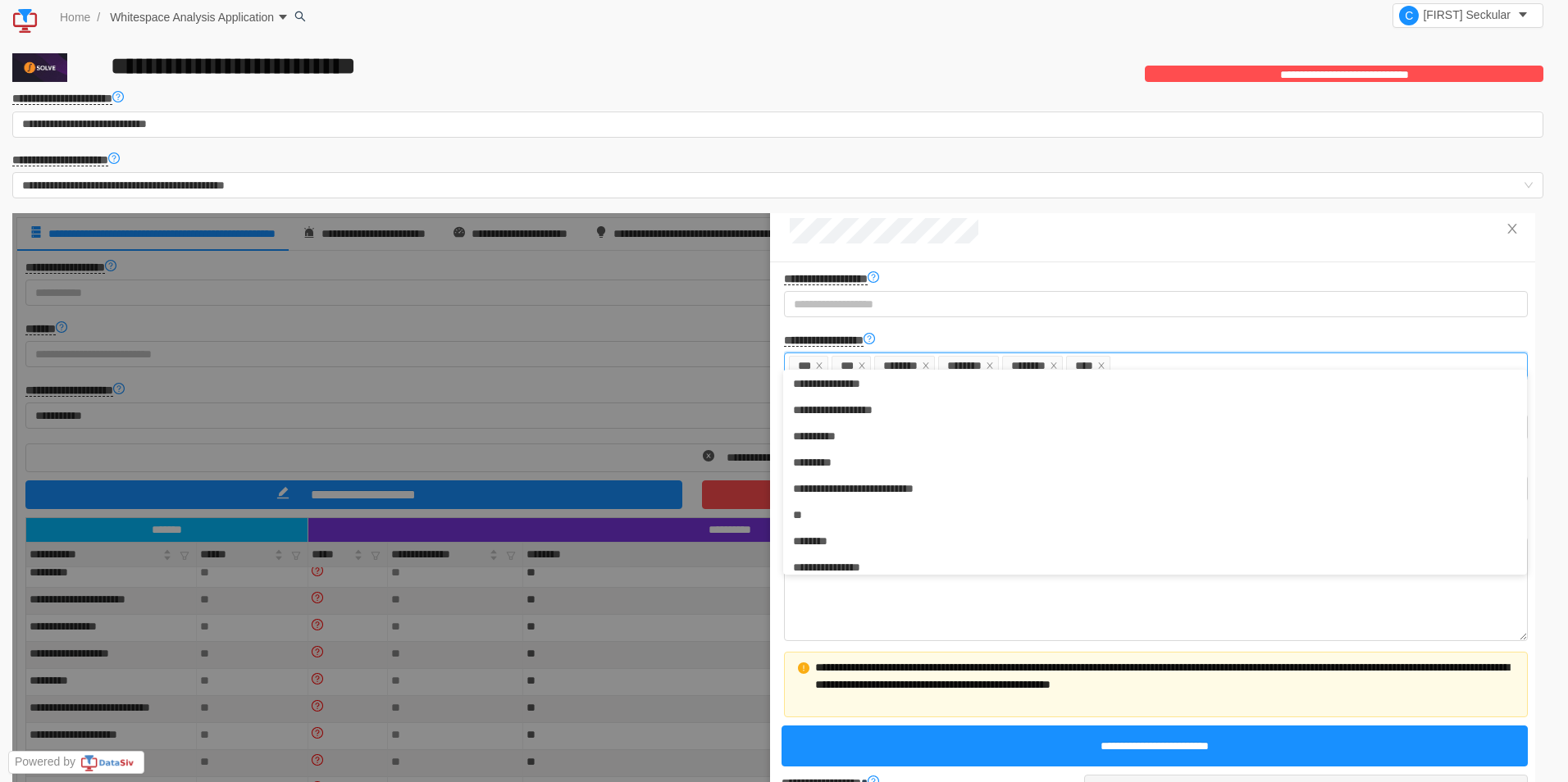 scroll, scrollTop: 434, scrollLeft: 0, axis: vertical 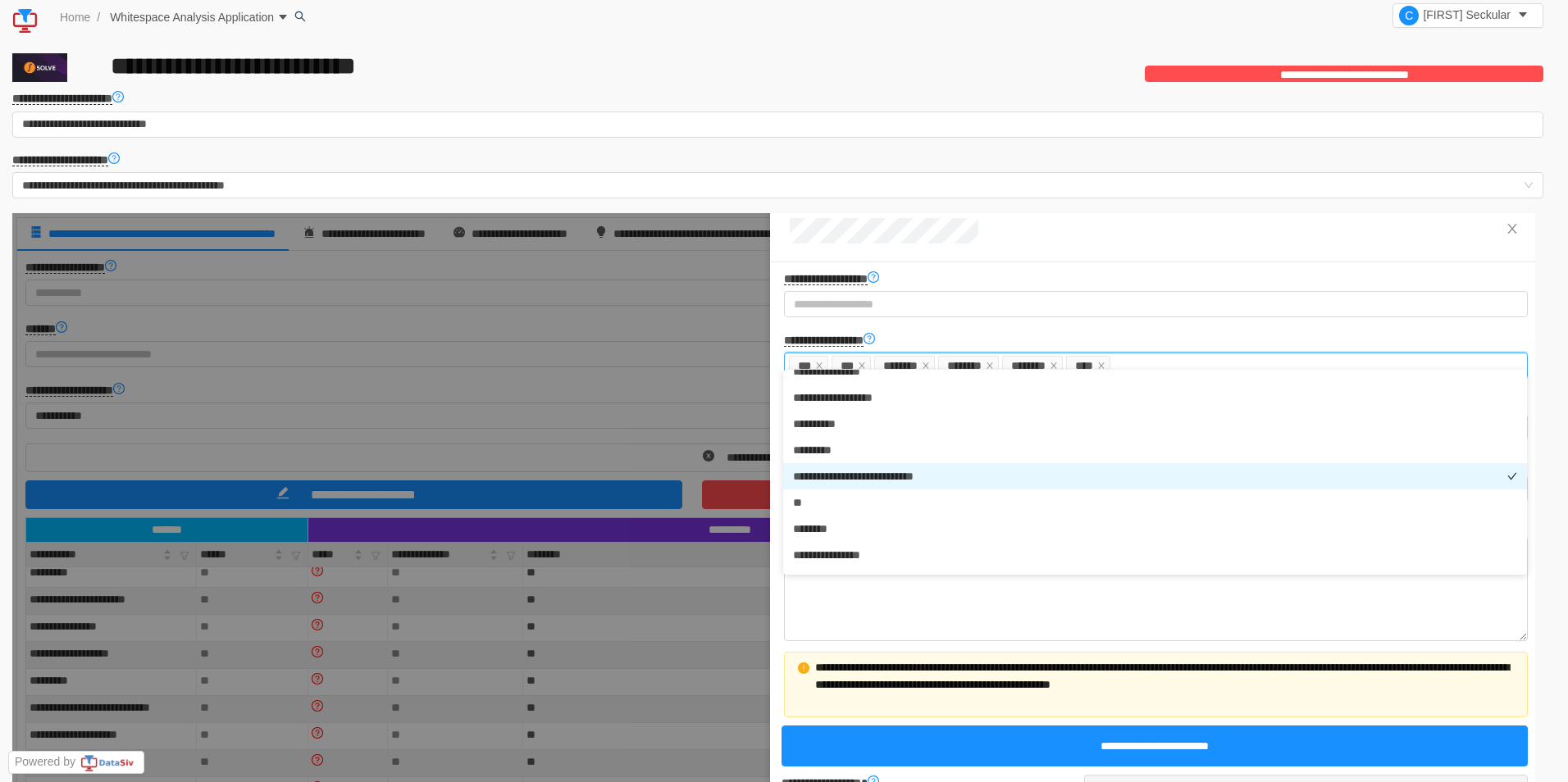 click on "* * * * * * *   * * * * * * * * * * * * *   * * * * * * *" at bounding box center (1155, 476) 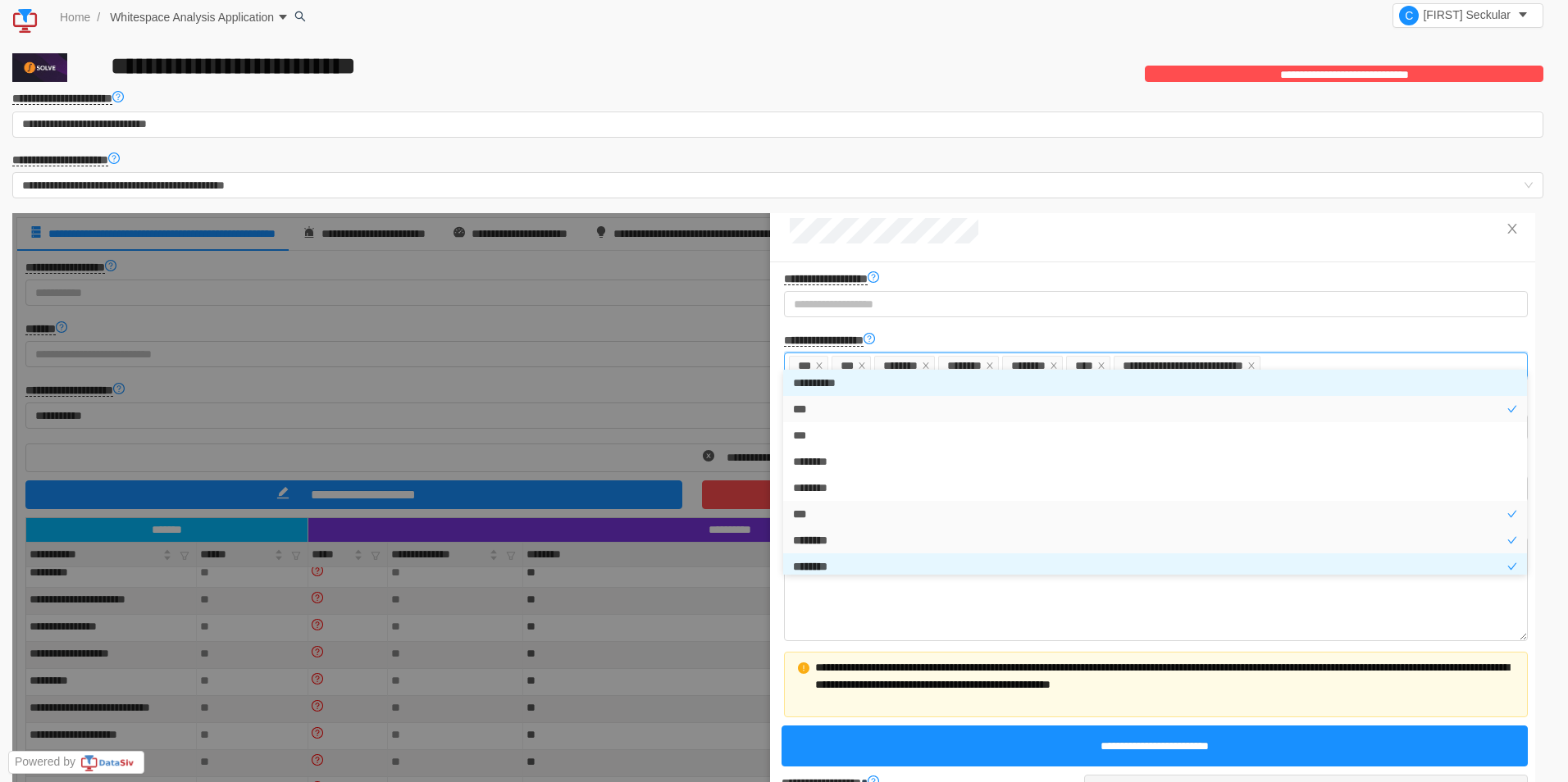 scroll, scrollTop: 8, scrollLeft: 0, axis: vertical 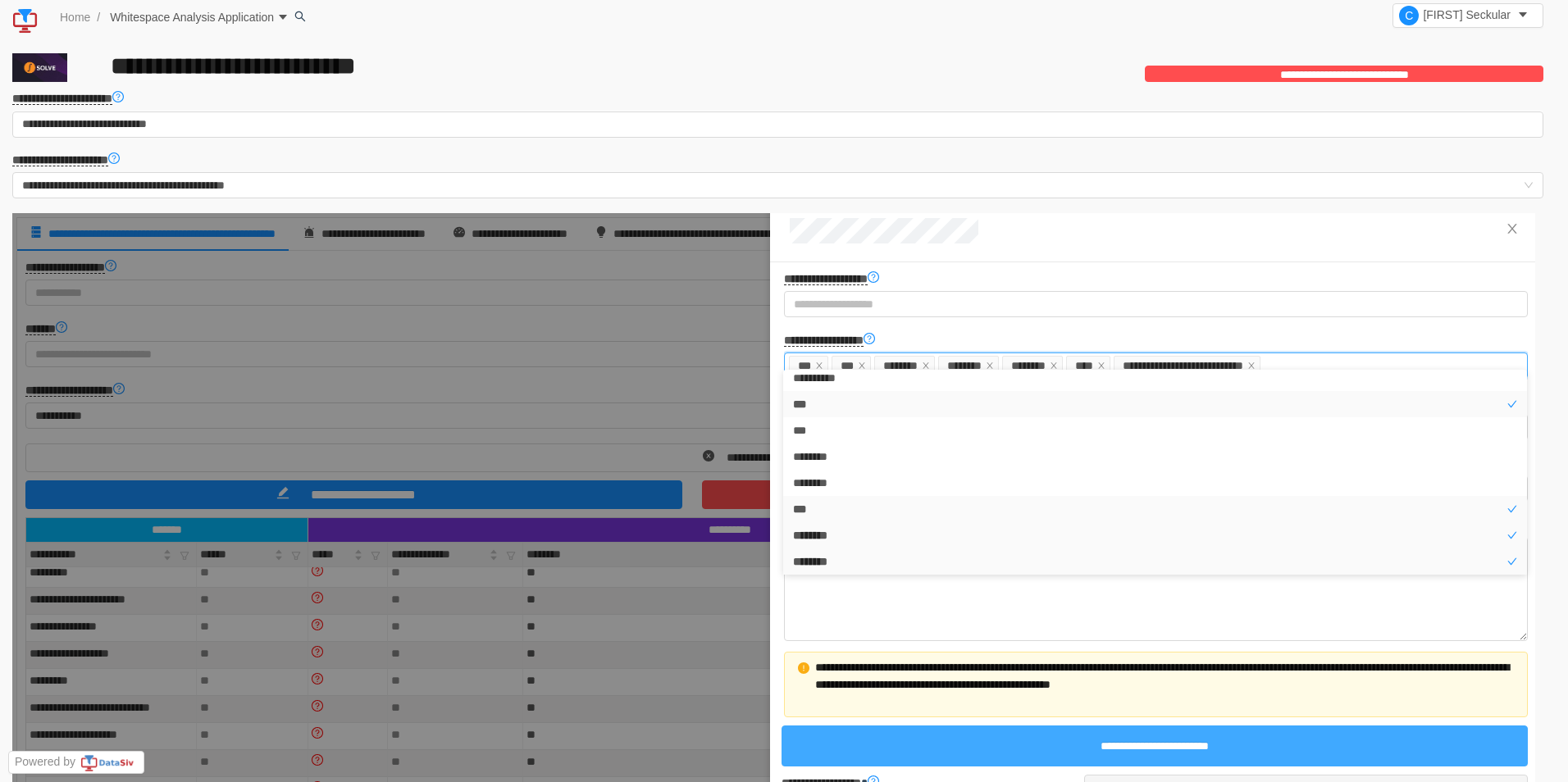 click on "**********" at bounding box center [1155, 746] 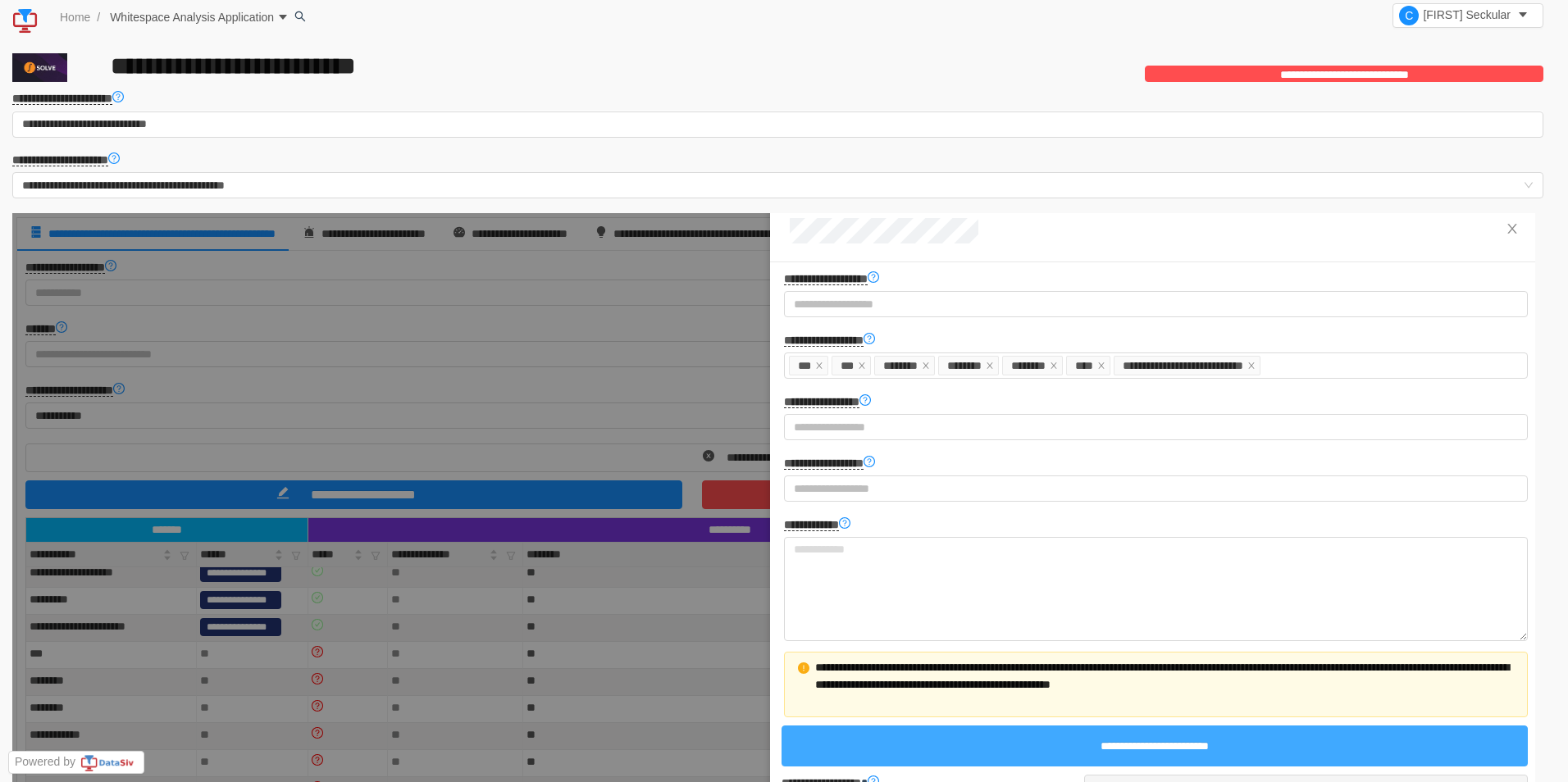 scroll, scrollTop: 88, scrollLeft: 0, axis: vertical 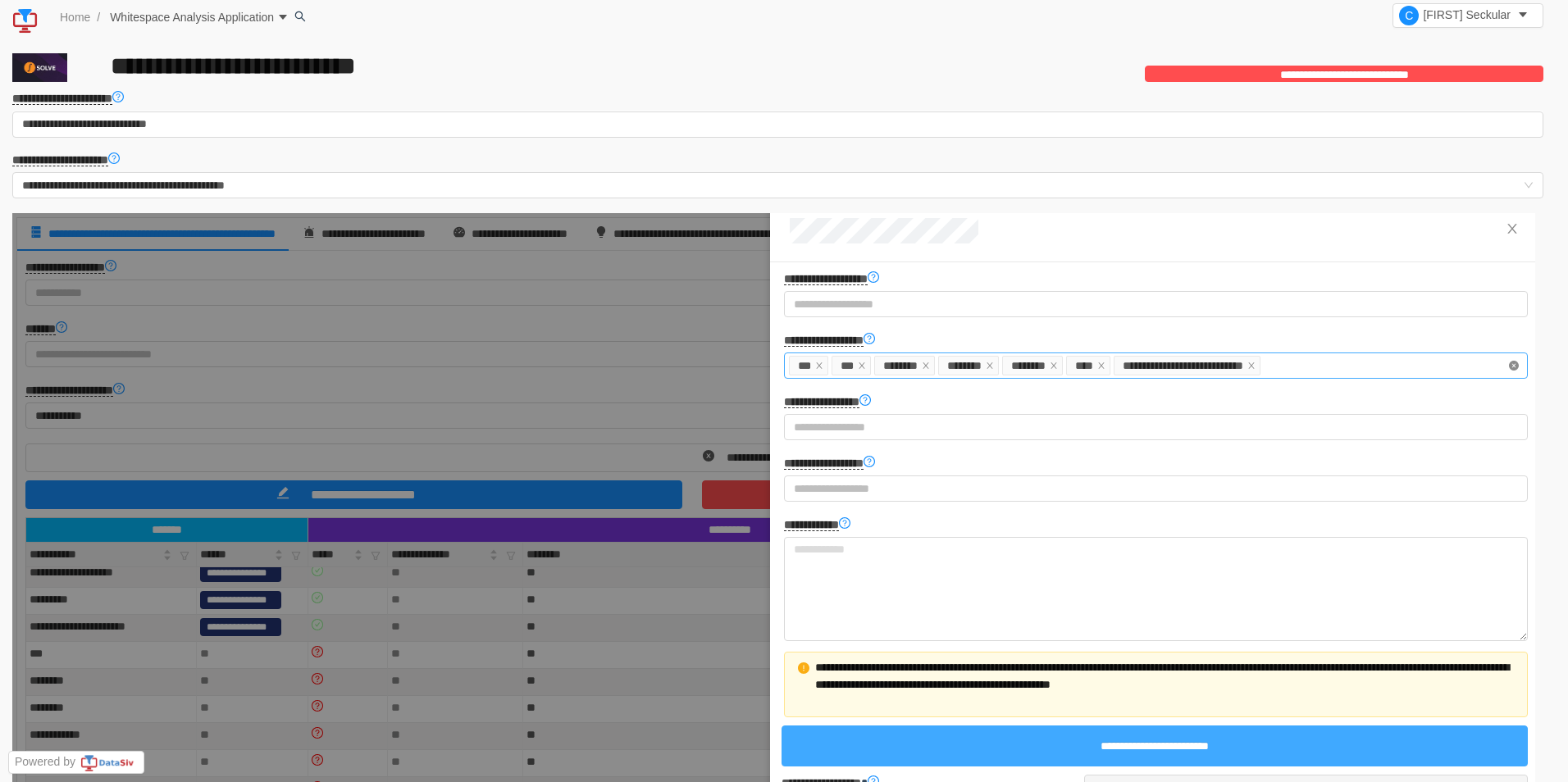 click 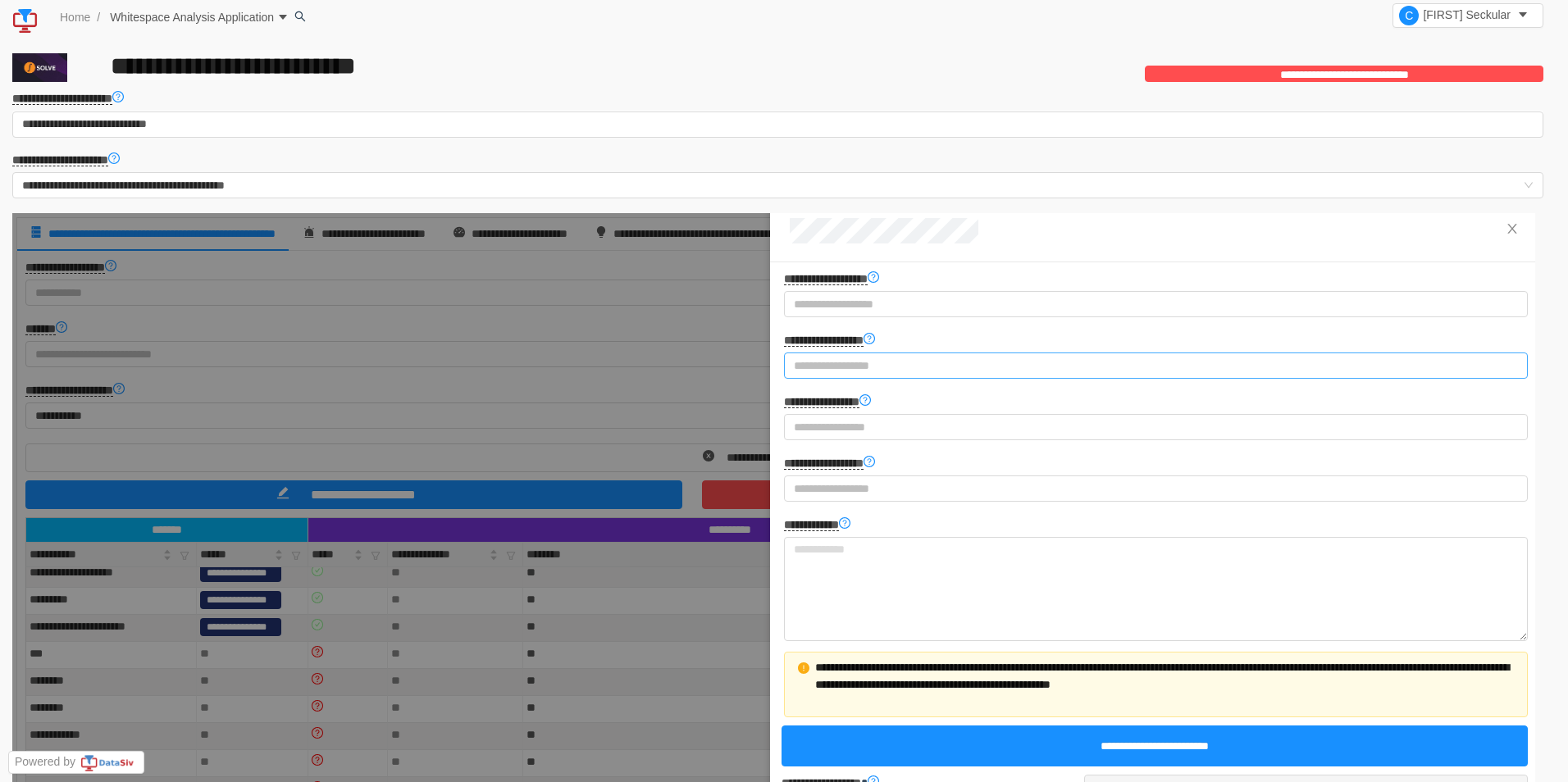 click at bounding box center (769, 674) 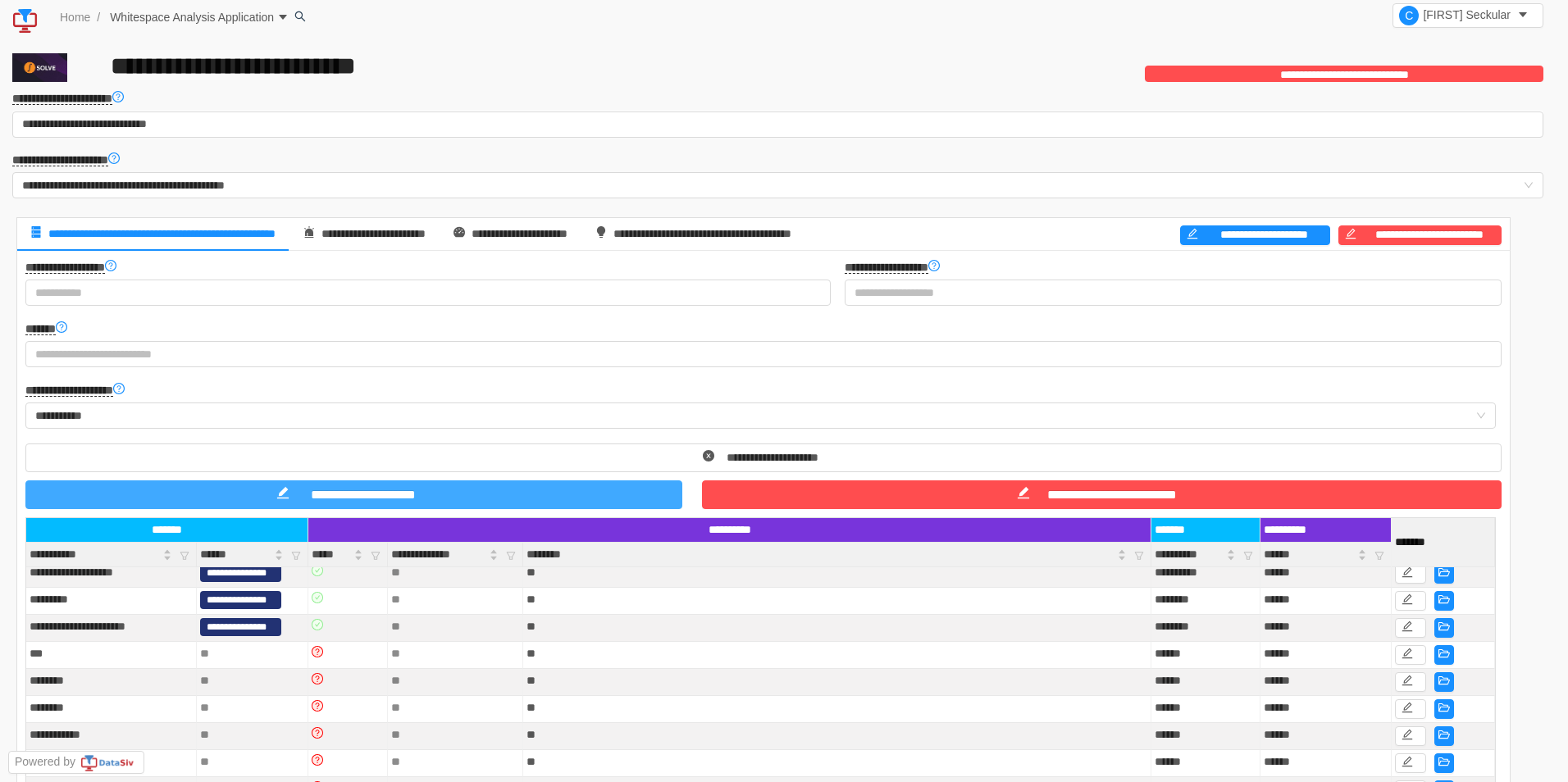 click on "**********" at bounding box center (353, 494) 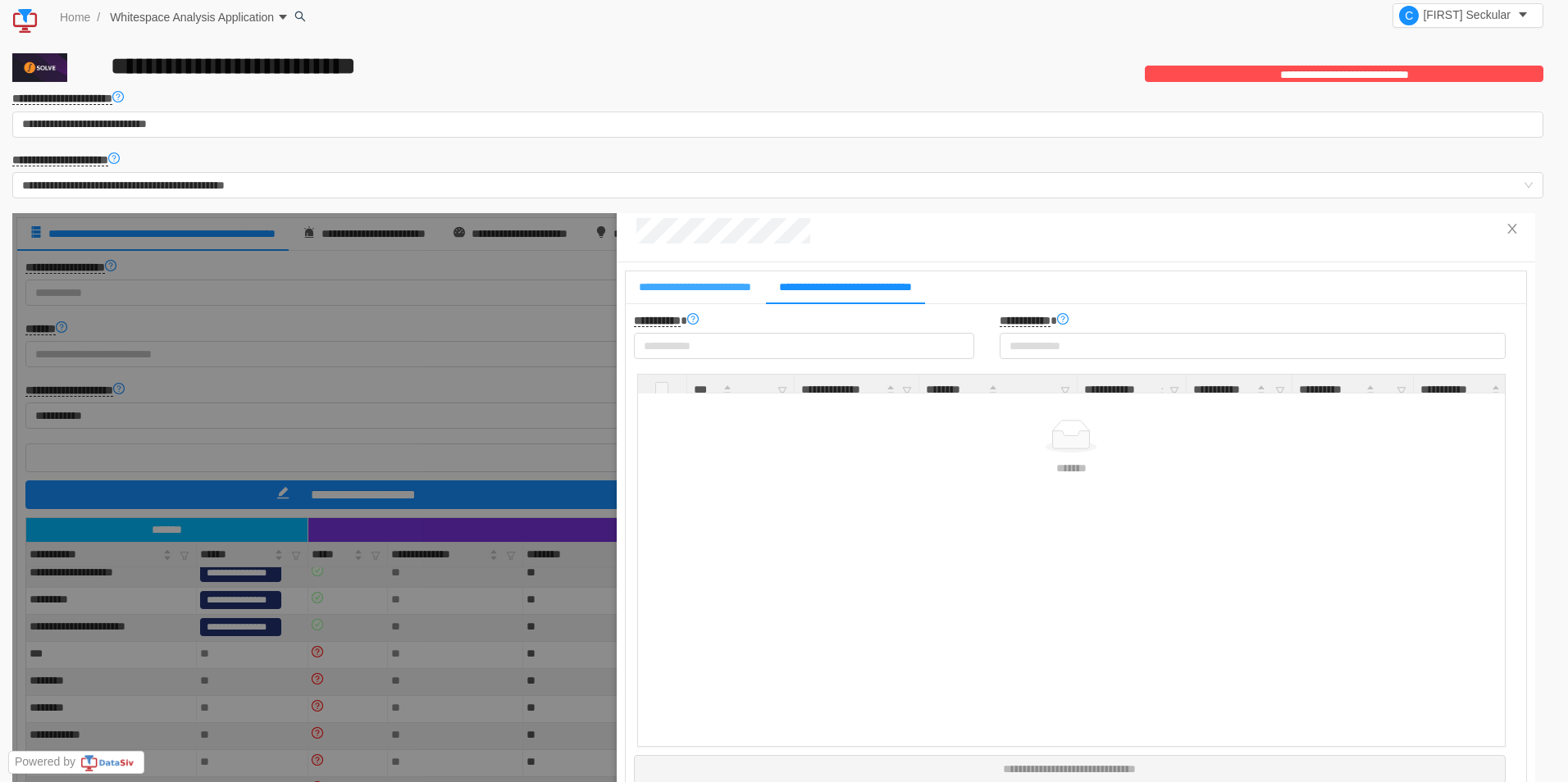 click on "**********" at bounding box center [695, 287] 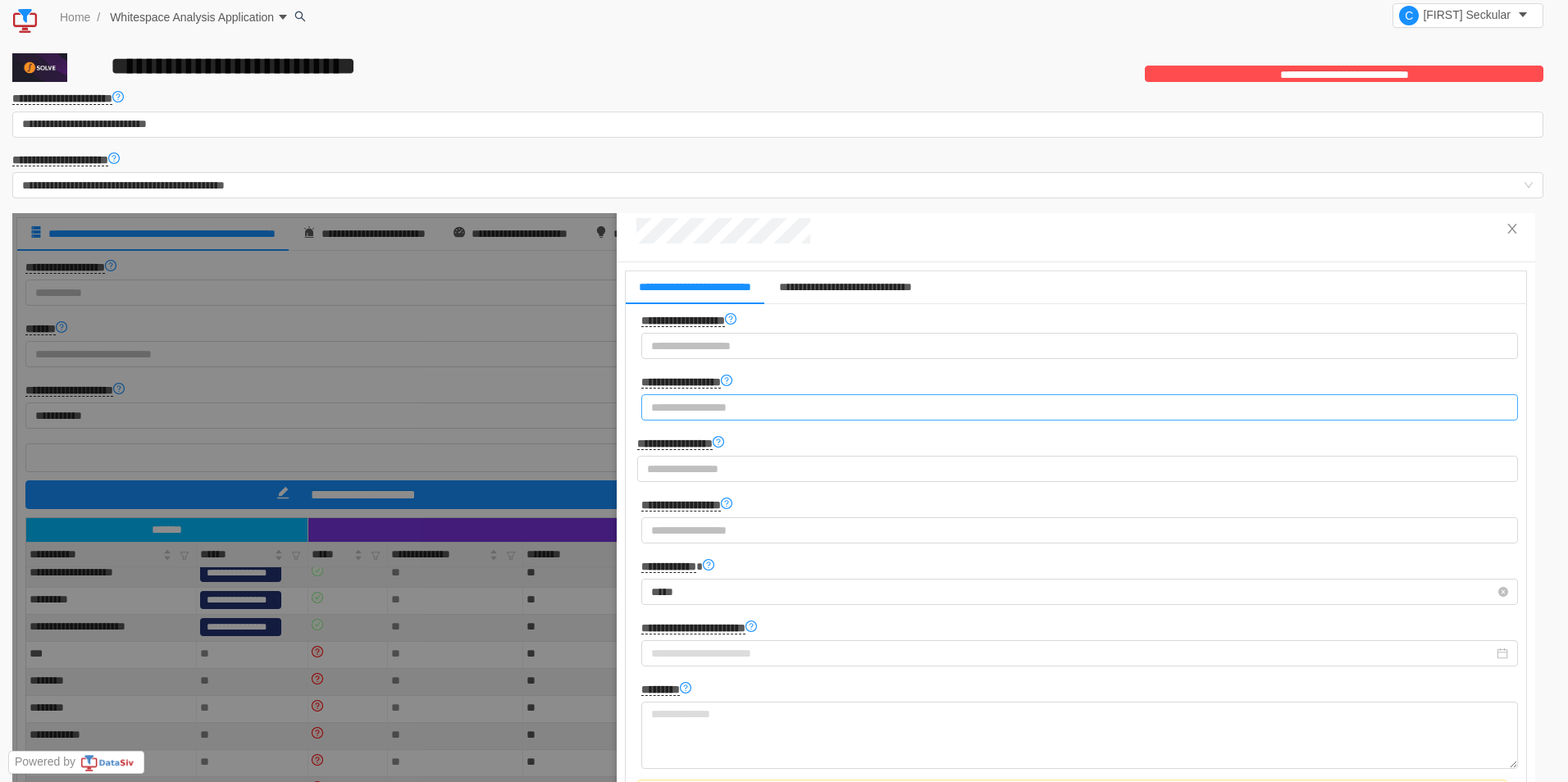 click on "**********" at bounding box center [1072, 407] 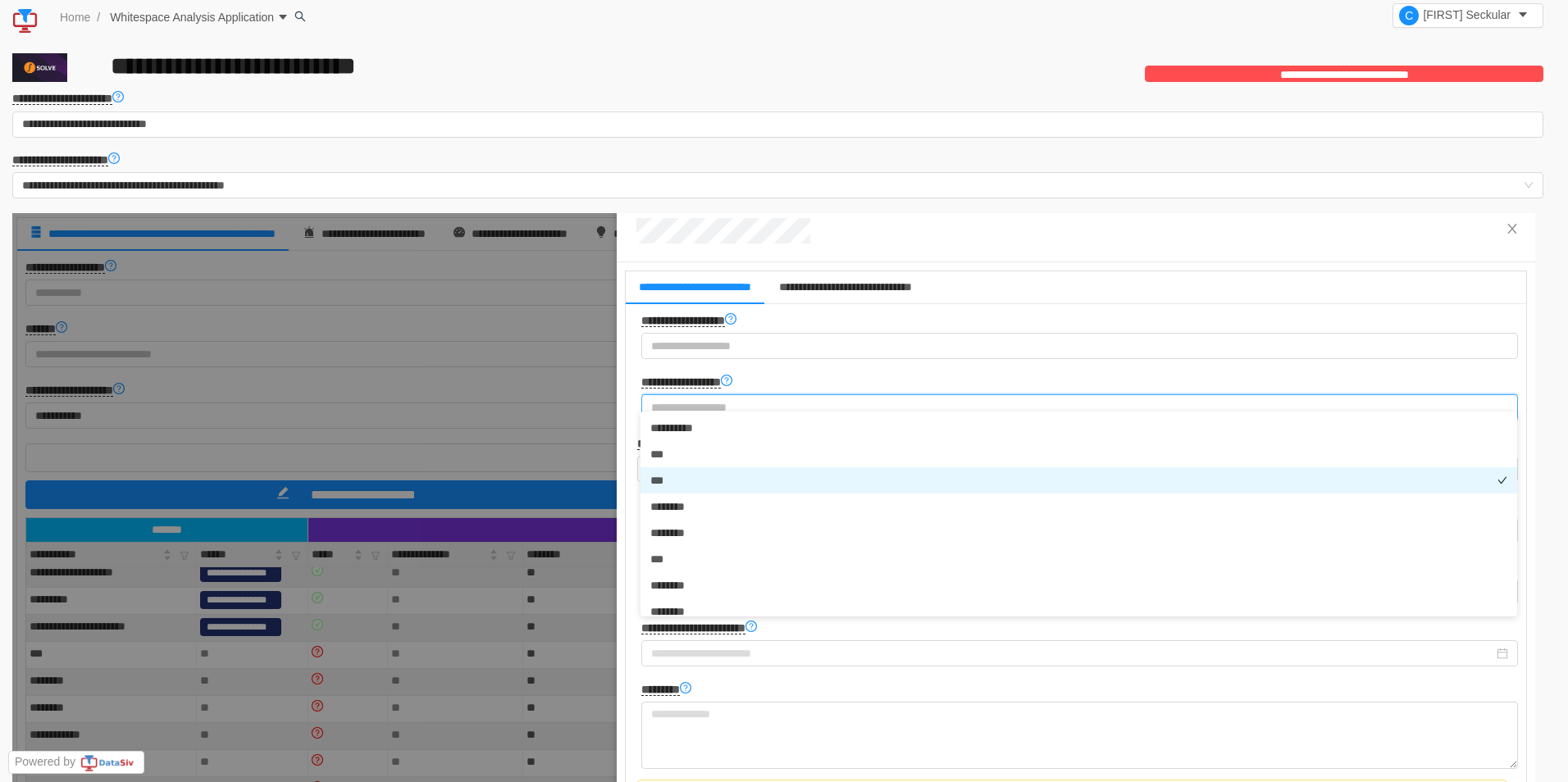 click on "* * *" at bounding box center [1078, 480] 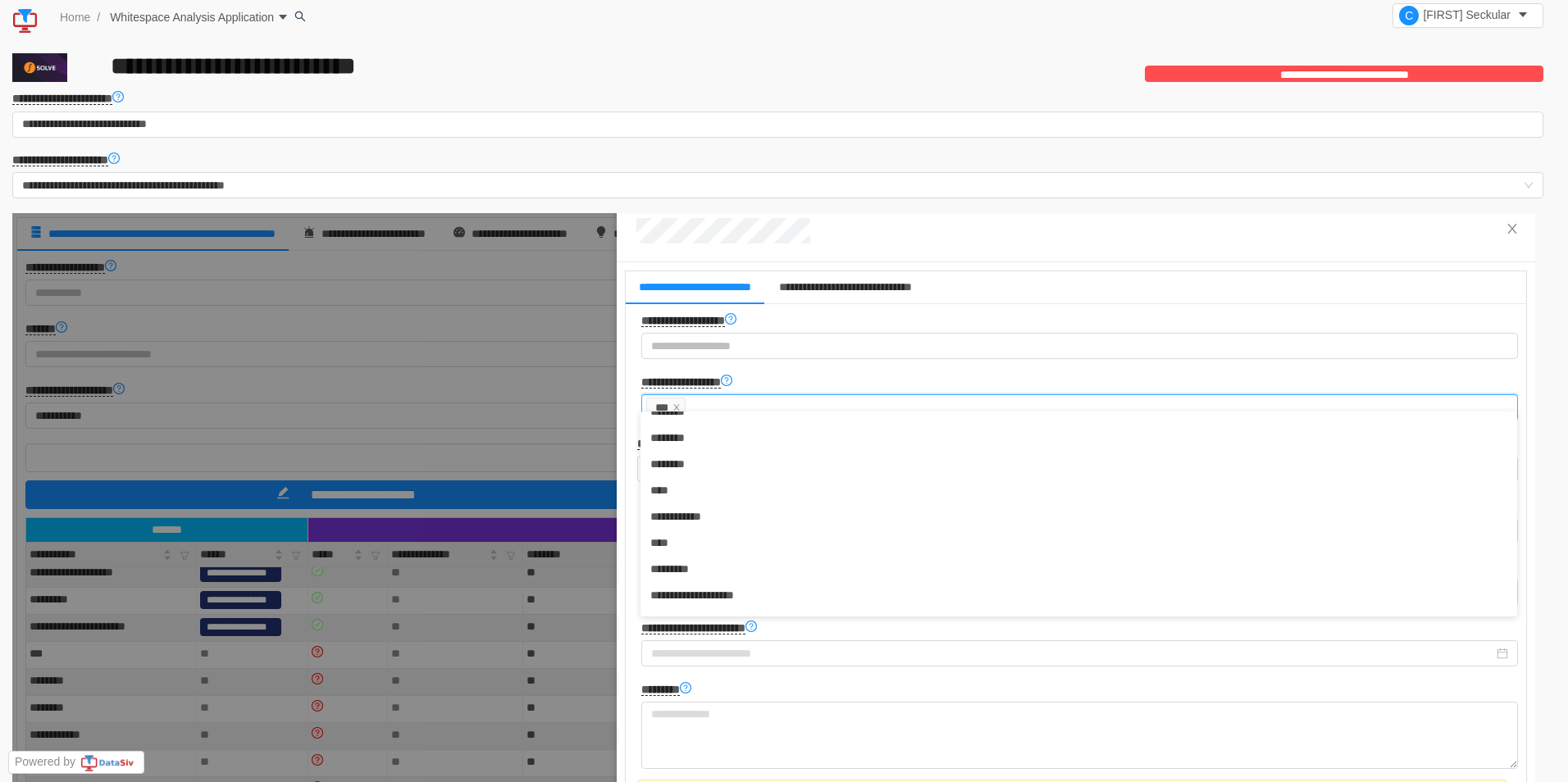 scroll, scrollTop: 211, scrollLeft: 0, axis: vertical 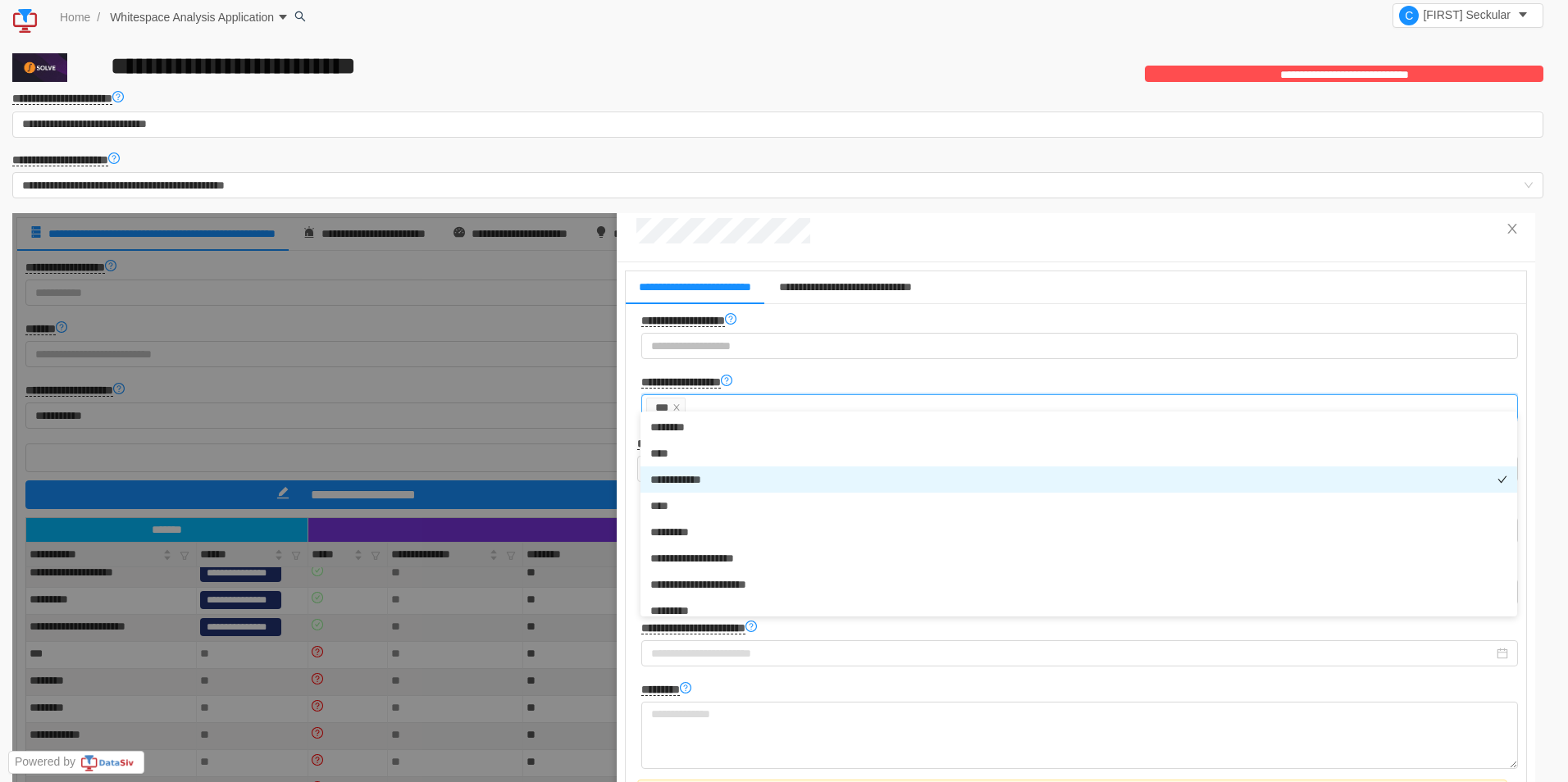 click on "*" at bounding box center (701, 480) 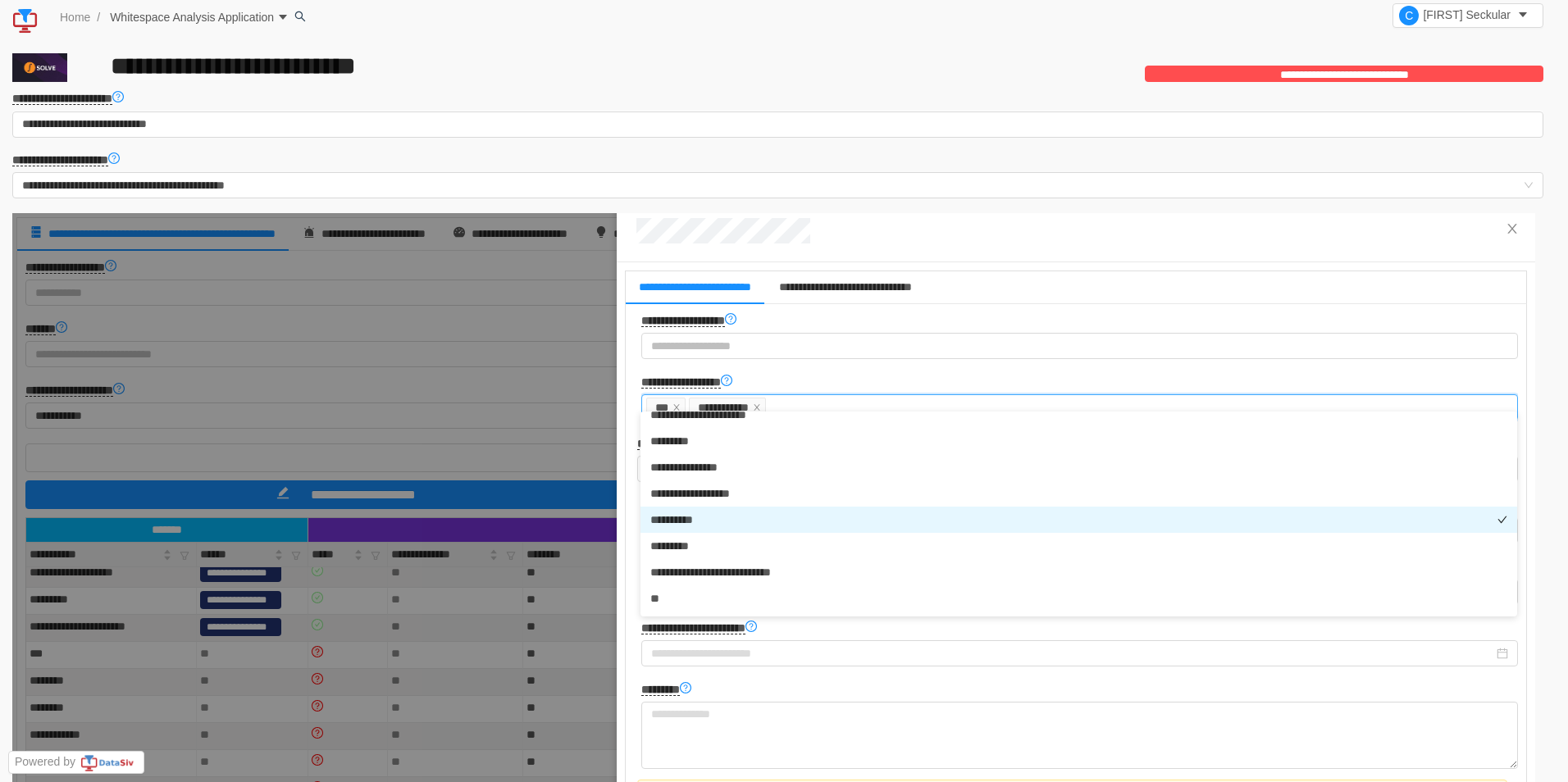 scroll, scrollTop: 384, scrollLeft: 0, axis: vertical 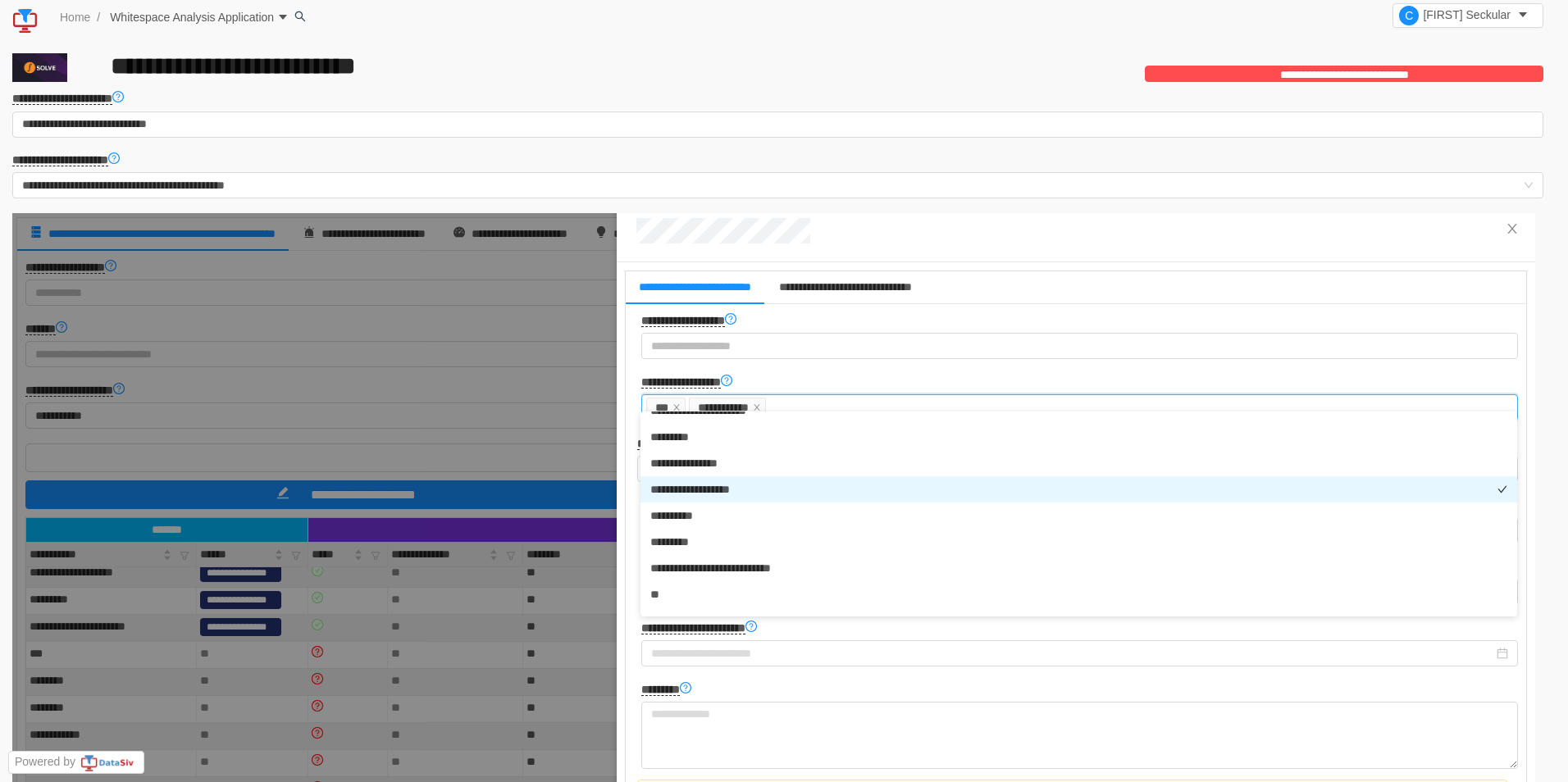 click on "*" at bounding box center [730, 489] 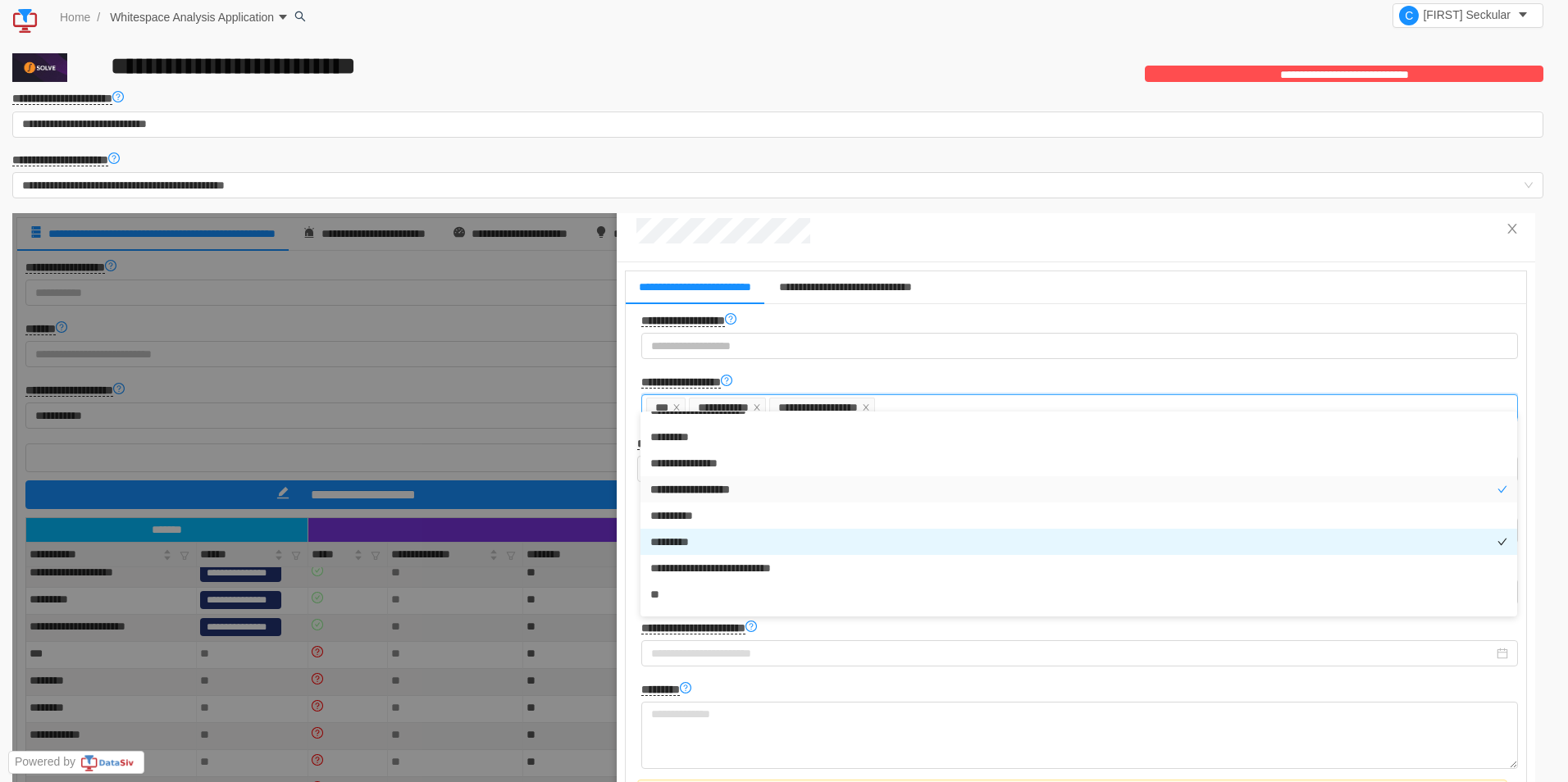 click on "* * *   * * * * *" at bounding box center (1078, 542) 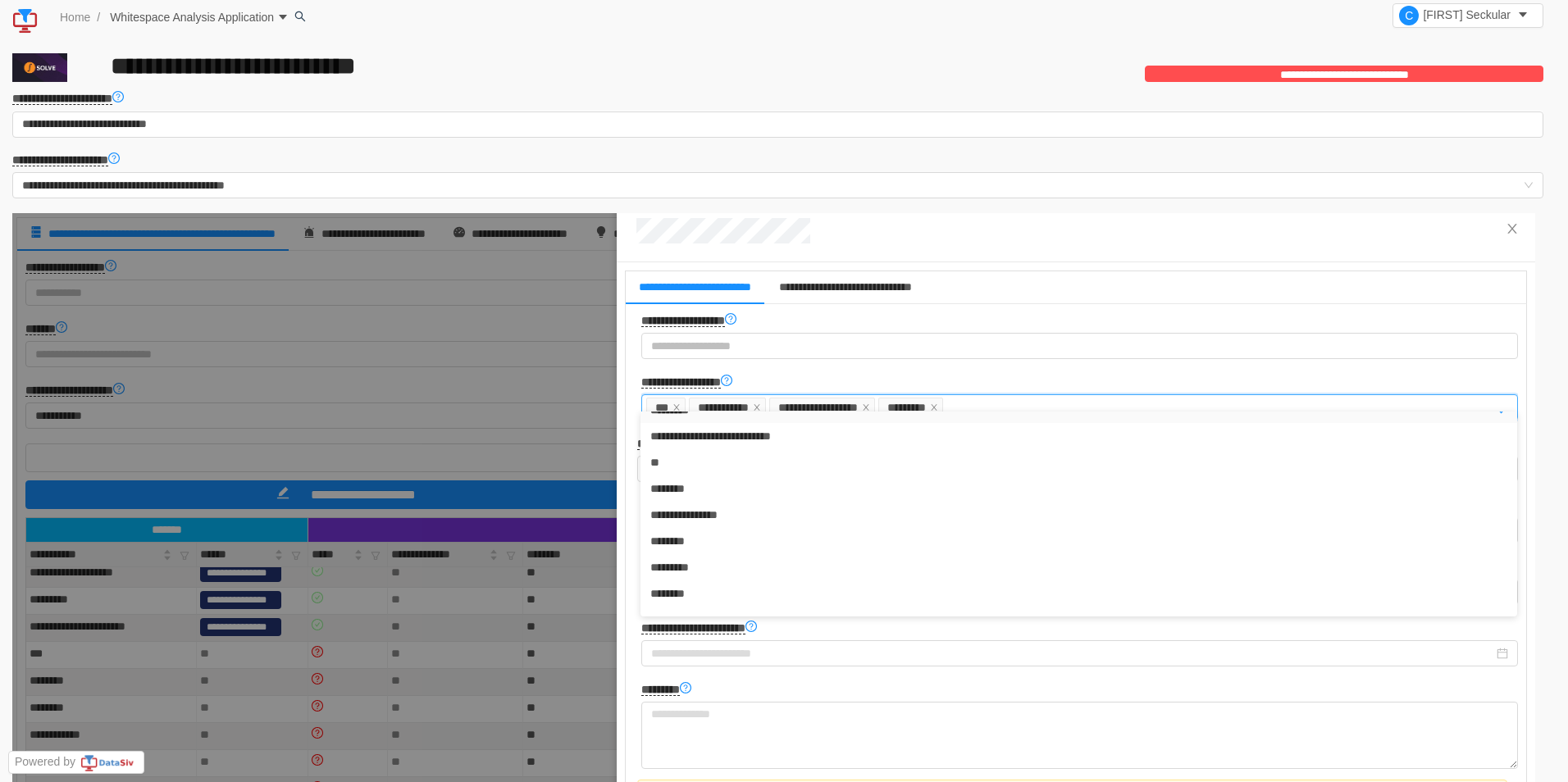 scroll, scrollTop: 533, scrollLeft: 0, axis: vertical 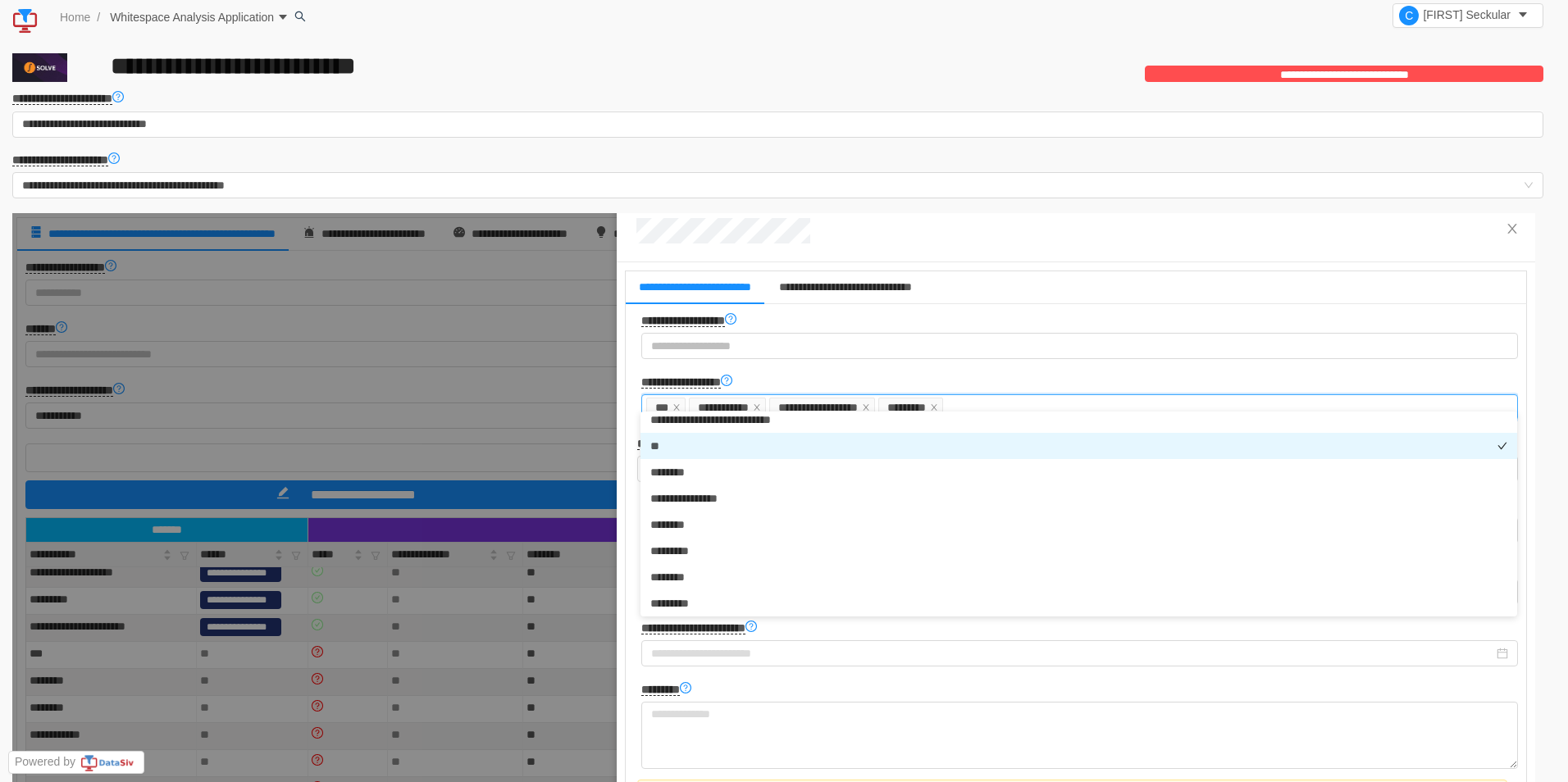 click on "* *" at bounding box center (1078, 446) 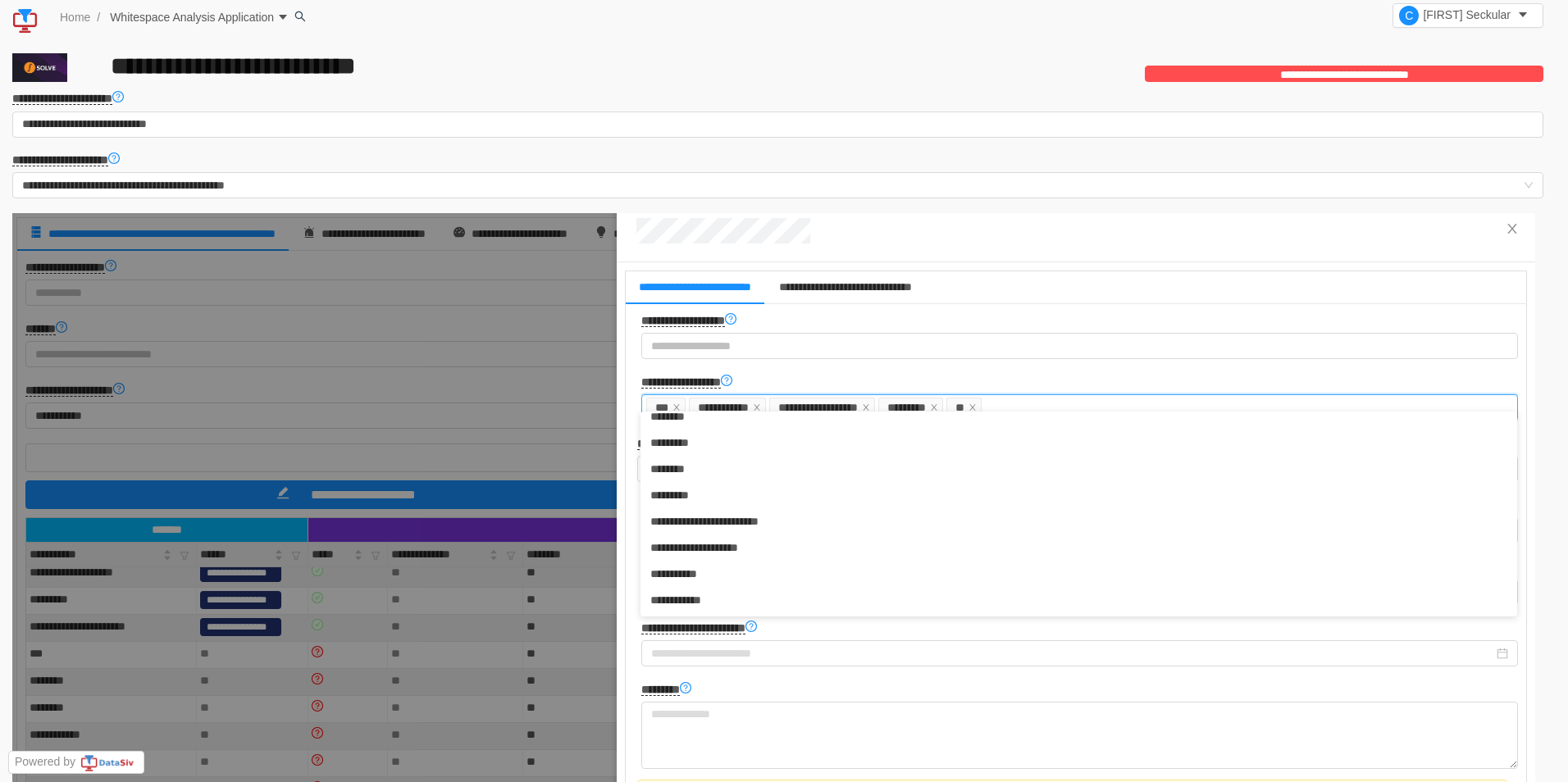 drag, startPoint x: 1511, startPoint y: 546, endPoint x: 1511, endPoint y: 579, distance: 33 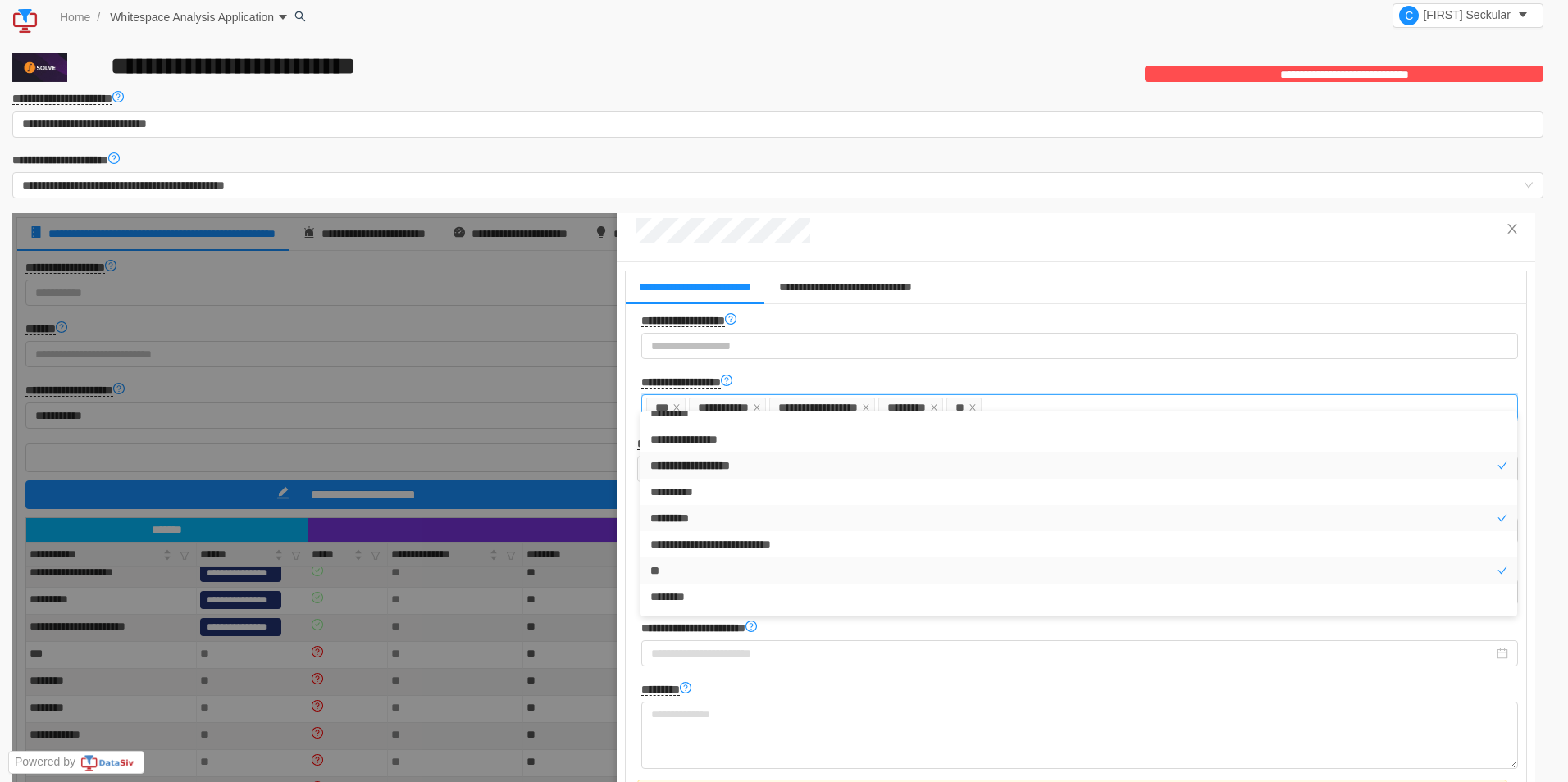 scroll, scrollTop: 641, scrollLeft: 0, axis: vertical 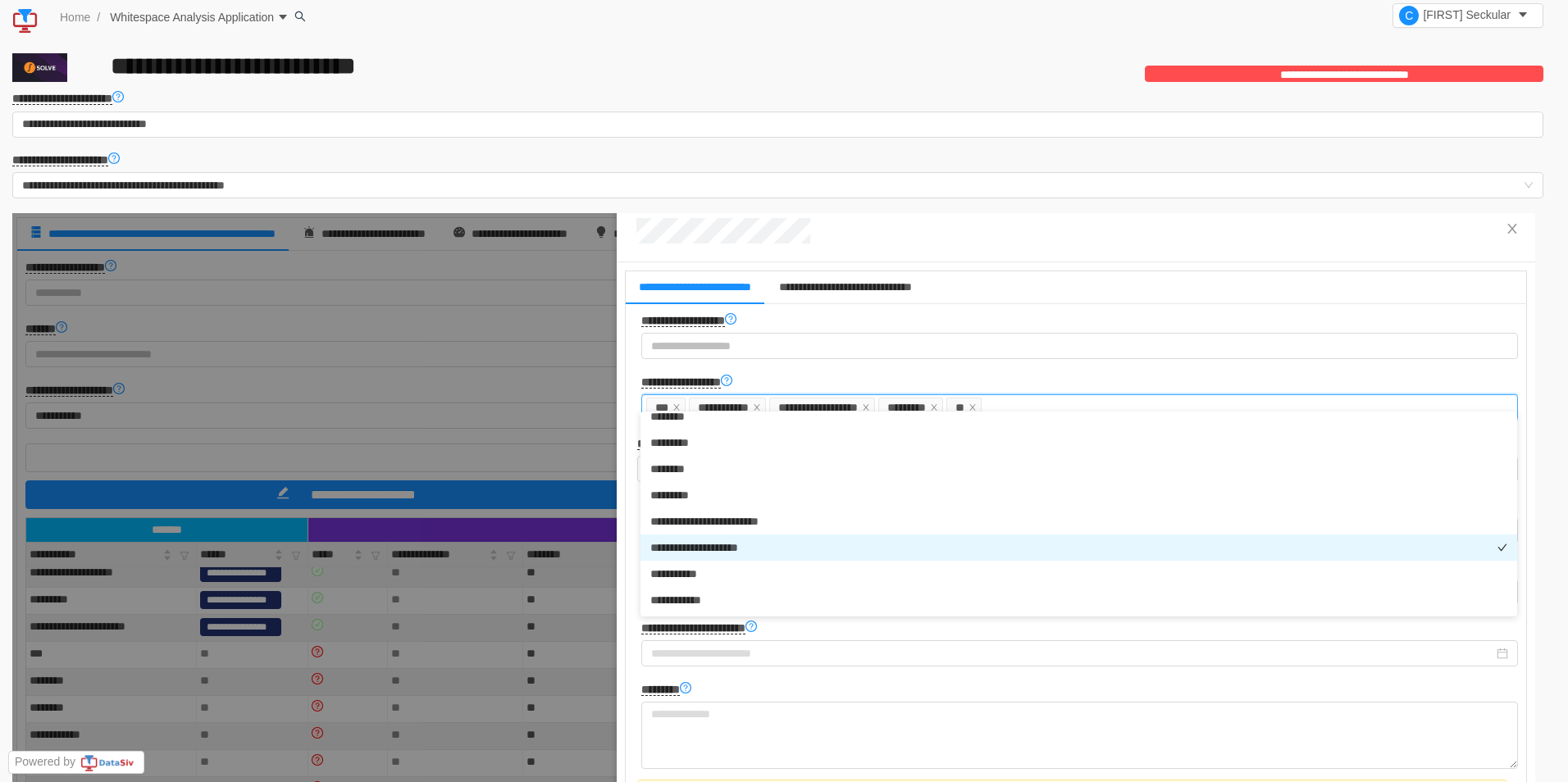 click at bounding box center (714, 548) 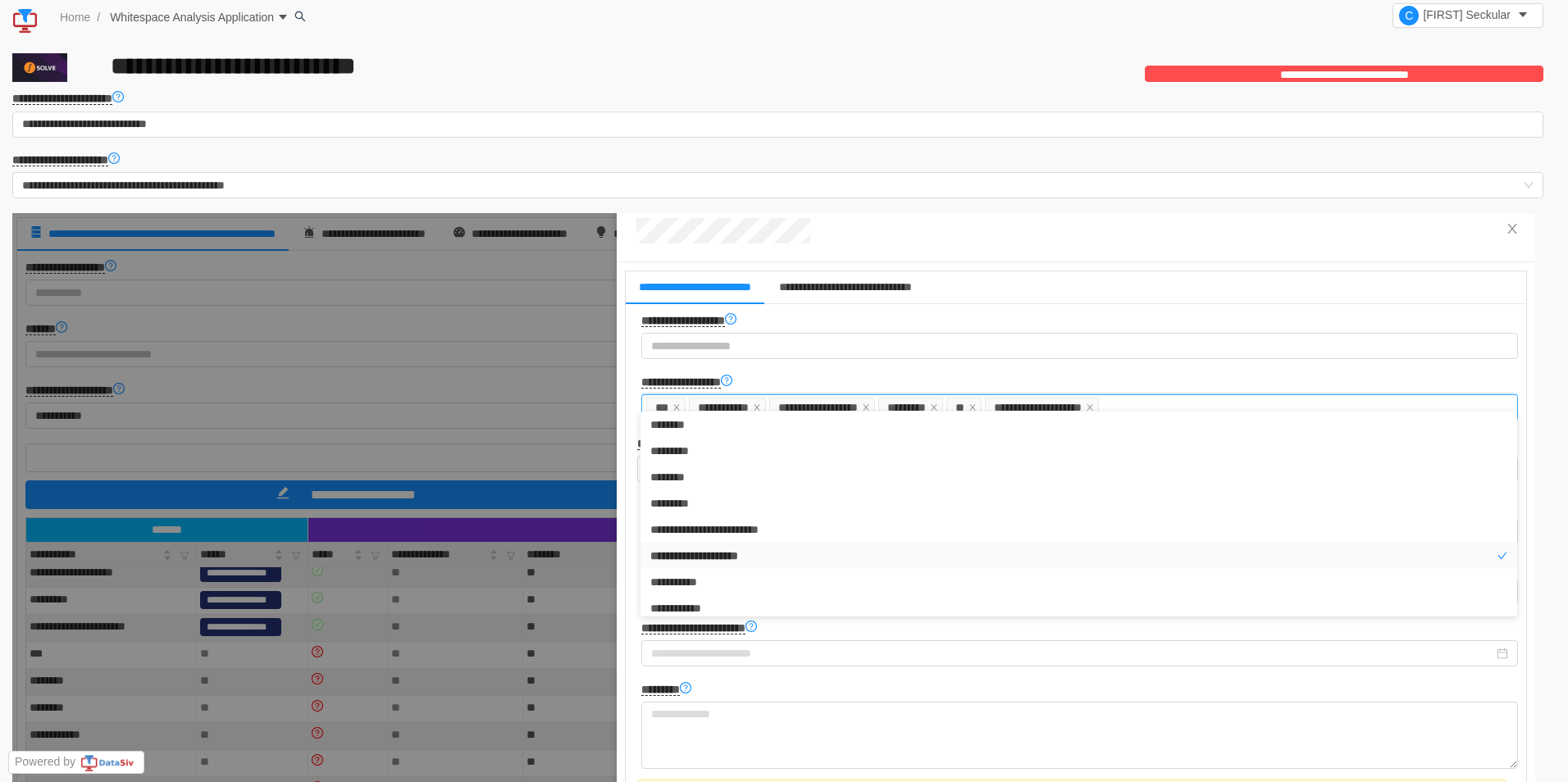 scroll, scrollTop: 3, scrollLeft: 0, axis: vertical 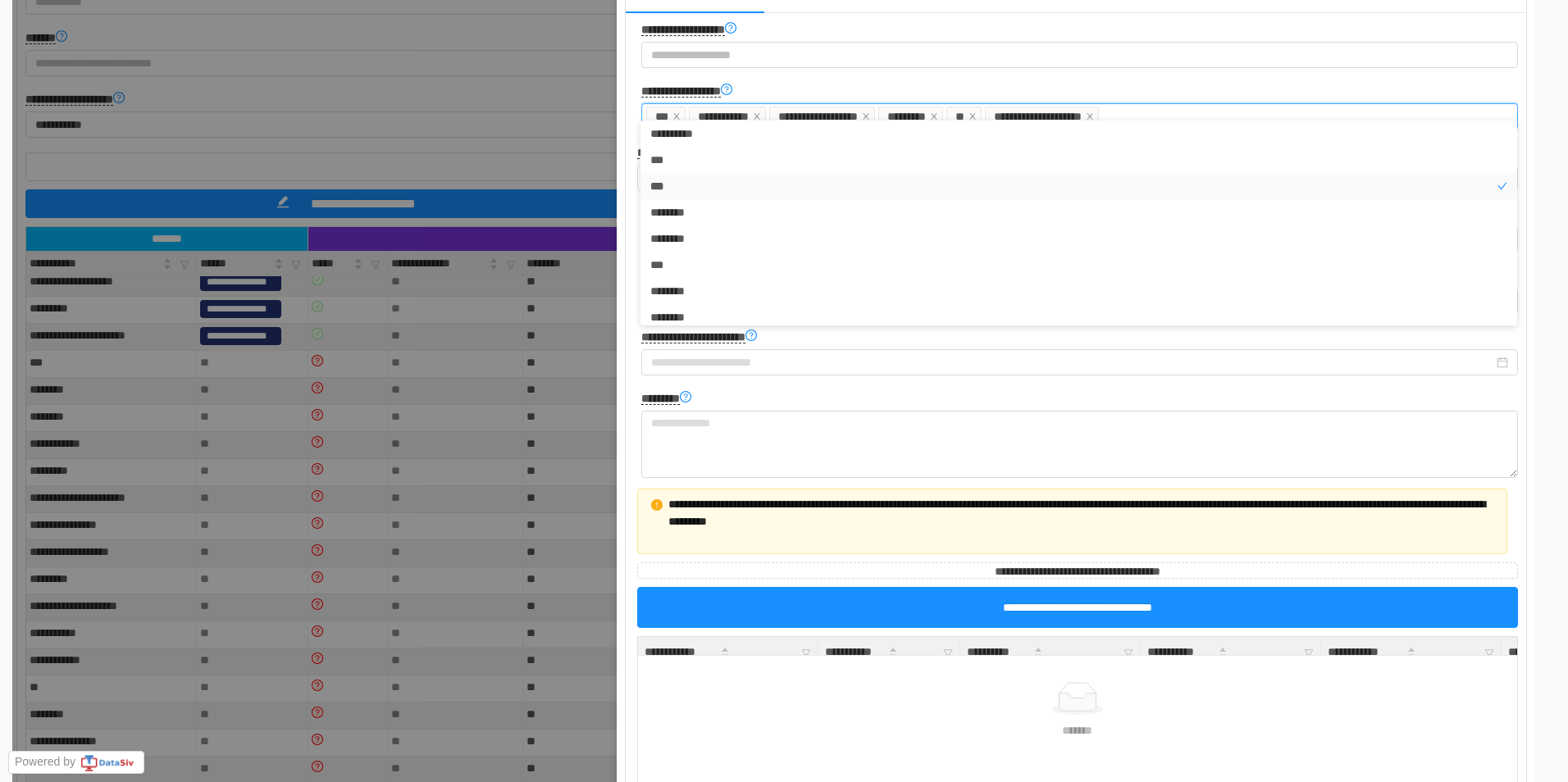 drag, startPoint x: 1562, startPoint y: 395, endPoint x: 1512, endPoint y: 667, distance: 276.5574 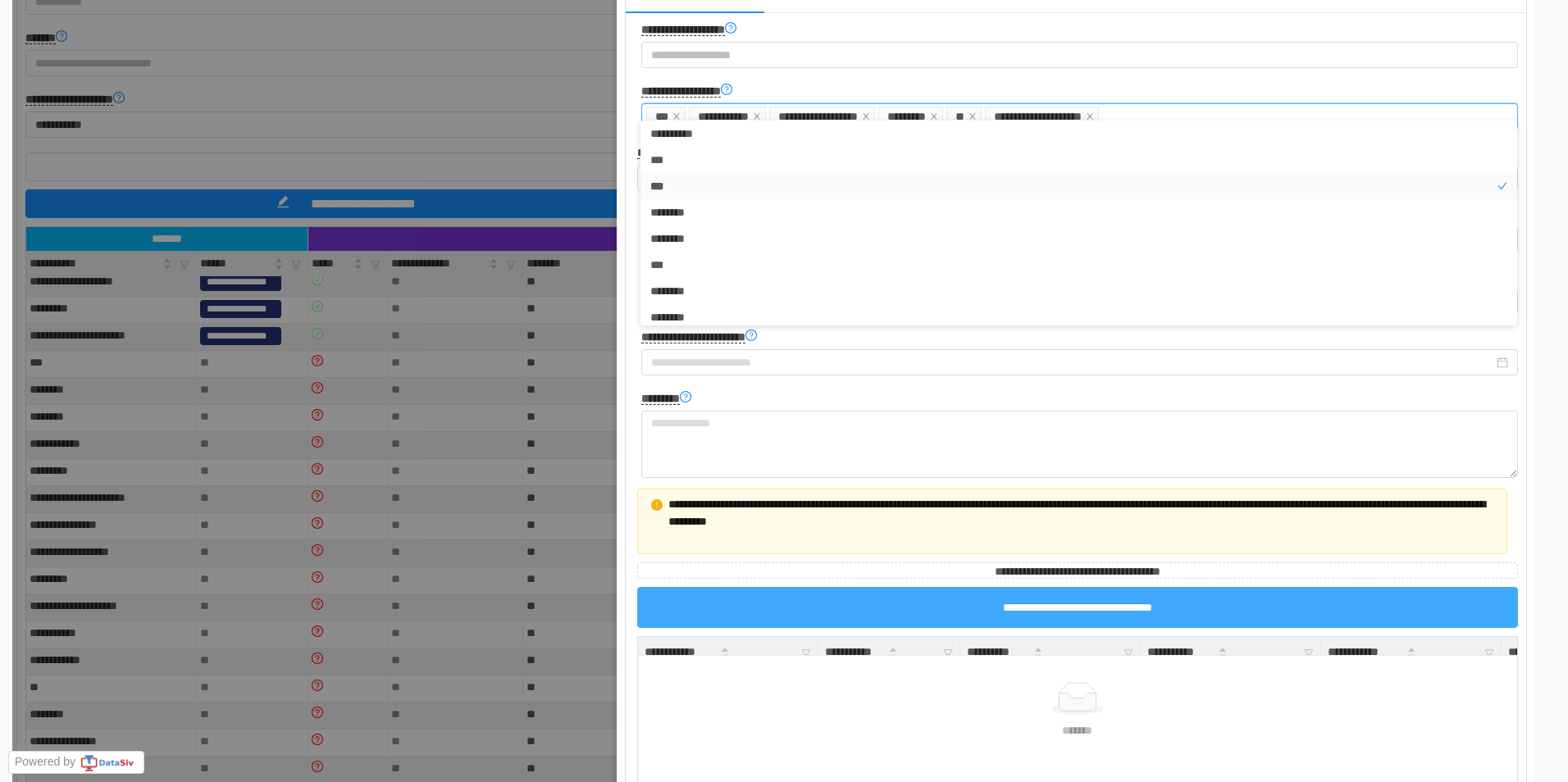 click on "**********" at bounding box center (1078, 607) 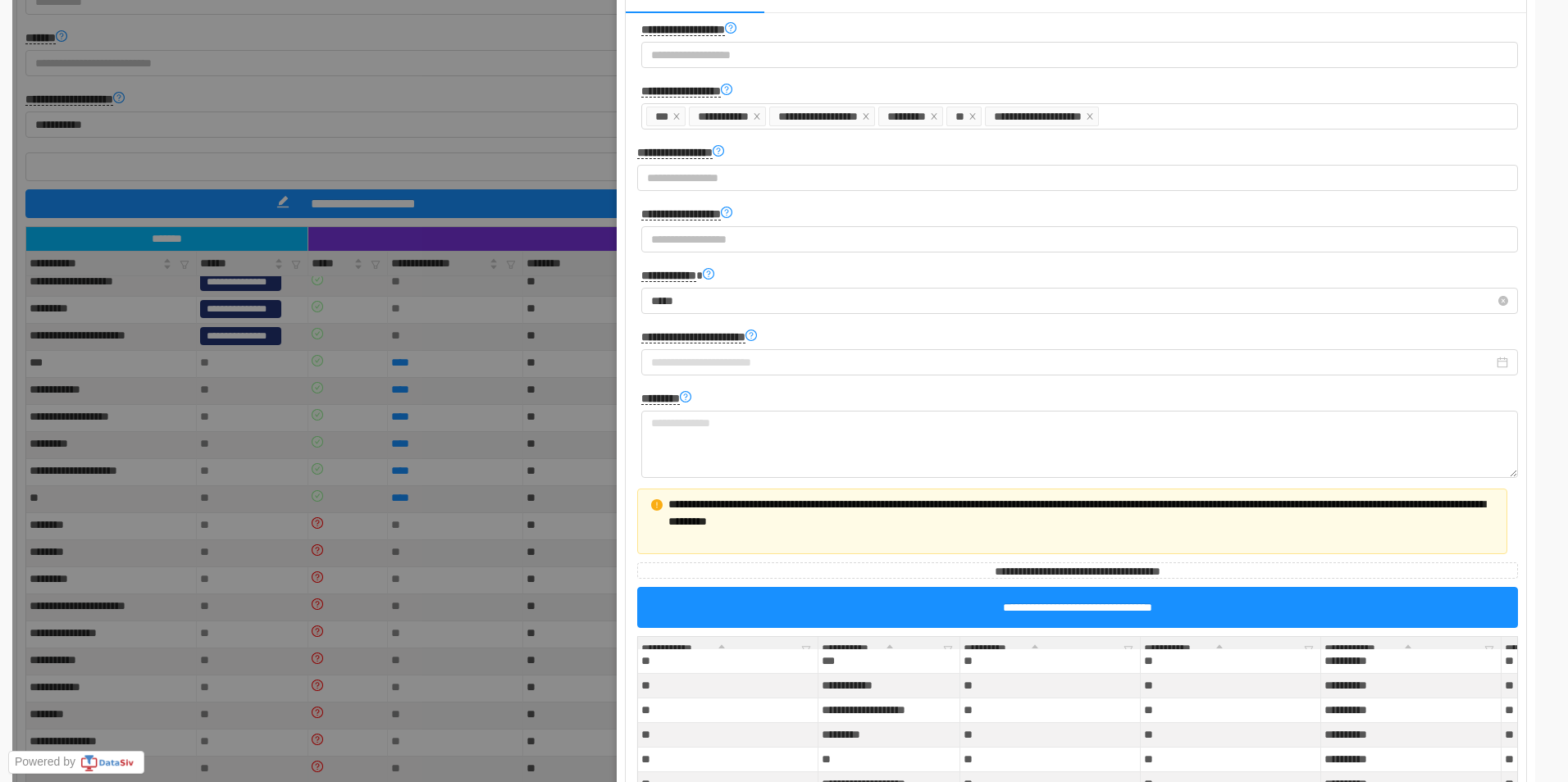 click at bounding box center (769, 383) 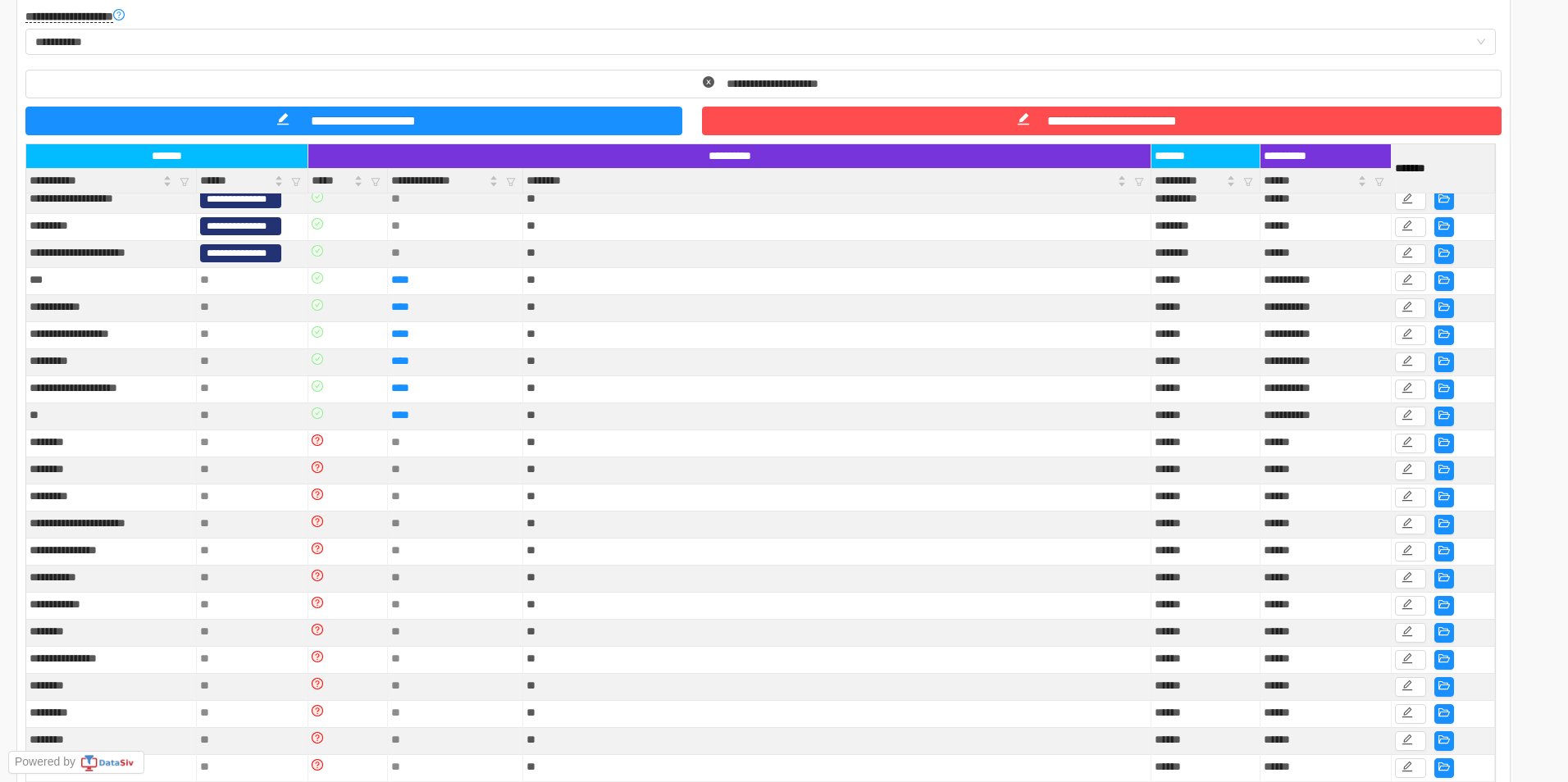 scroll, scrollTop: 0, scrollLeft: 0, axis: both 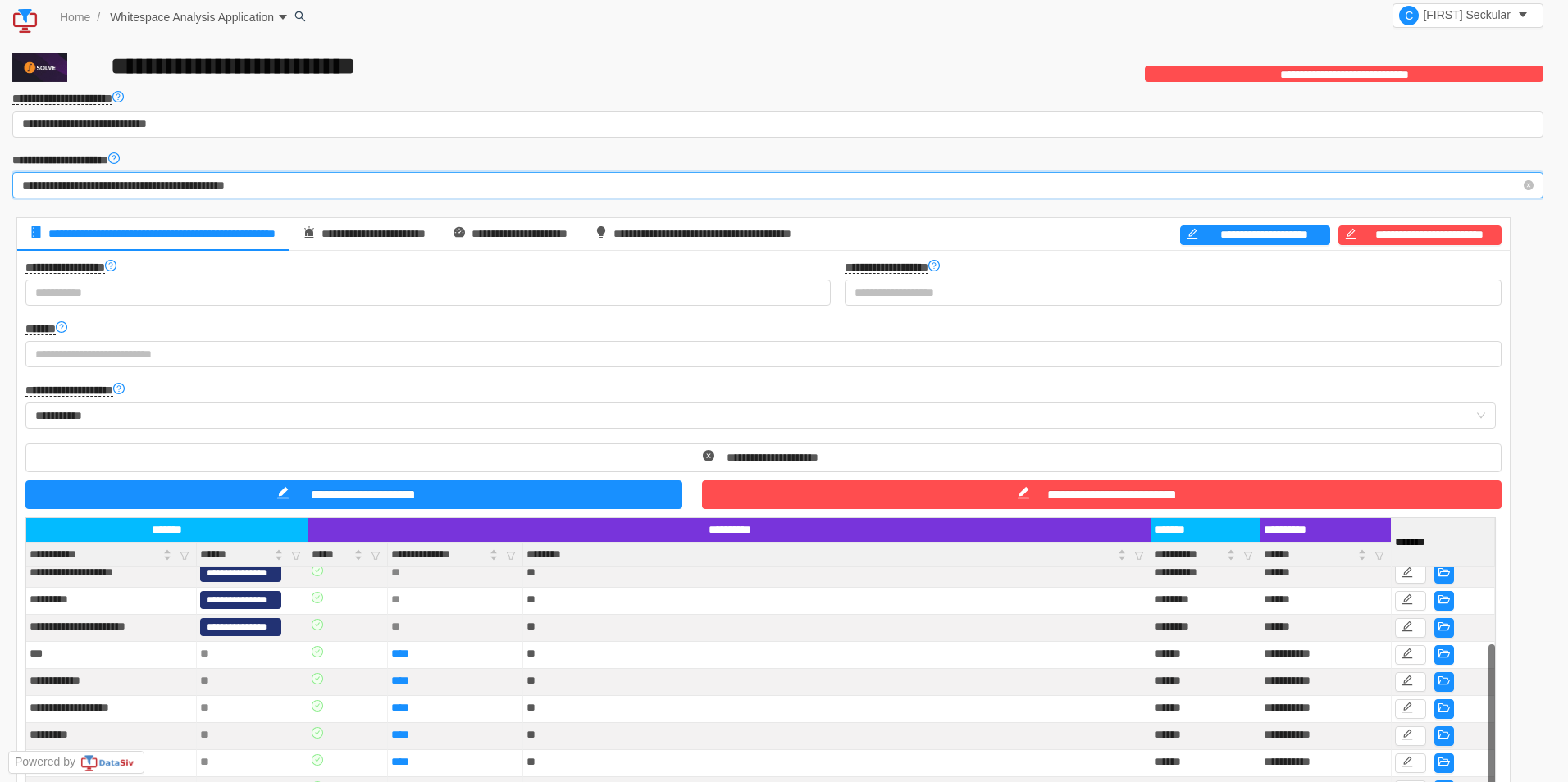 click on "**********" at bounding box center [773, 185] 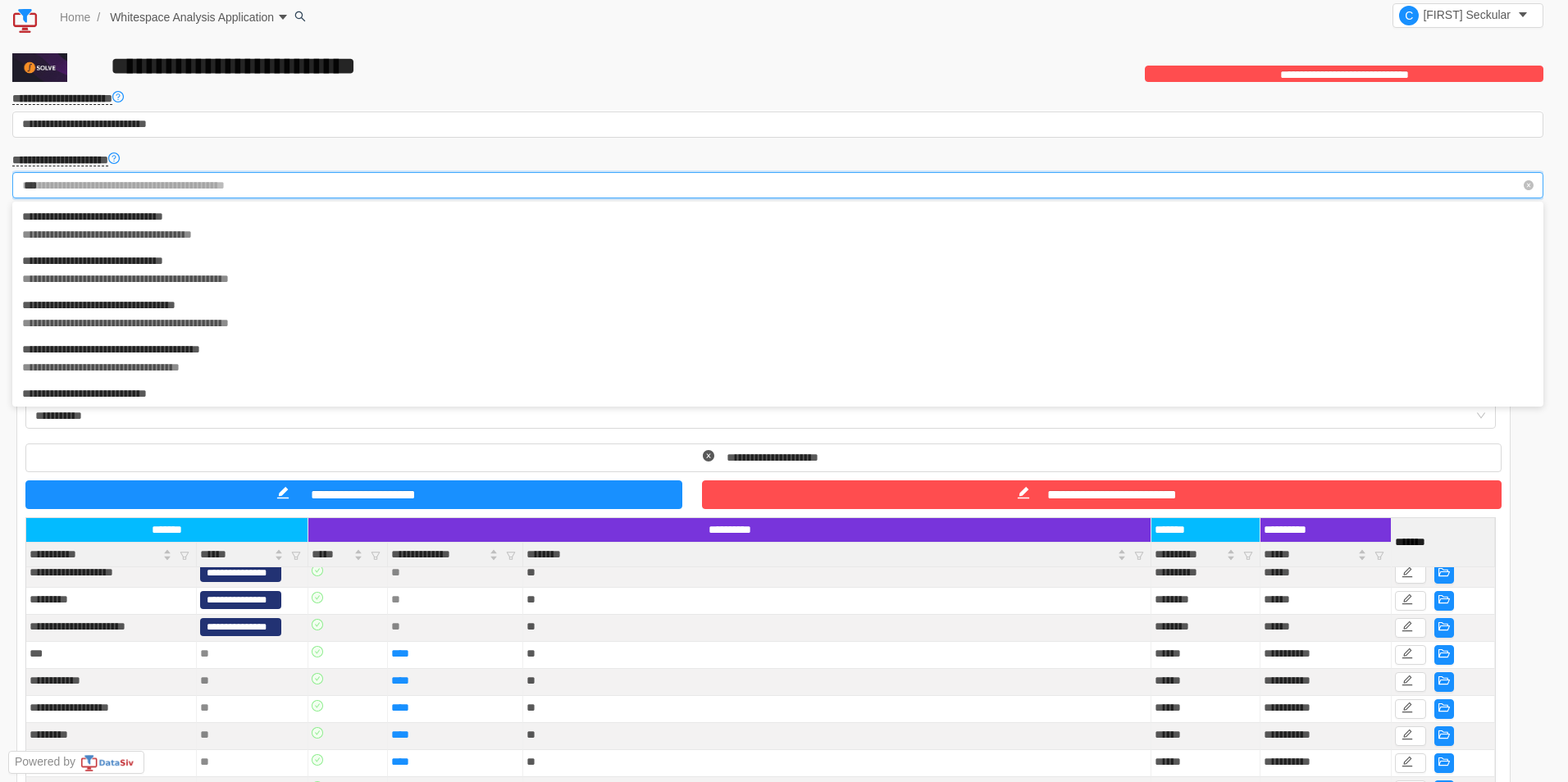 scroll, scrollTop: 0, scrollLeft: 0, axis: both 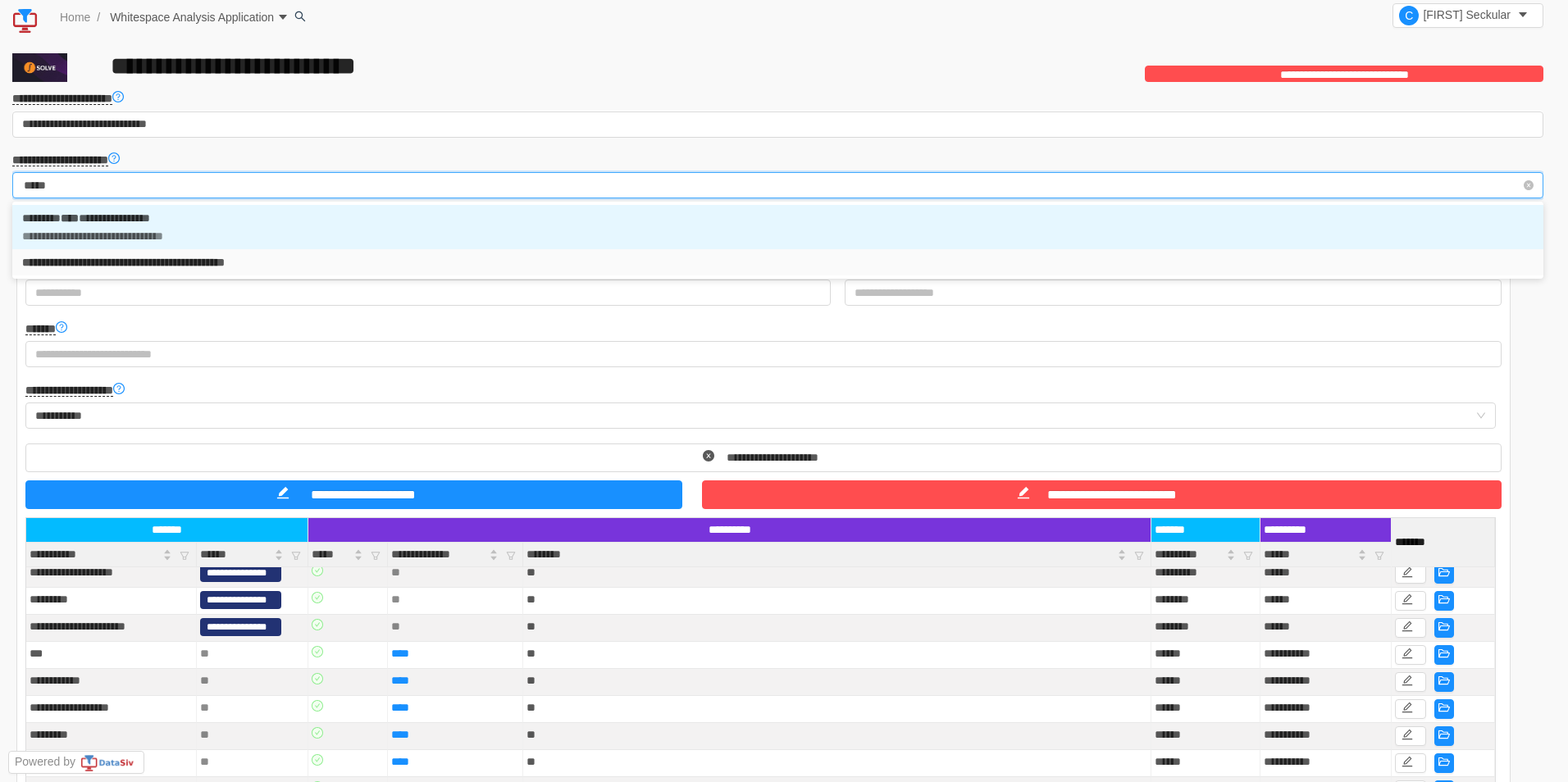 type on "******" 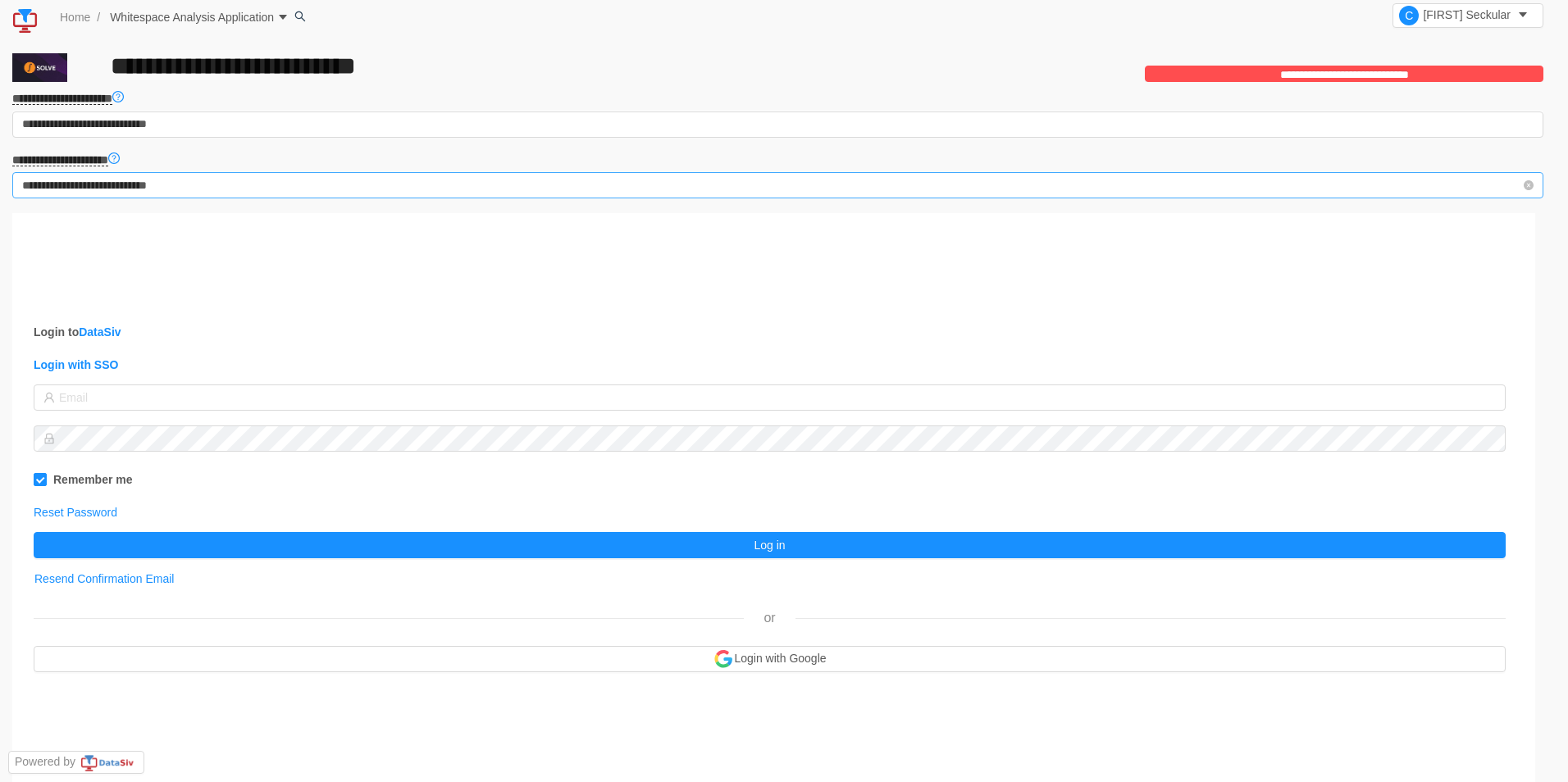 scroll, scrollTop: 0, scrollLeft: 0, axis: both 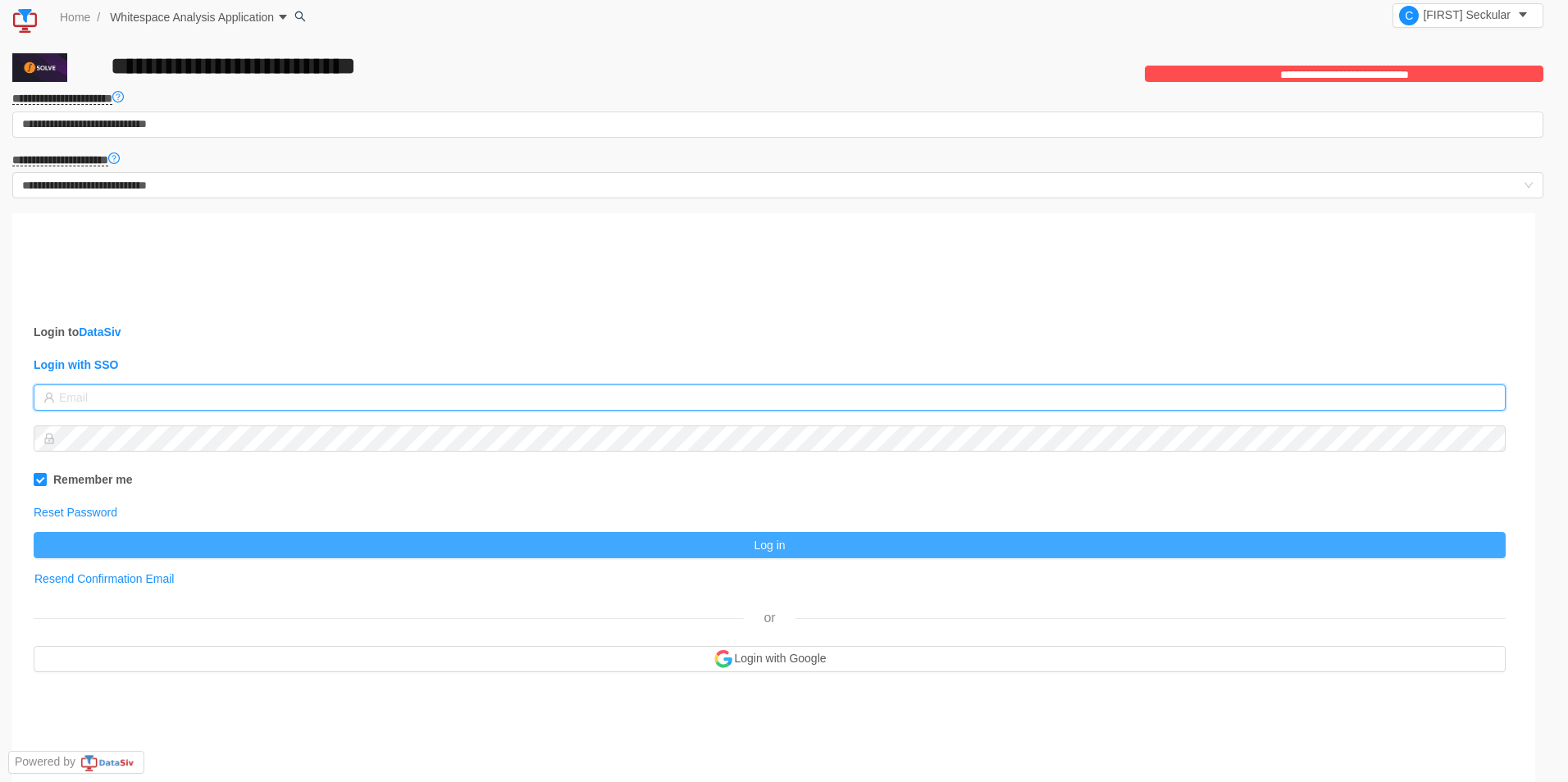type on "[EMAIL]@[DOMAIN]" 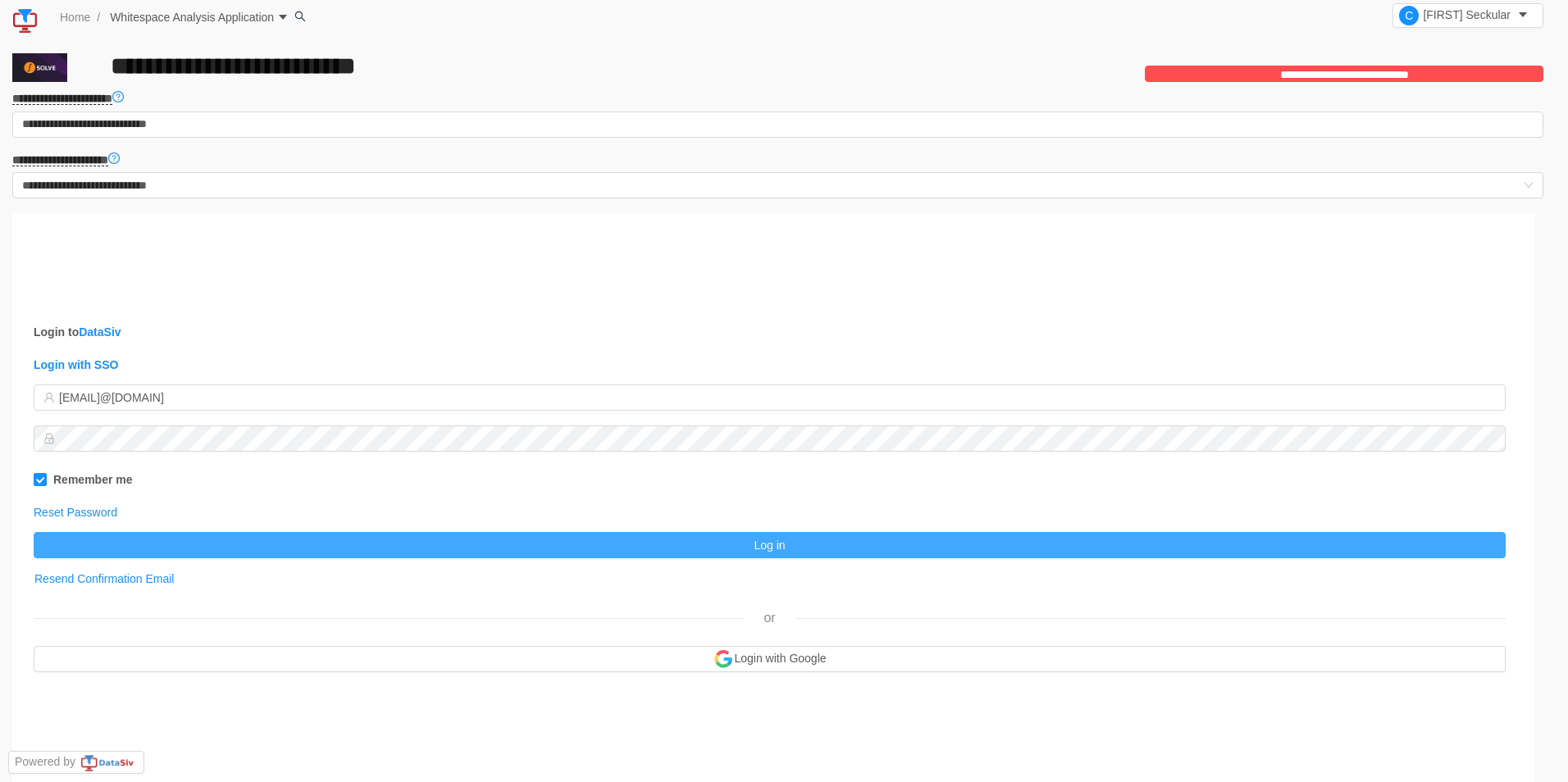 click on "Log in" at bounding box center [769, 545] 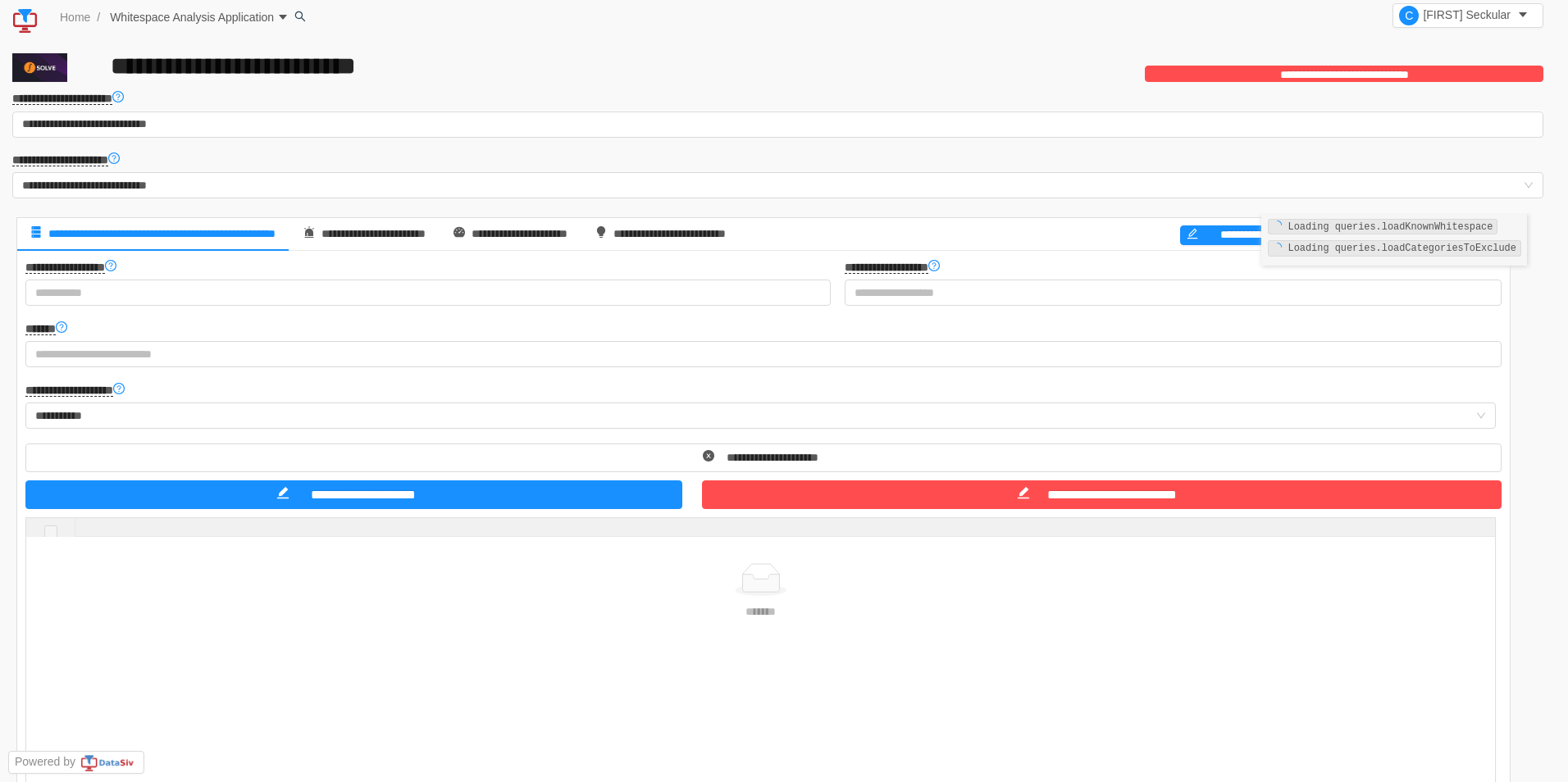 scroll, scrollTop: 0, scrollLeft: 0, axis: both 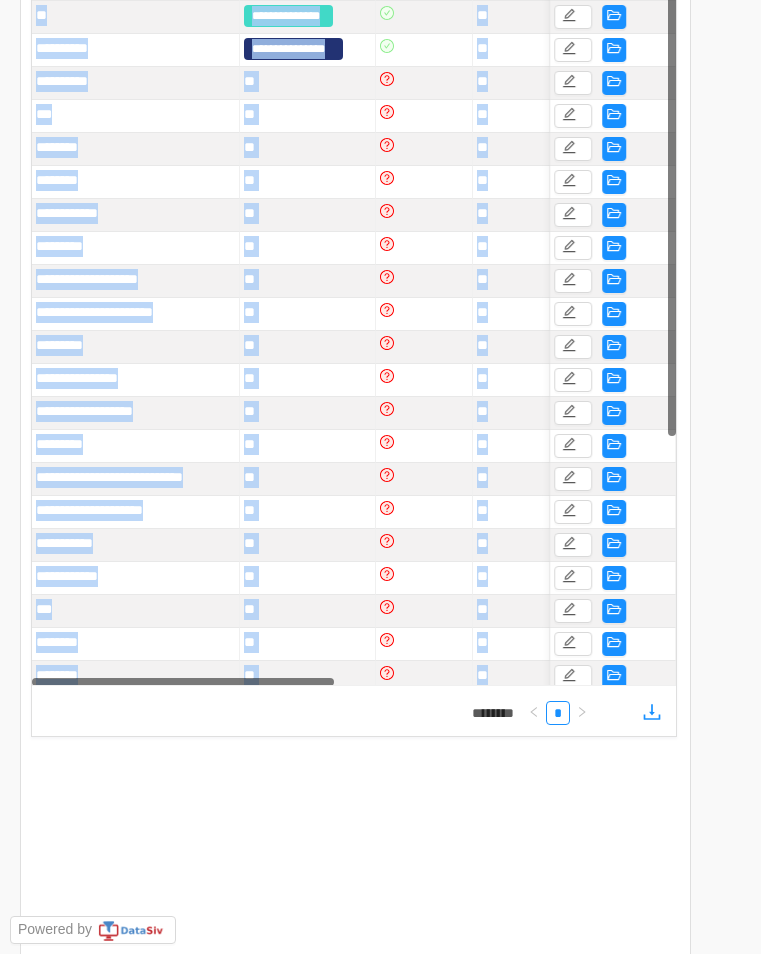 drag, startPoint x: 676, startPoint y: 396, endPoint x: 672, endPoint y: 423, distance: 27.294687 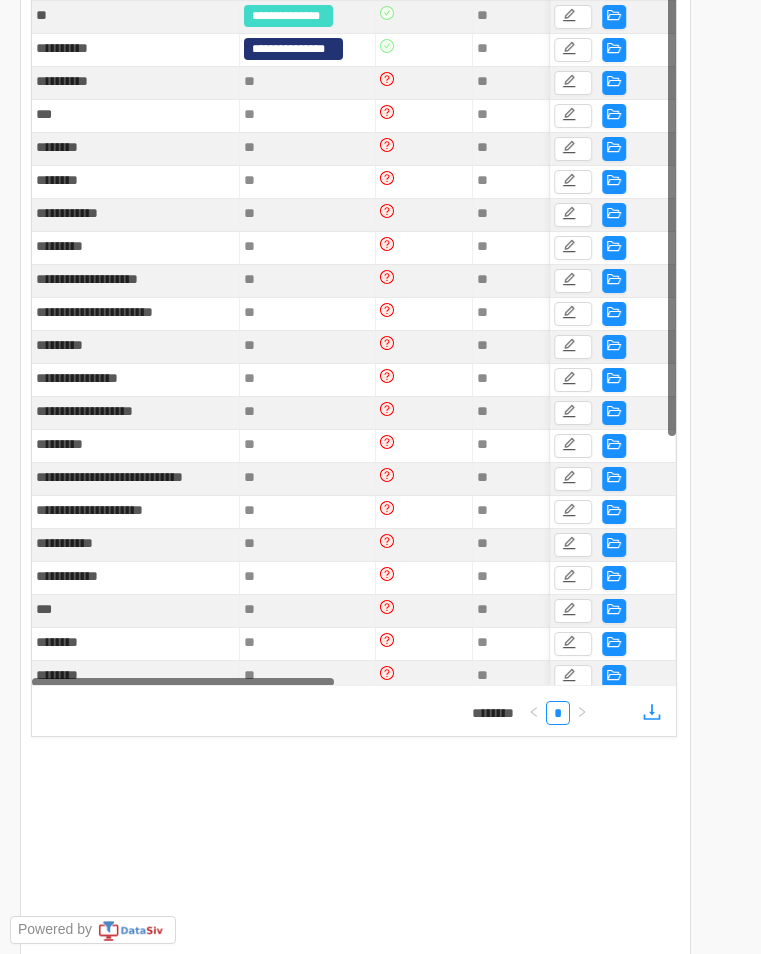 click on "**********" at bounding box center [355, 635] 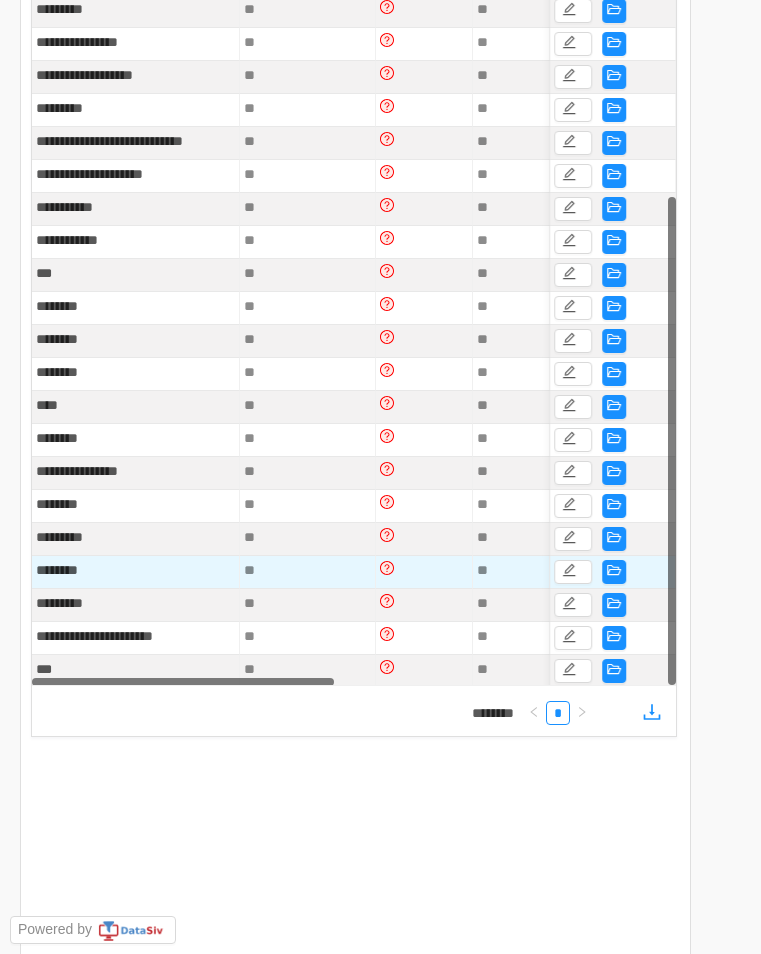 scroll, scrollTop: 338, scrollLeft: 0, axis: vertical 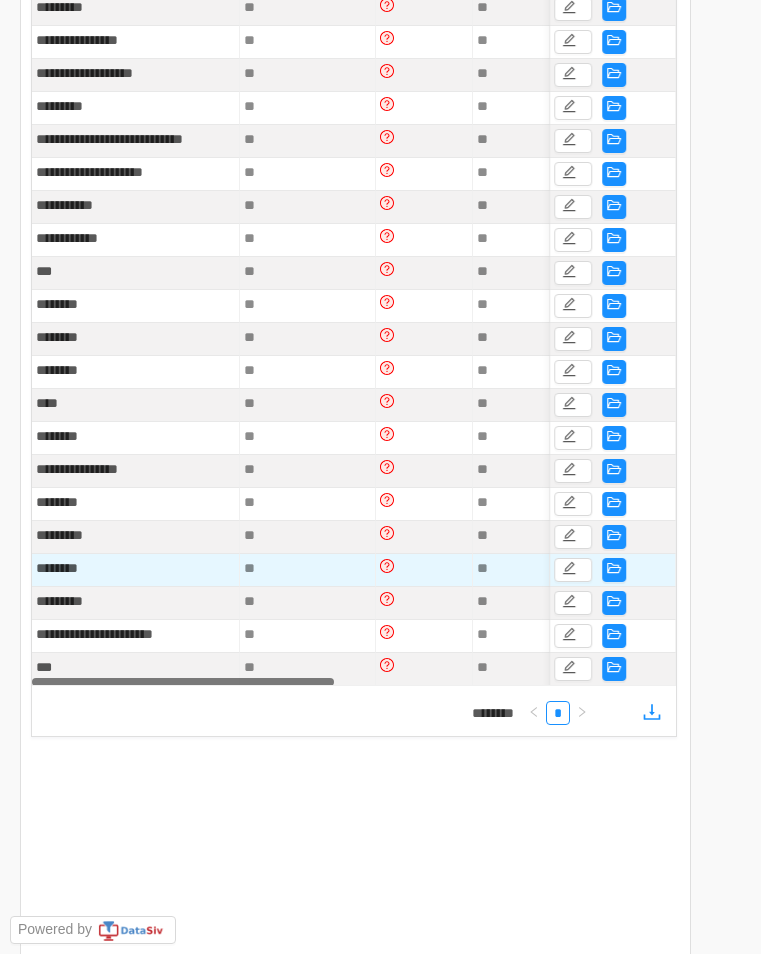 drag, startPoint x: 671, startPoint y: 338, endPoint x: 645, endPoint y: 580, distance: 243.39268 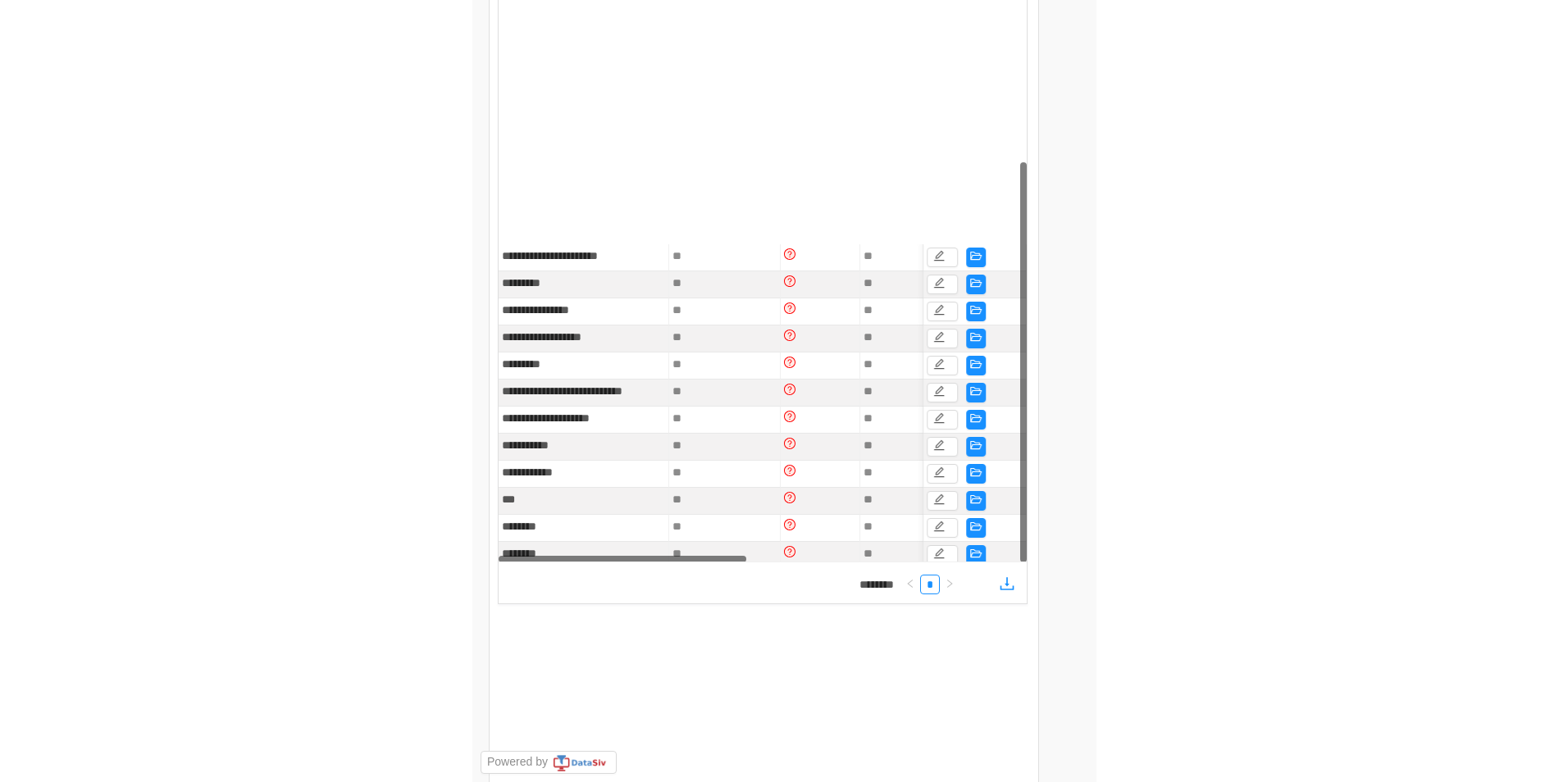 scroll, scrollTop: 277, scrollLeft: 0, axis: vertical 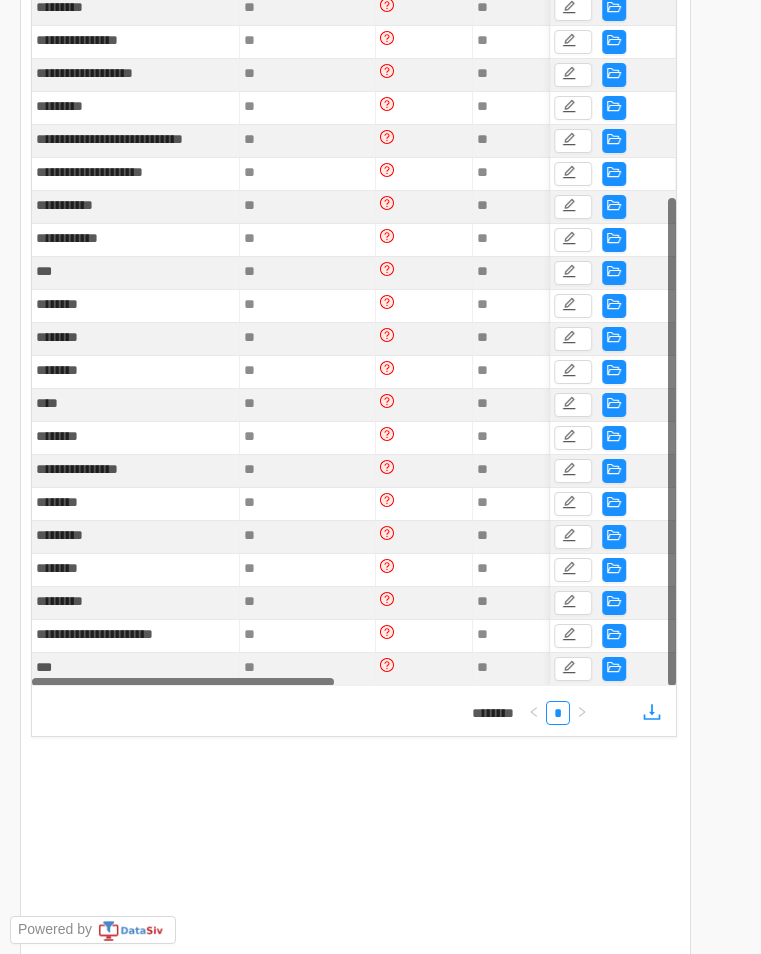 drag, startPoint x: 672, startPoint y: 588, endPoint x: 668, endPoint y: 697, distance: 109.07337 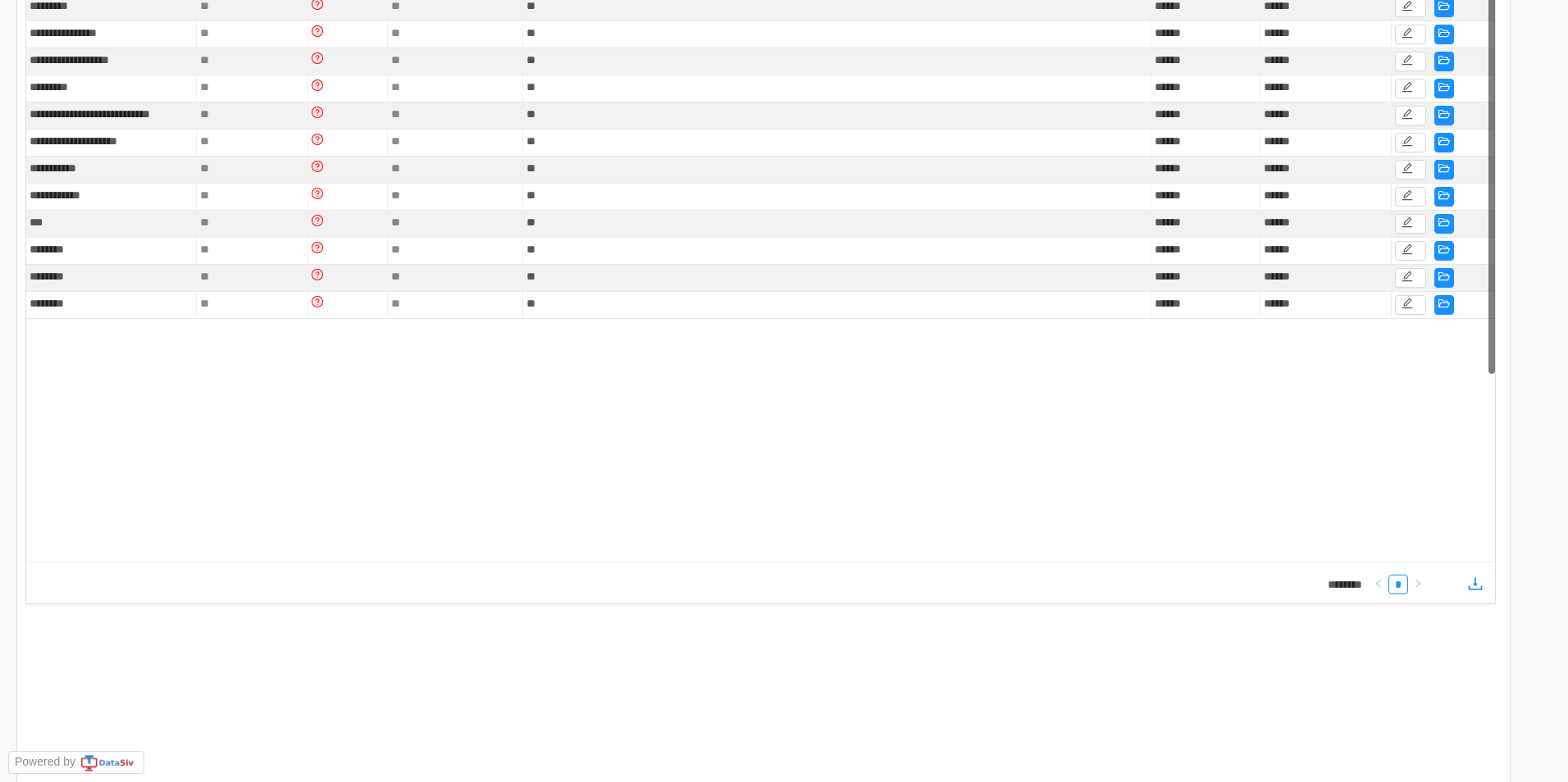 scroll, scrollTop: 0, scrollLeft: 0, axis: both 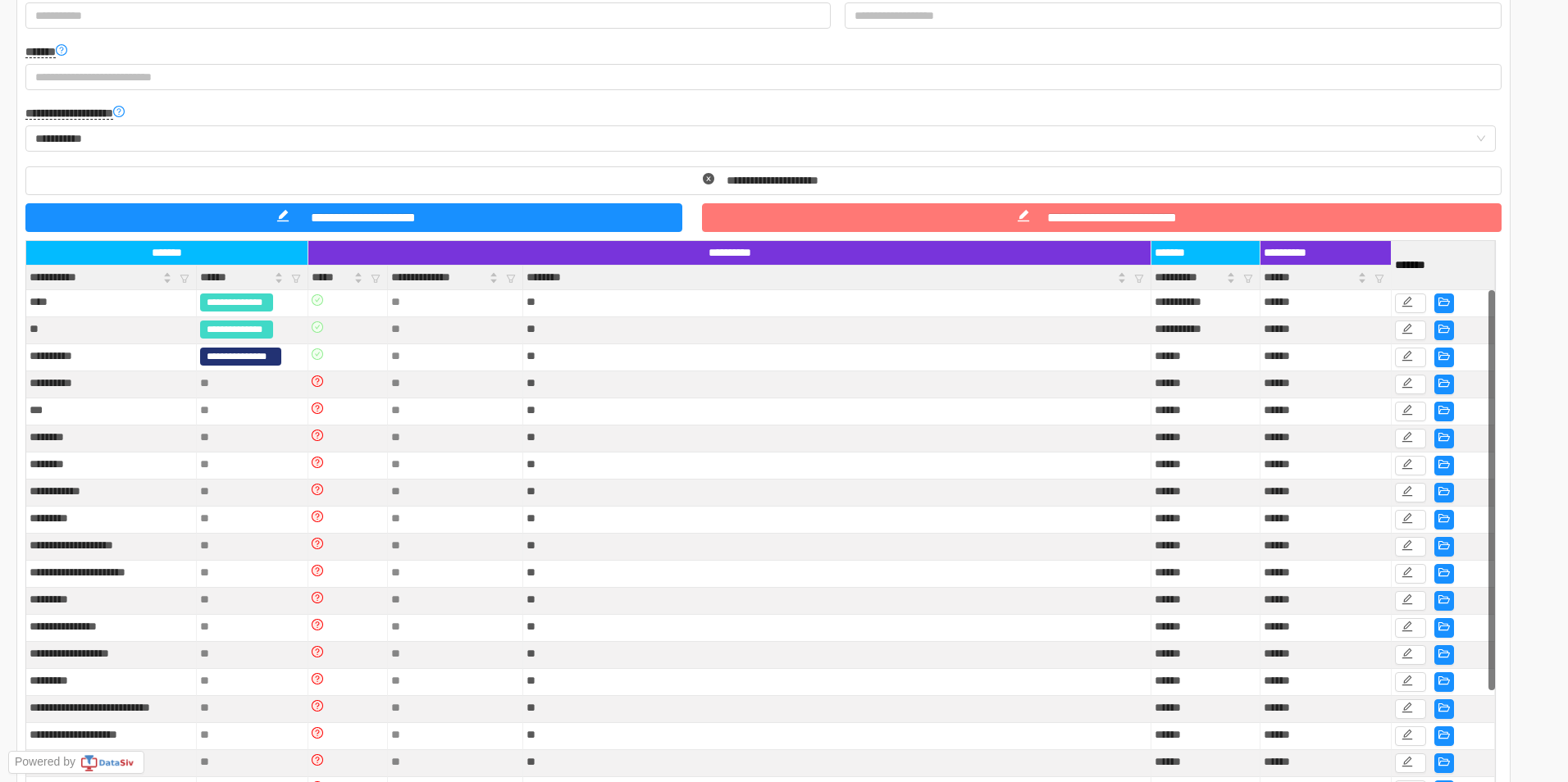 click on "**********" at bounding box center [1101, 217] 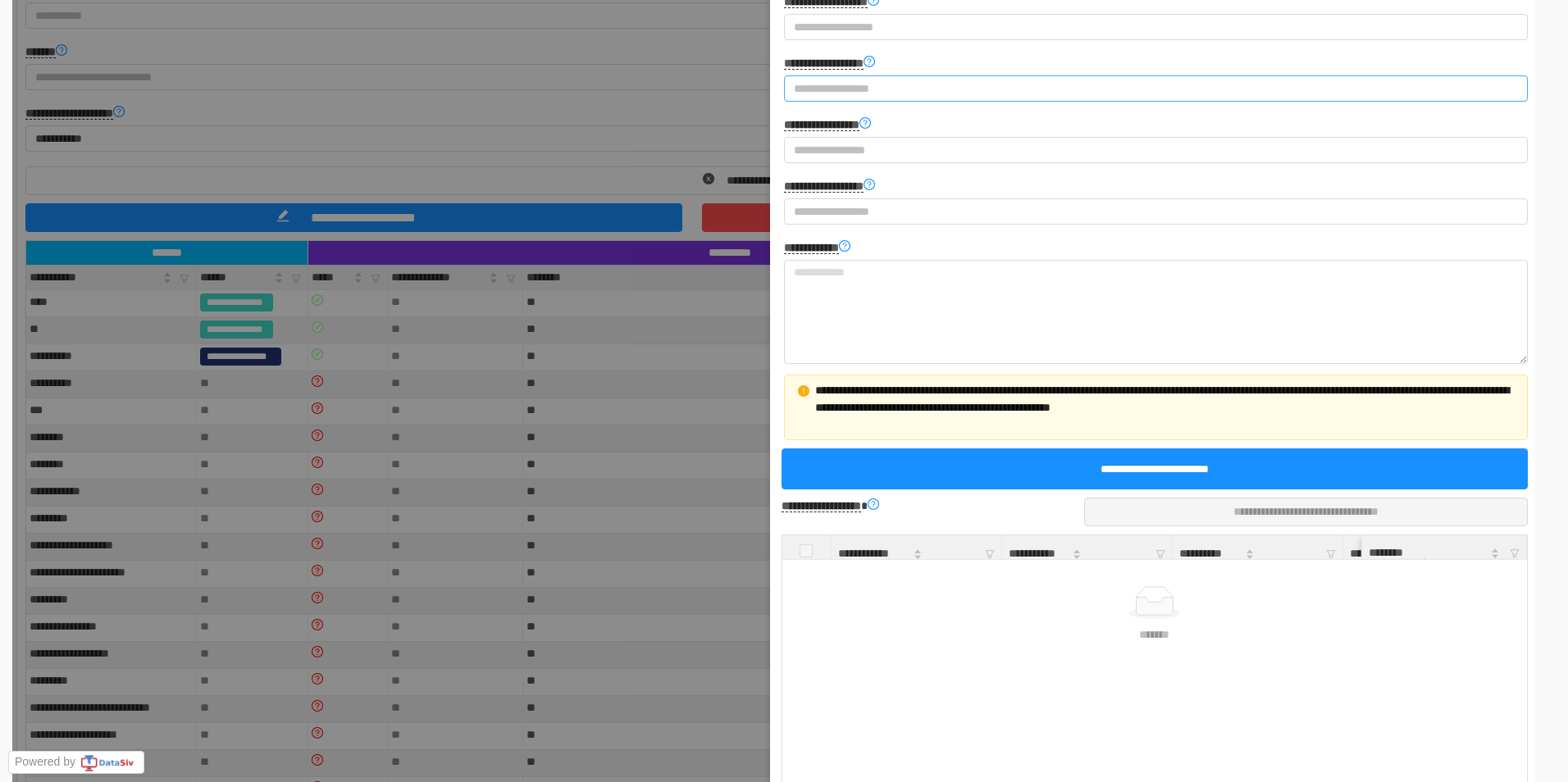 click on "**********" at bounding box center (1148, 89) 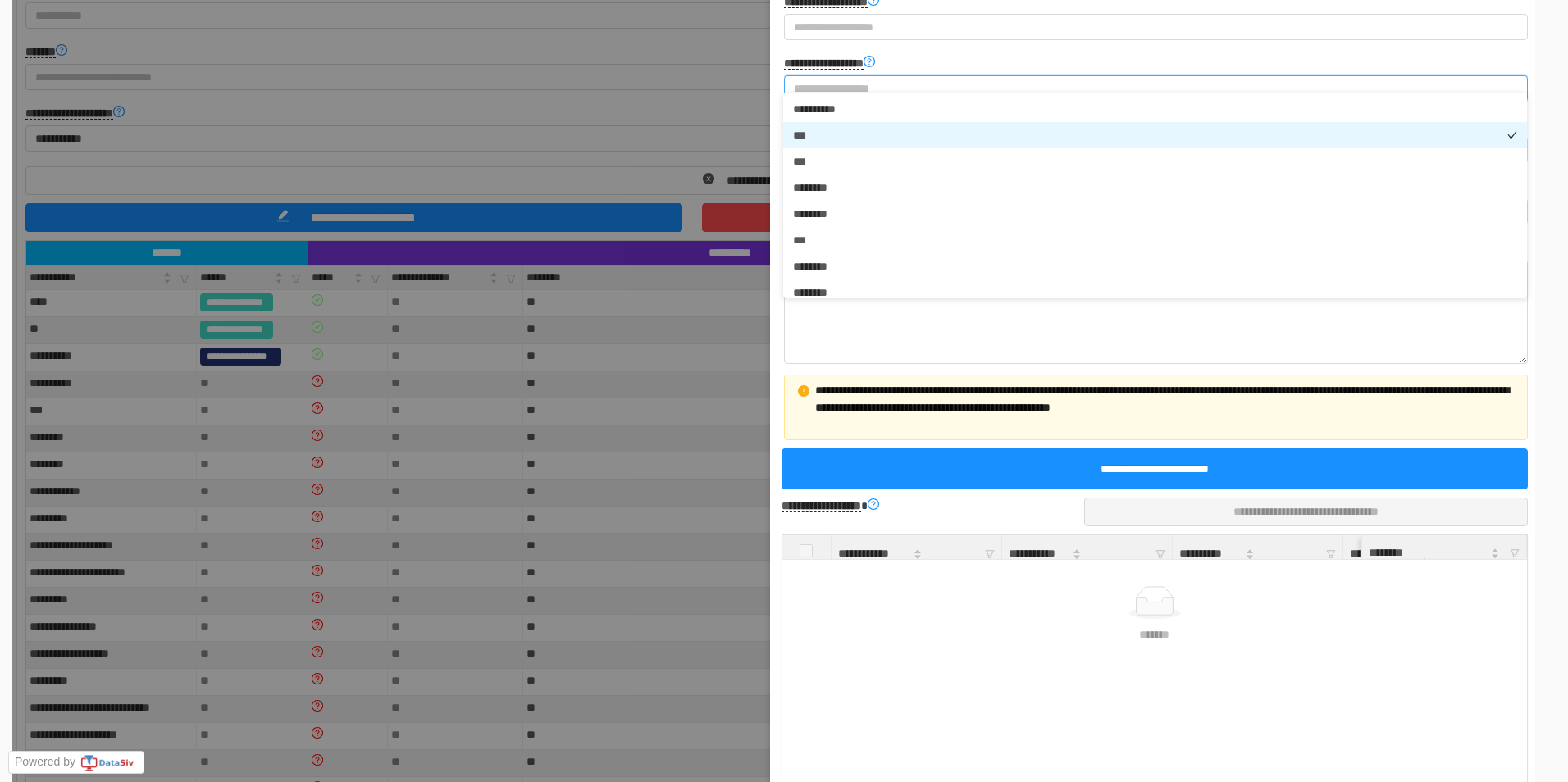 click on "* * *" at bounding box center [1155, 135] 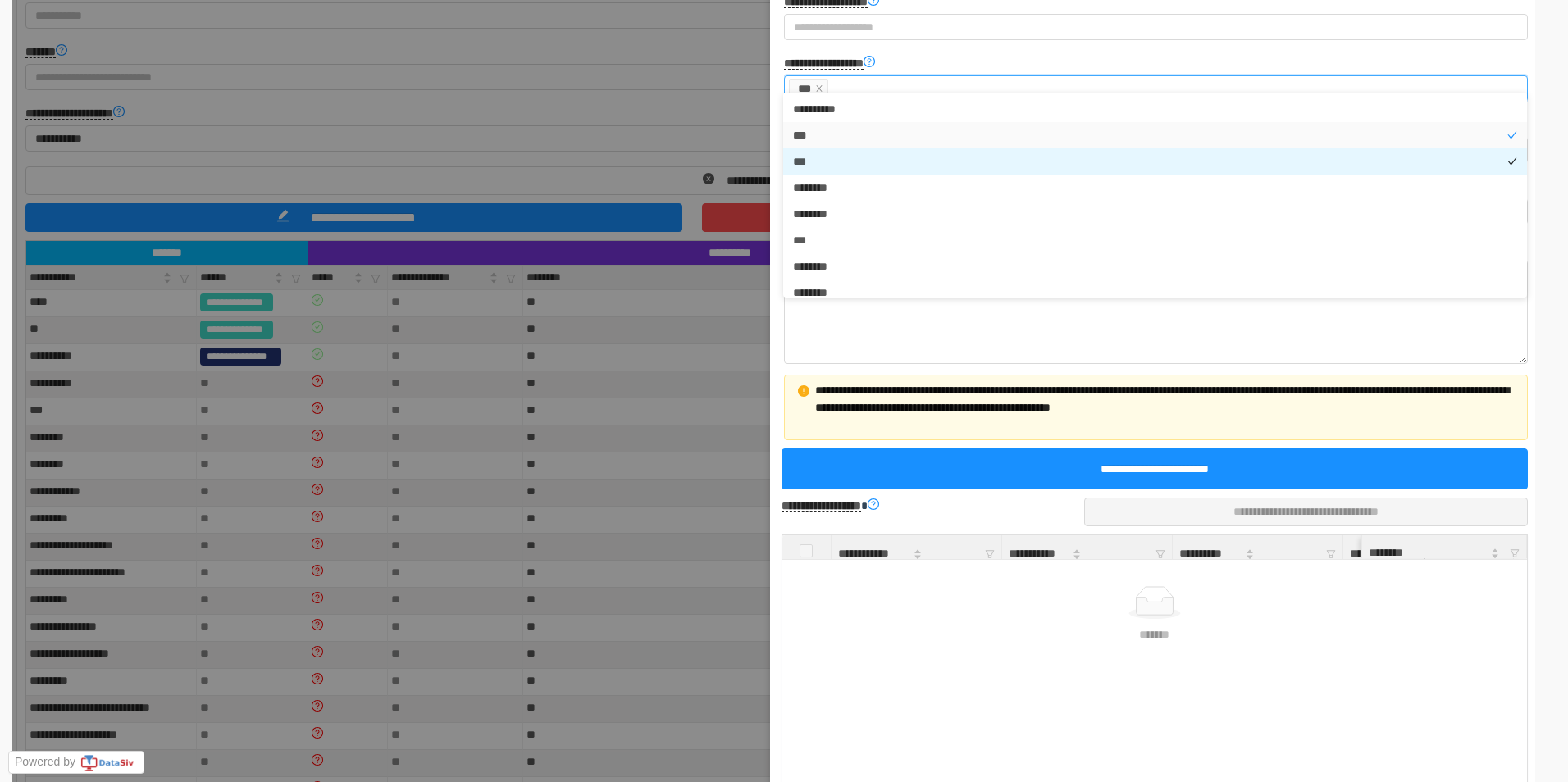 click on "* * *" at bounding box center (1155, 161) 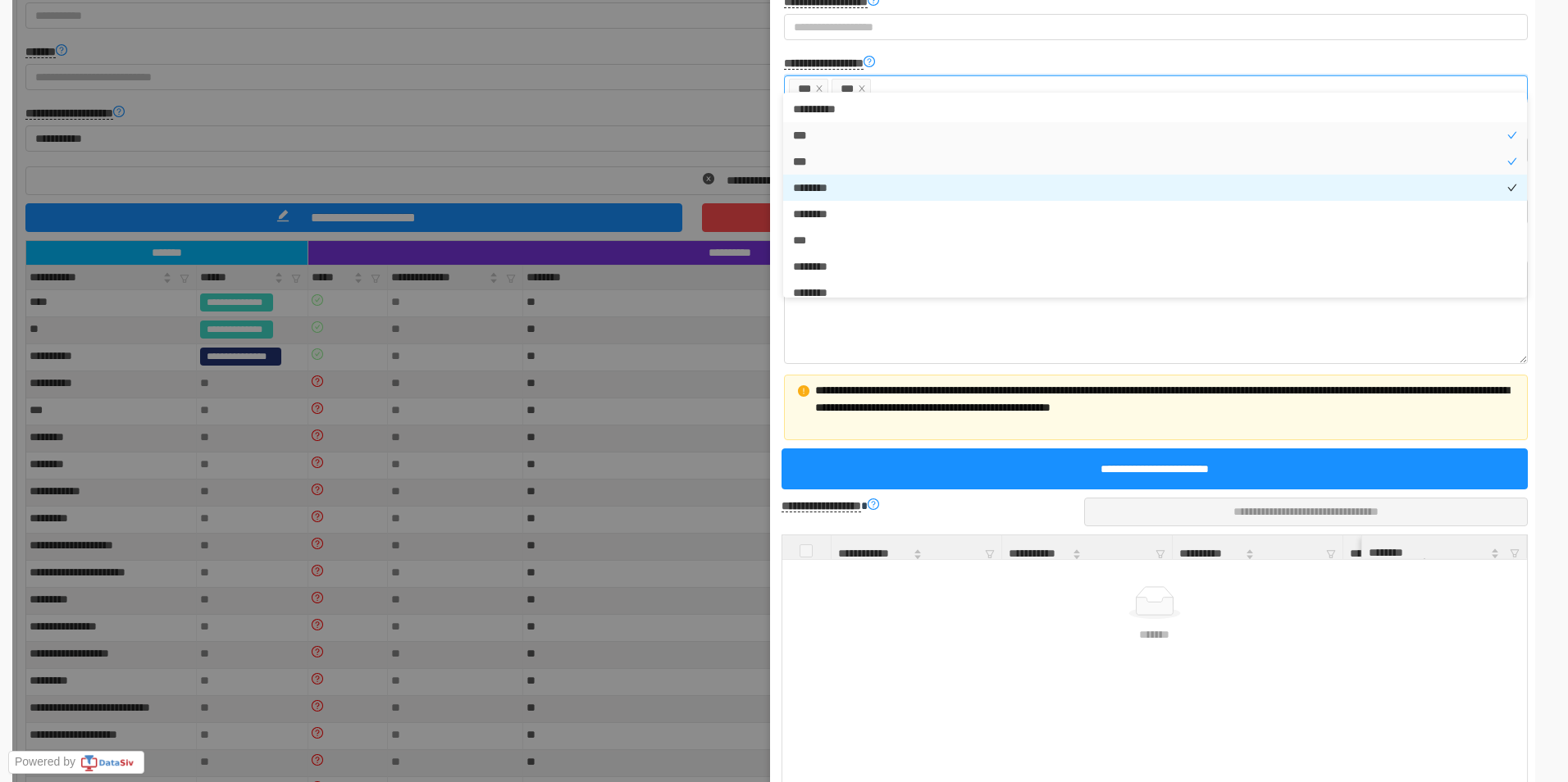 click on "* * *   *   * *" at bounding box center [1155, 188] 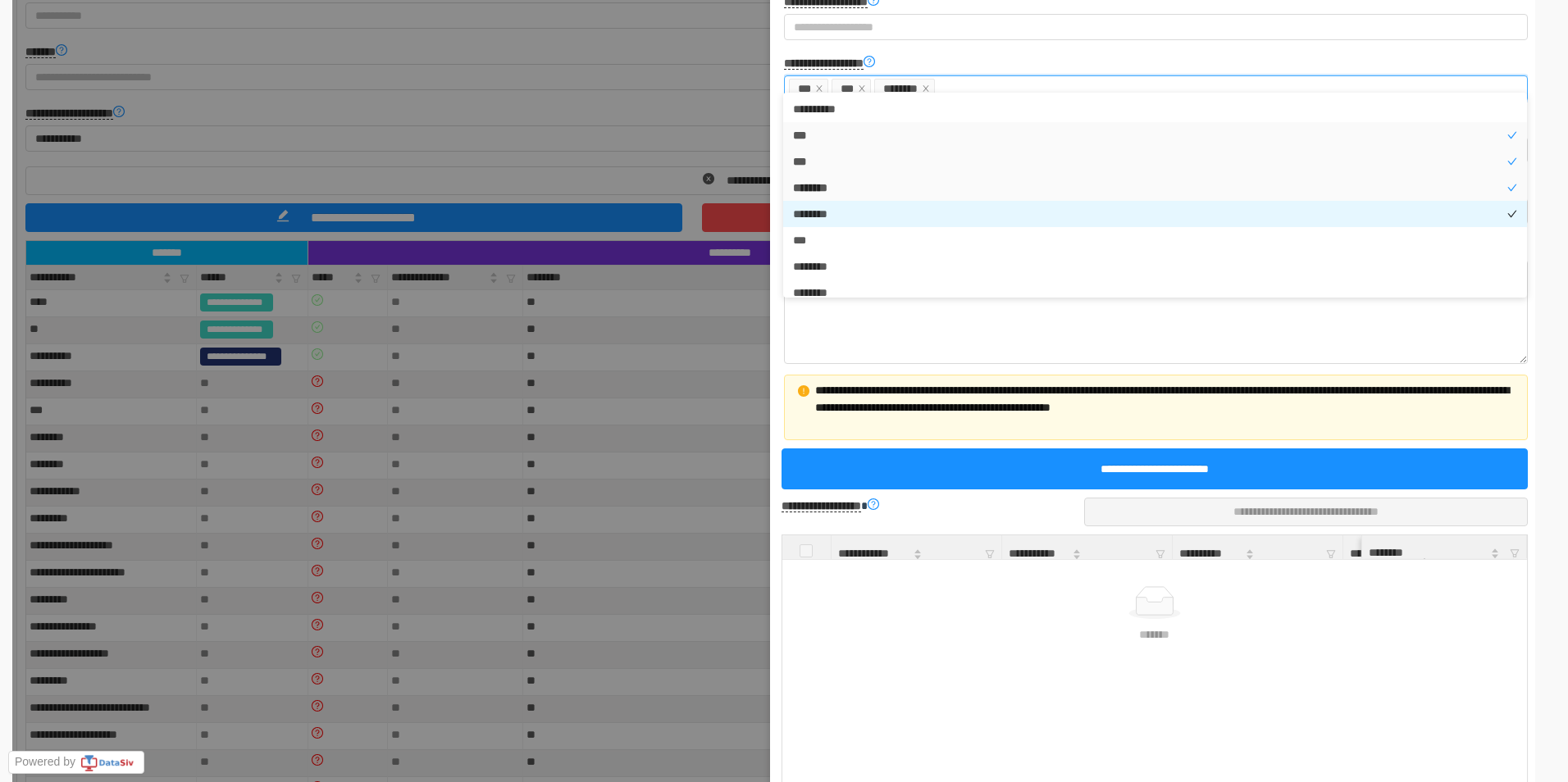 click on "* * *   *   * *" at bounding box center (1155, 214) 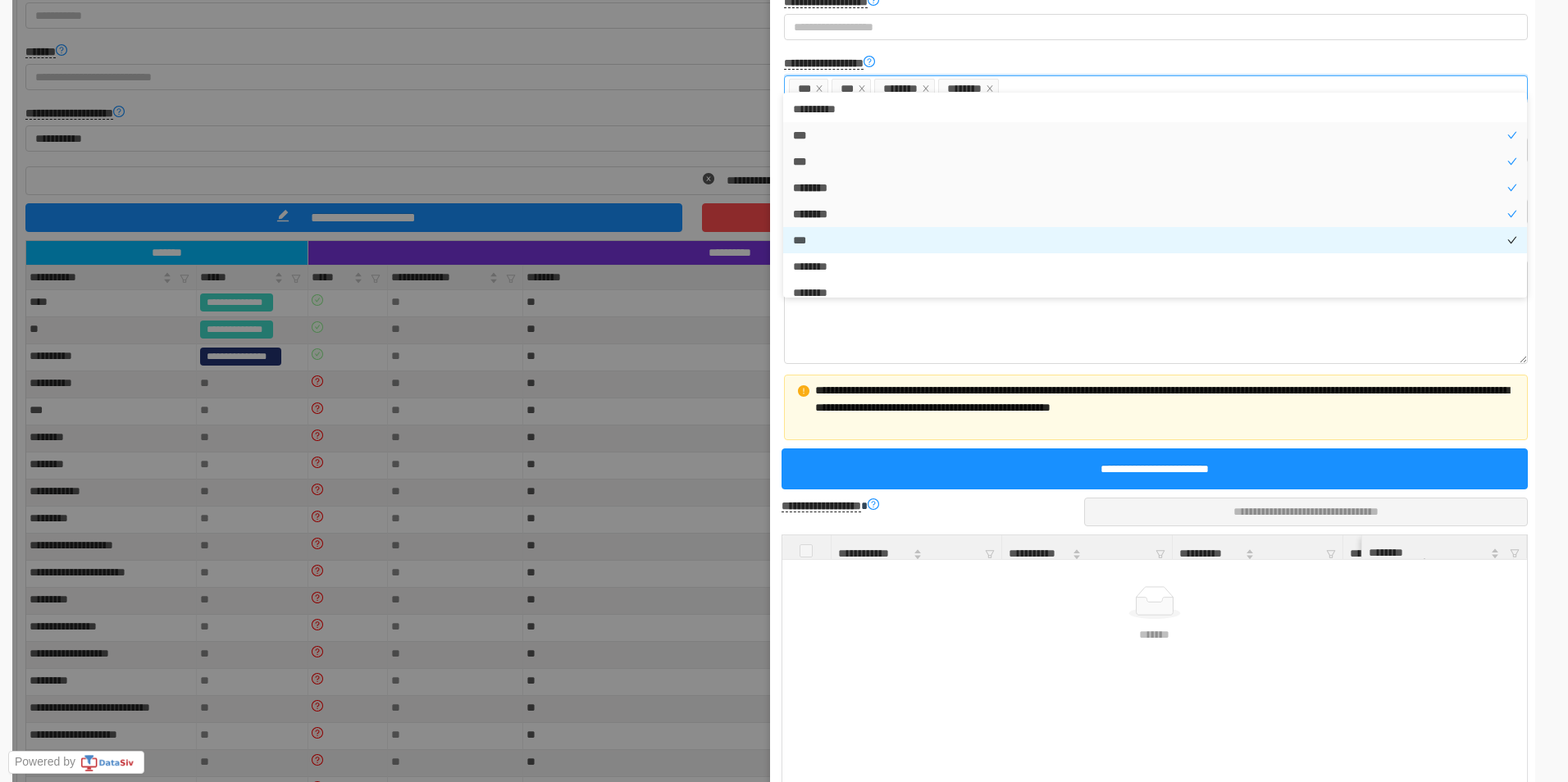click on "* * *" at bounding box center [1155, 240] 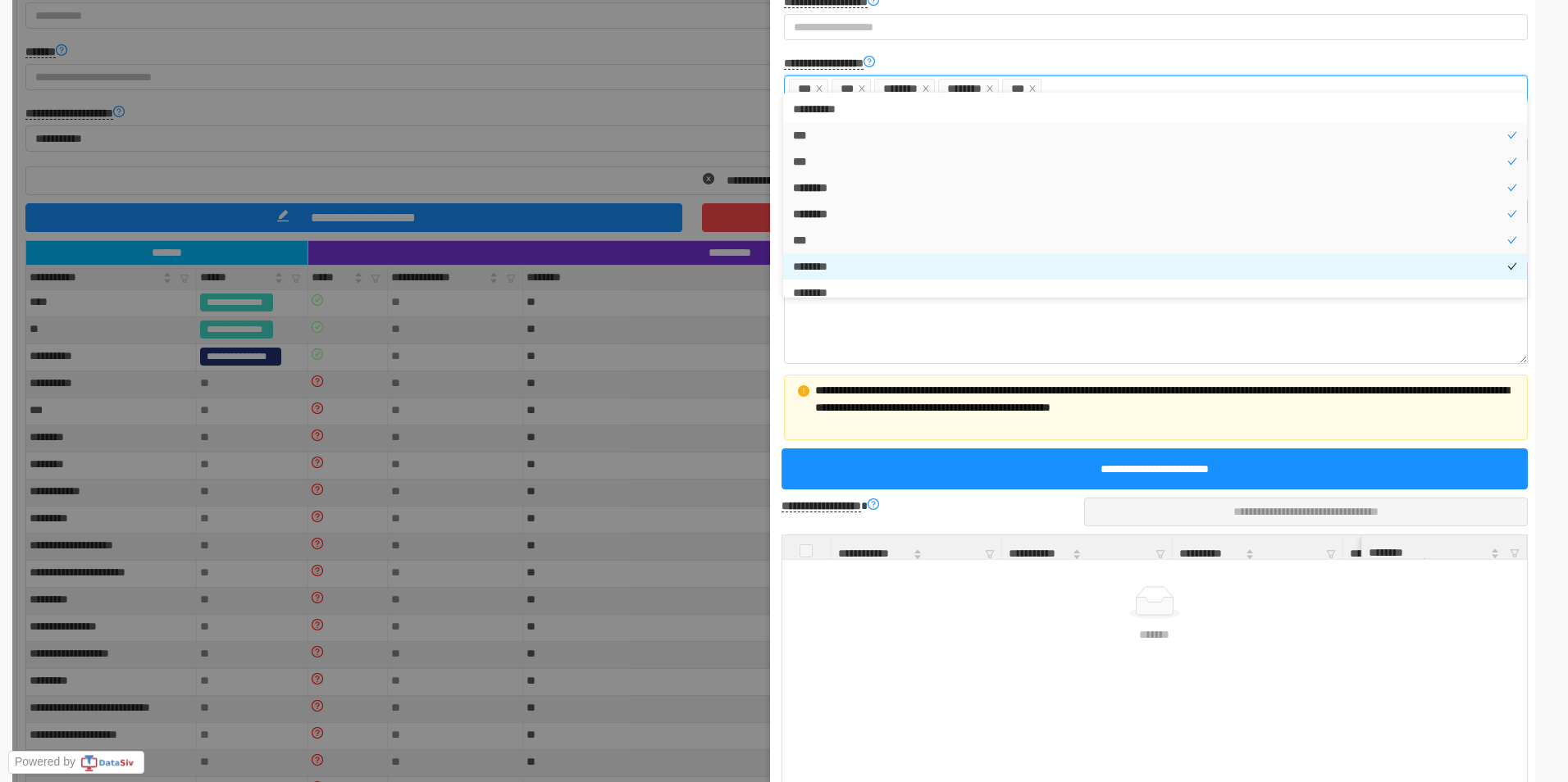 click on "* * *   *   * *" at bounding box center (1155, 266) 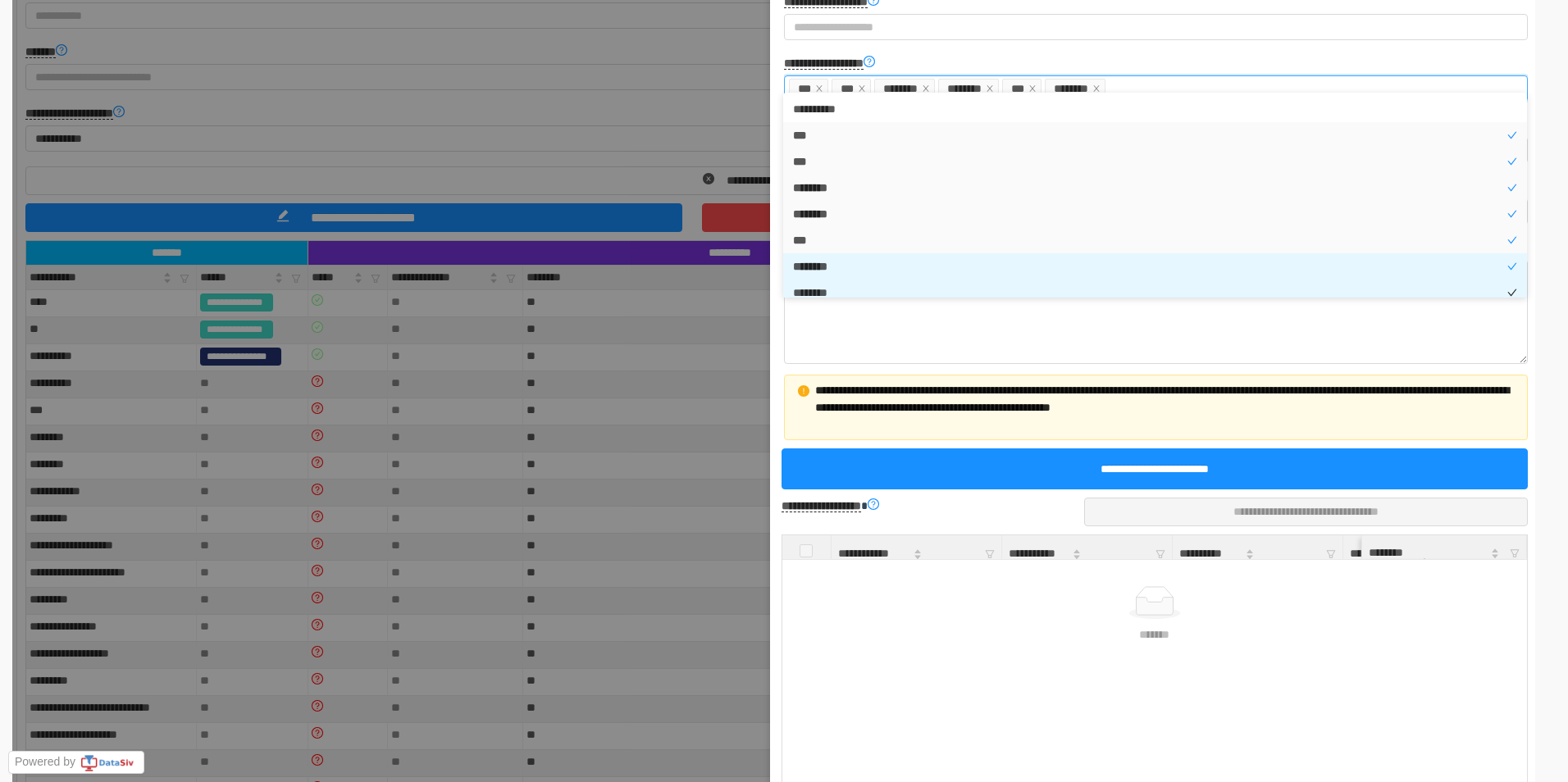 click on "* * *   *   * *" at bounding box center [1155, 266] 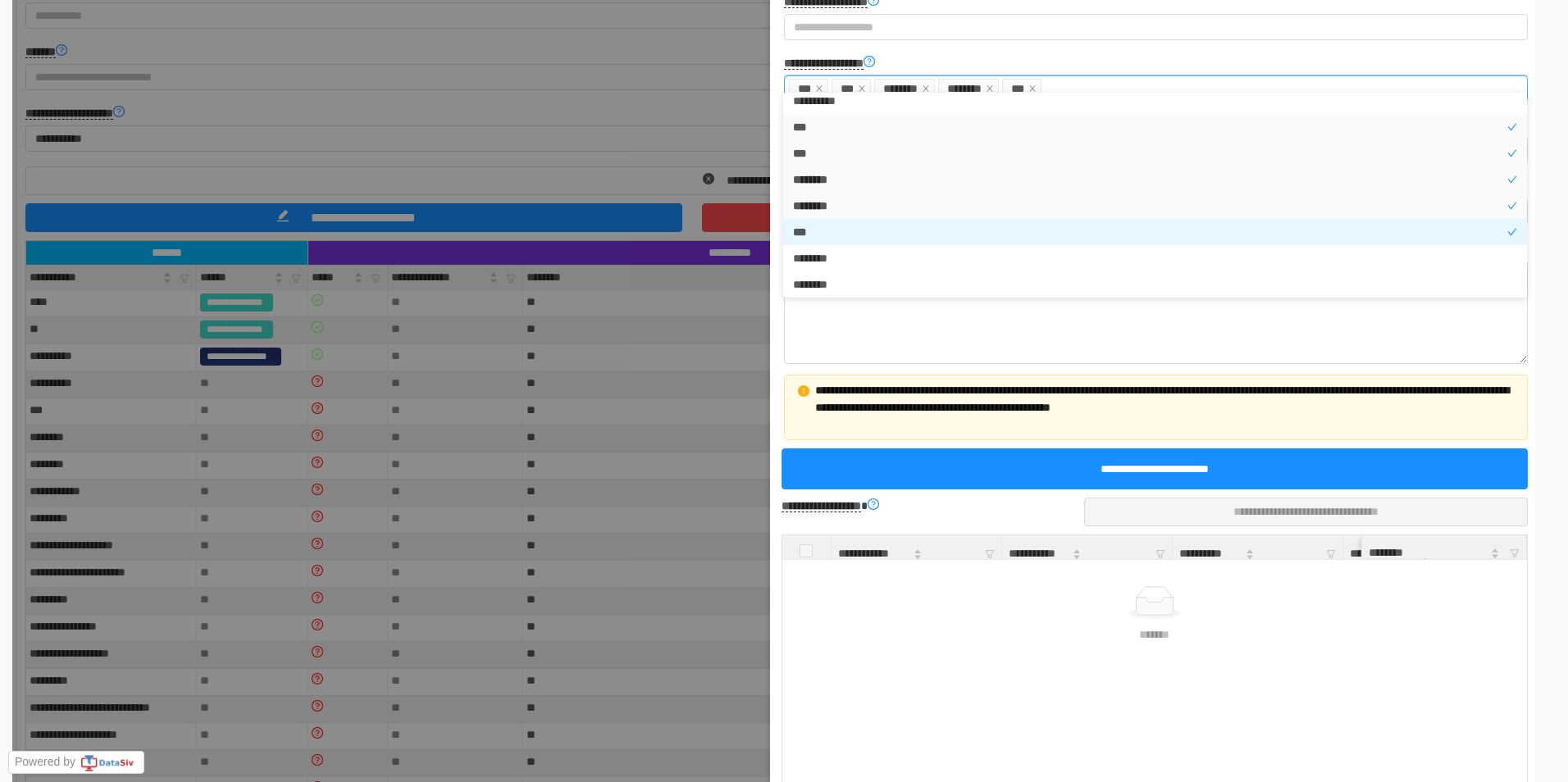 click on "* * *" at bounding box center [1155, 232] 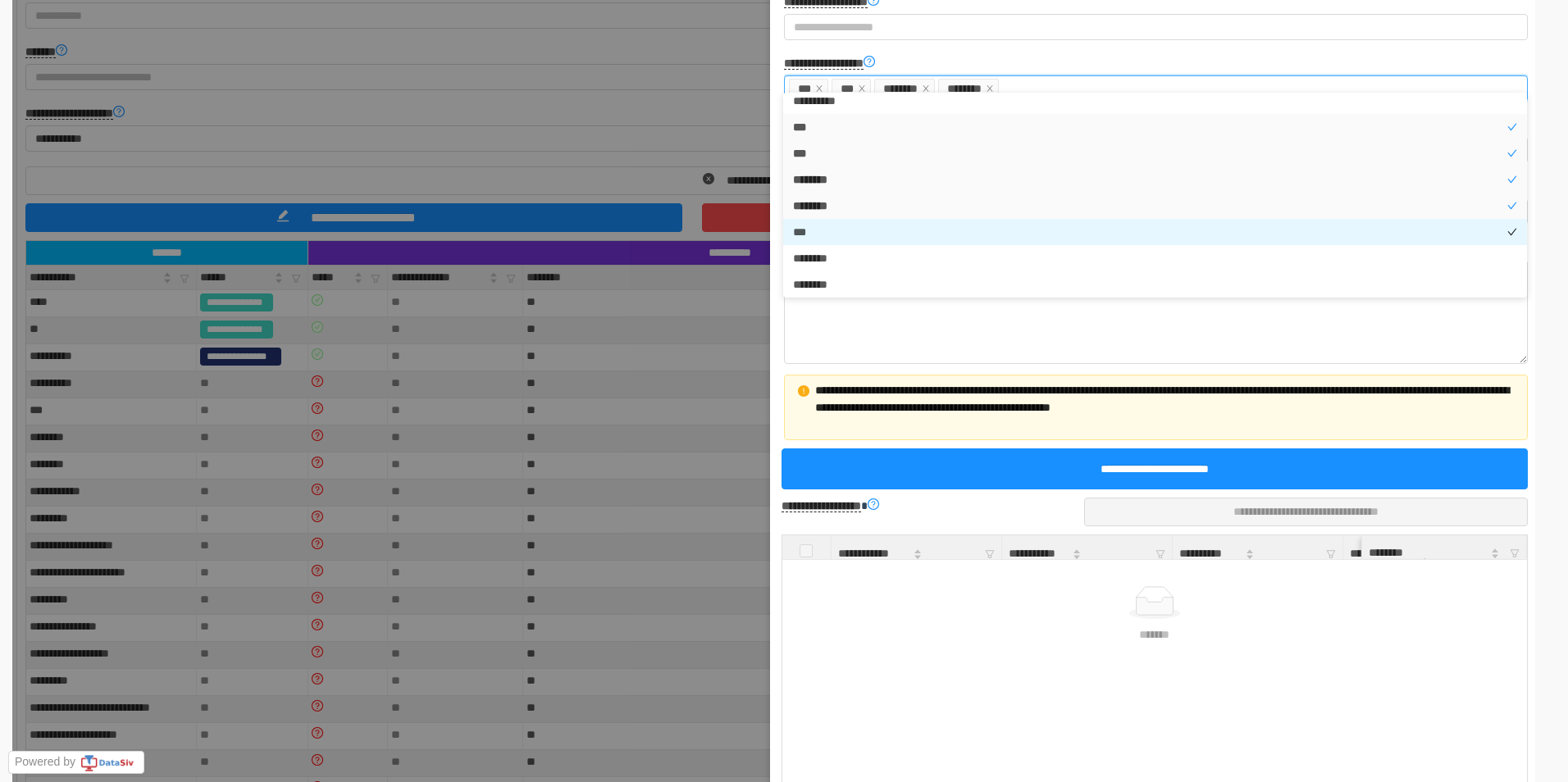 click on "* * *" at bounding box center (1155, 232) 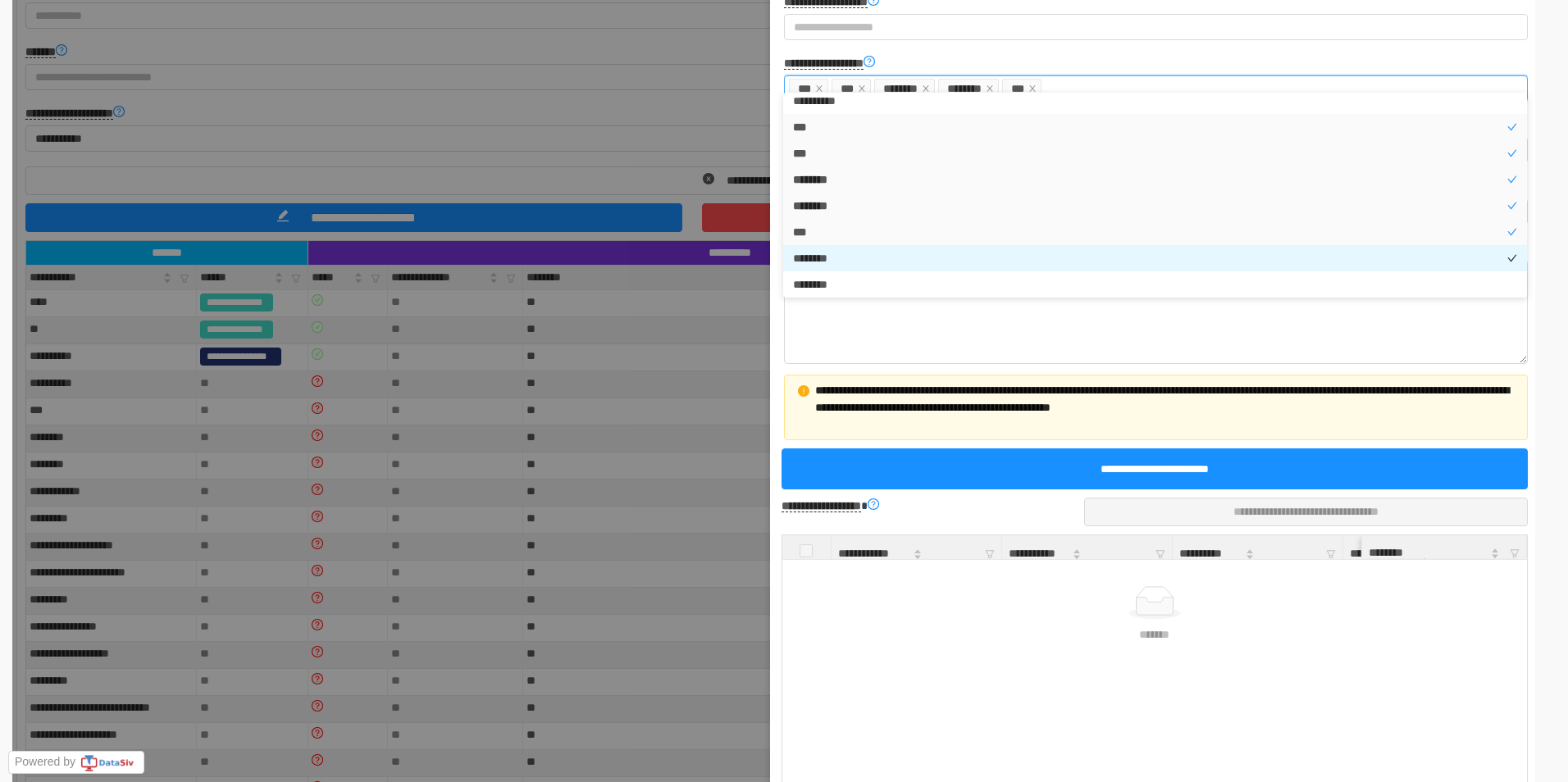 click on "* * *   *   * *" at bounding box center [1155, 258] 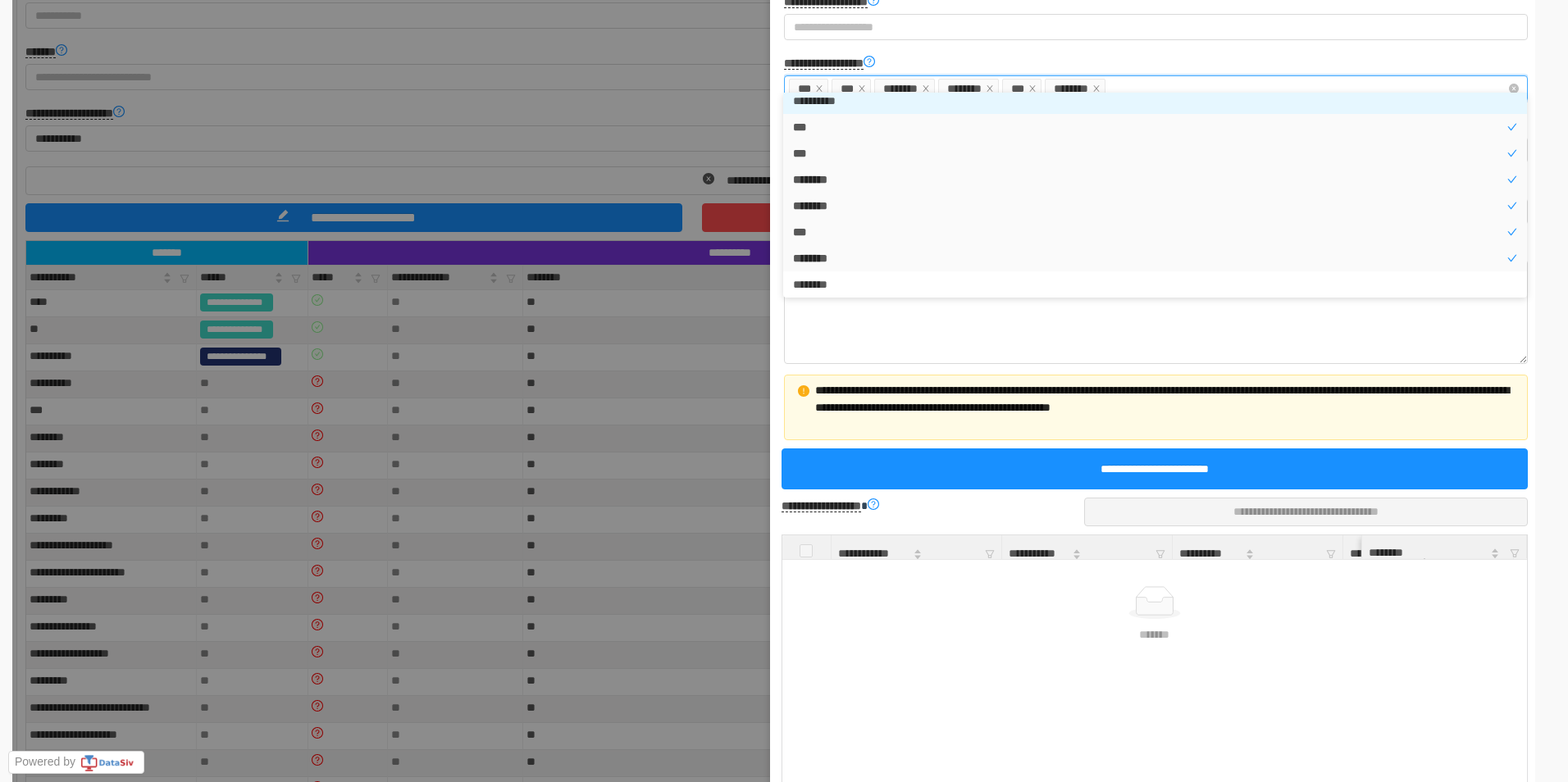 scroll, scrollTop: 3, scrollLeft: 0, axis: vertical 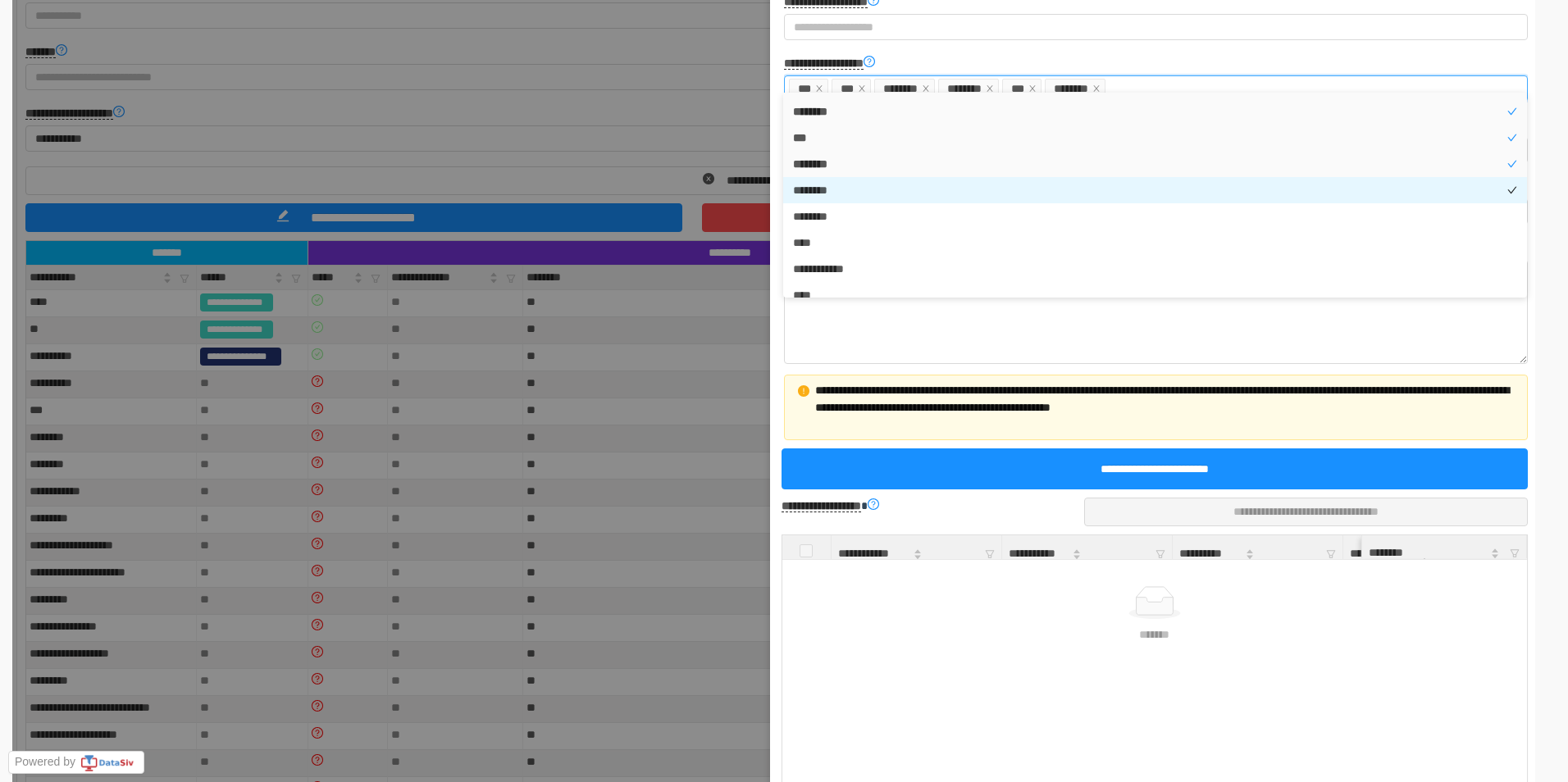 click on "* * *   *   * *" at bounding box center (1155, 190) 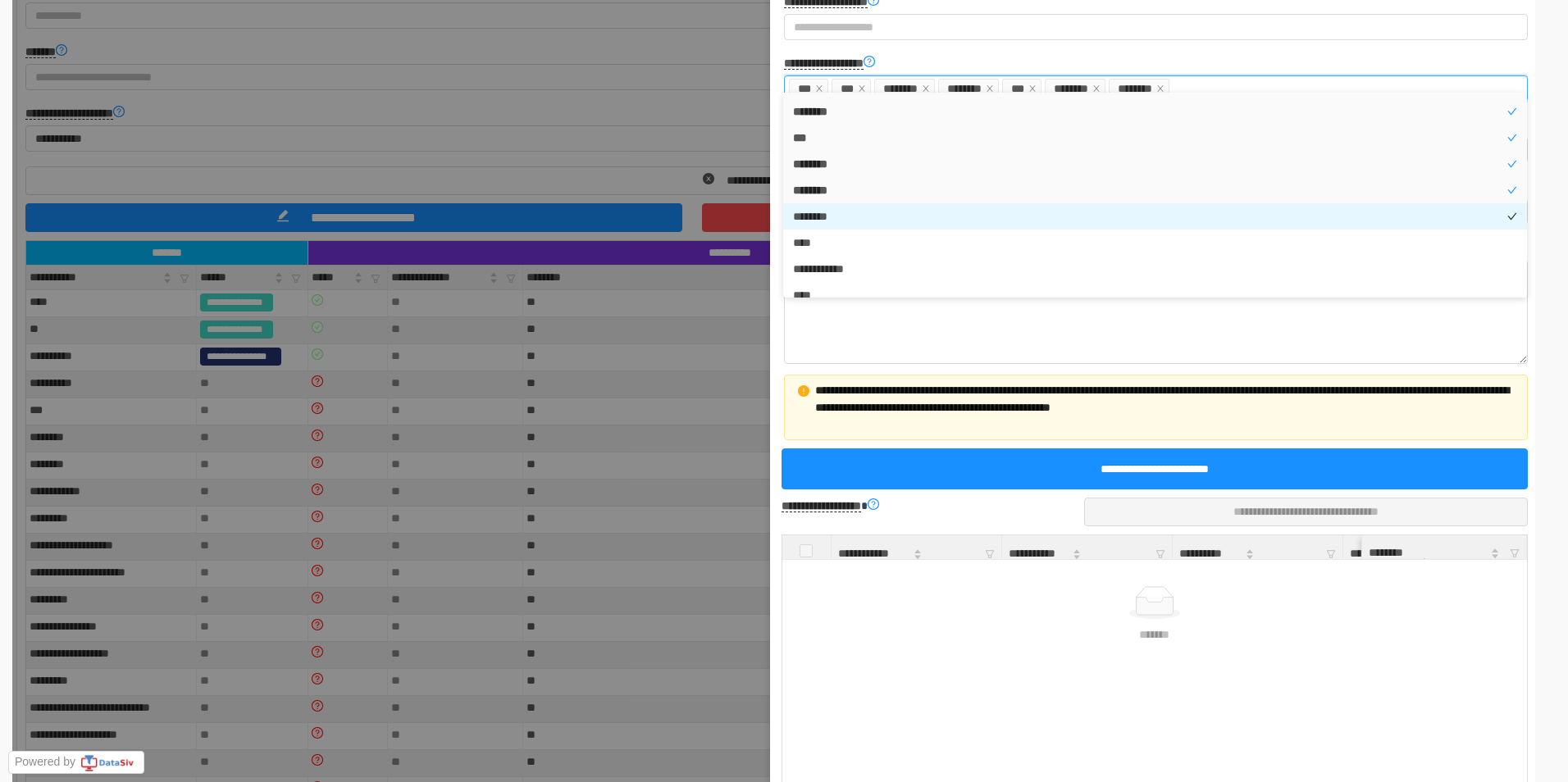 click on "* * *   *   * *" at bounding box center [1155, 216] 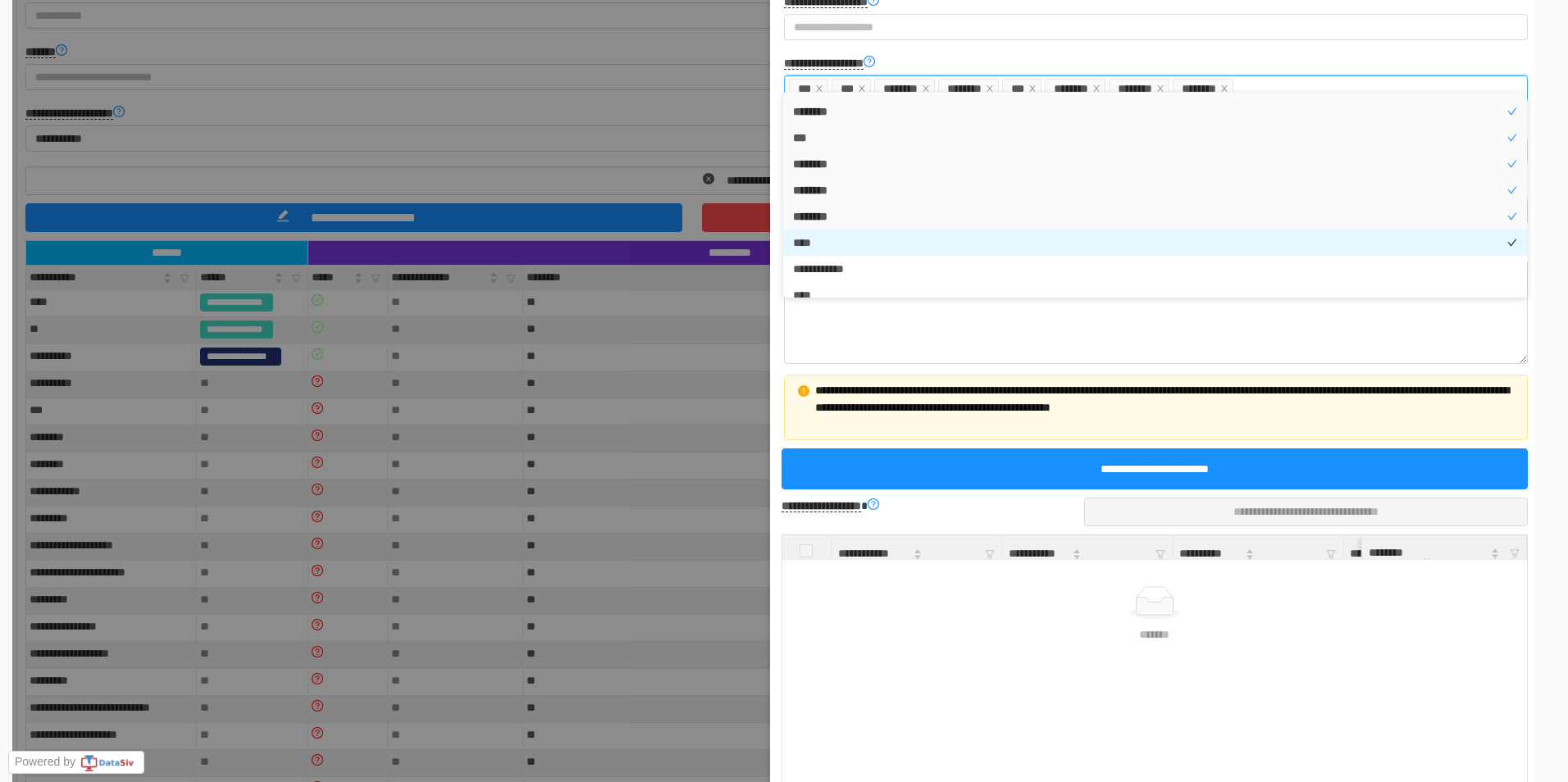 click on "* * * *" at bounding box center (1155, 243) 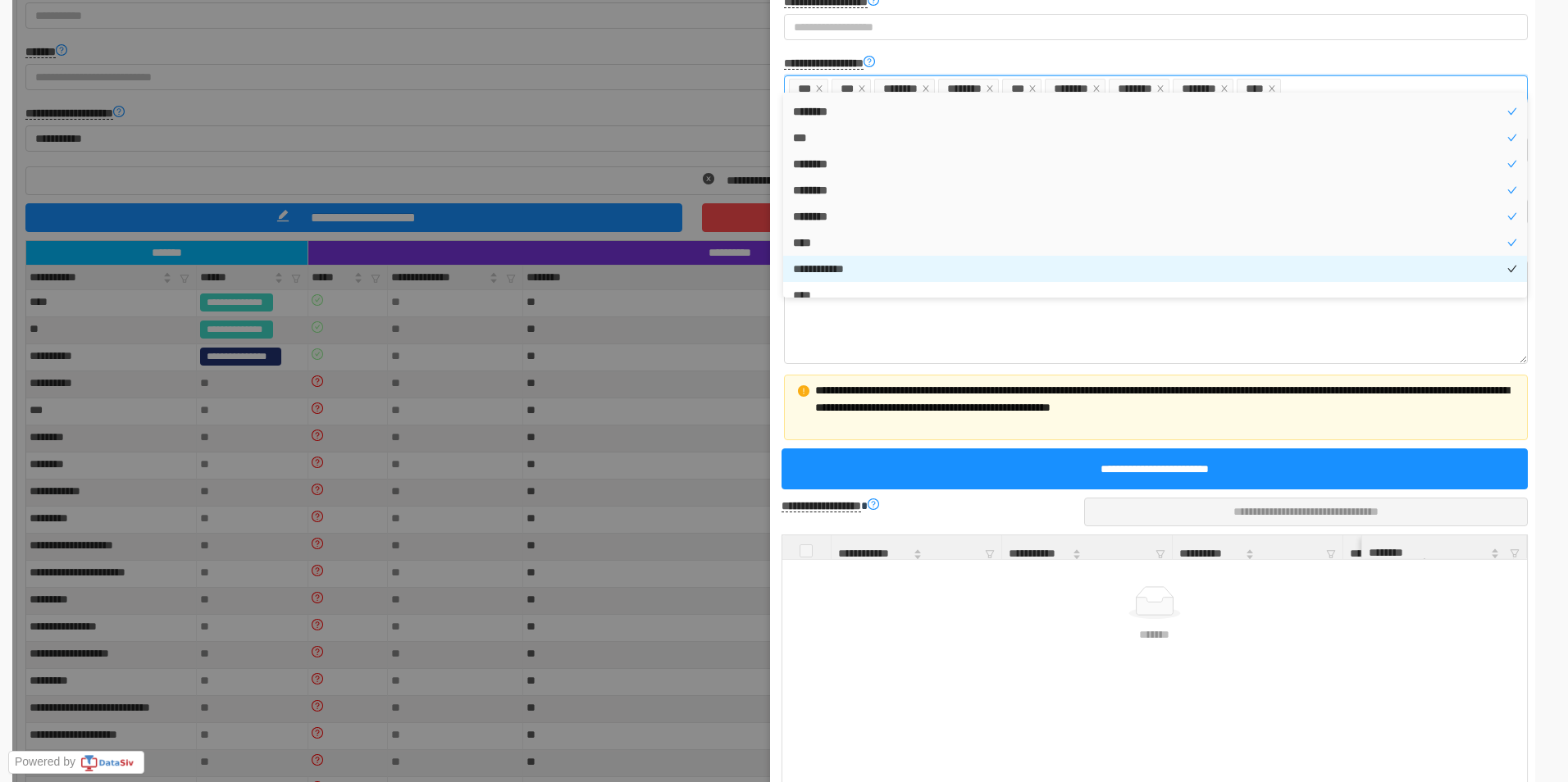 click on "*" at bounding box center (839, 269) 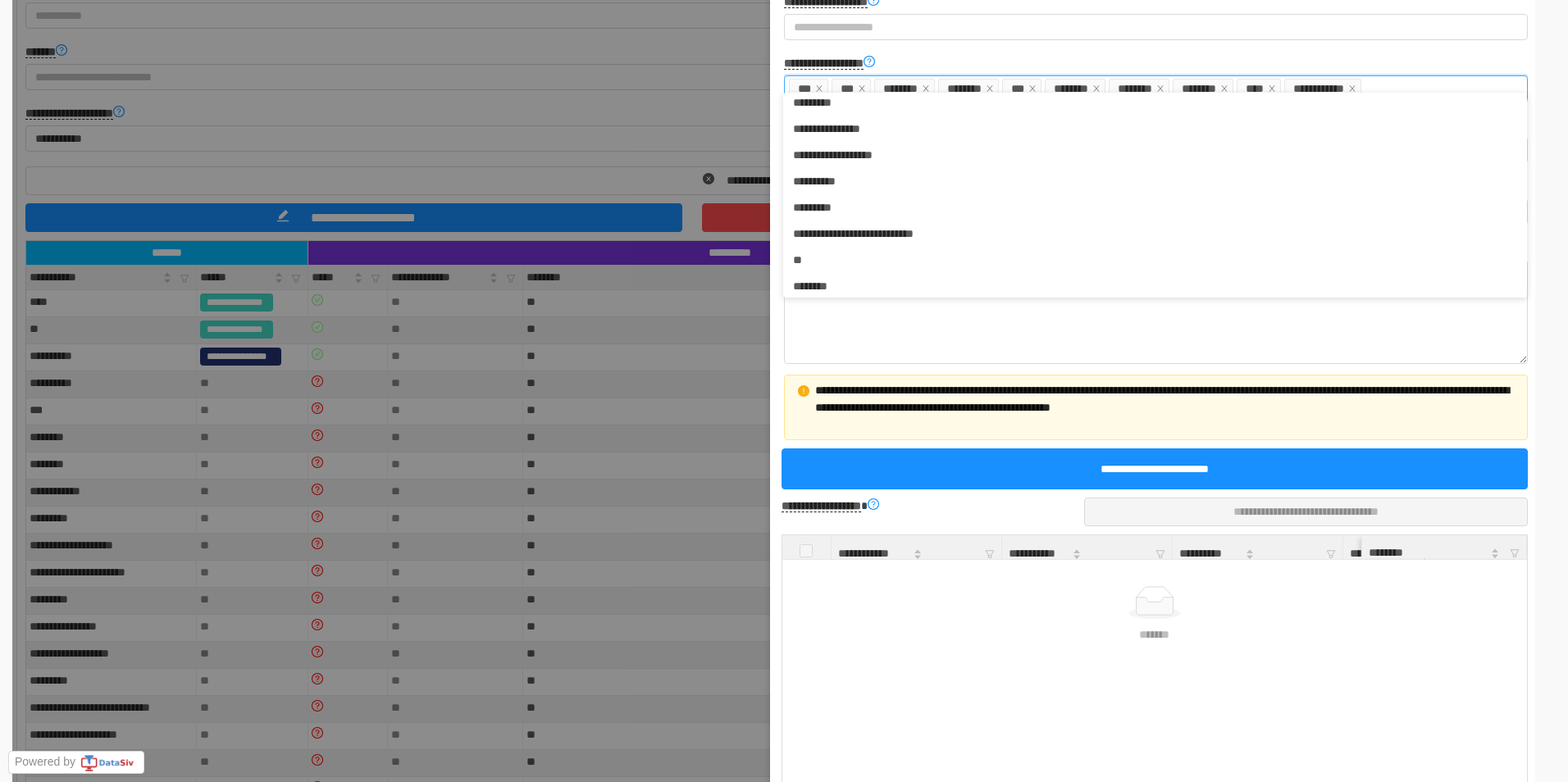 scroll, scrollTop: 430, scrollLeft: 0, axis: vertical 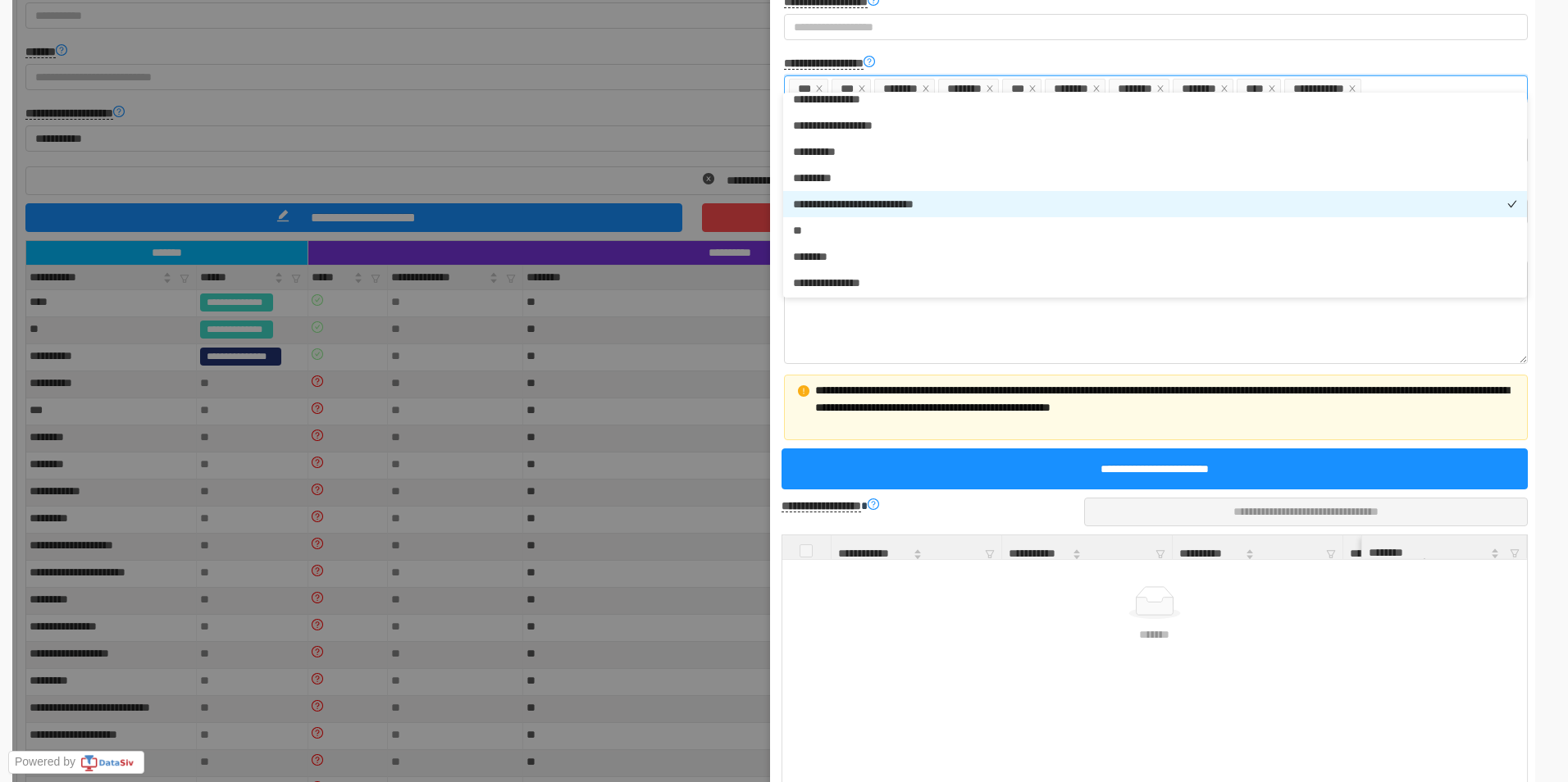click on "*" at bounding box center [853, 204] 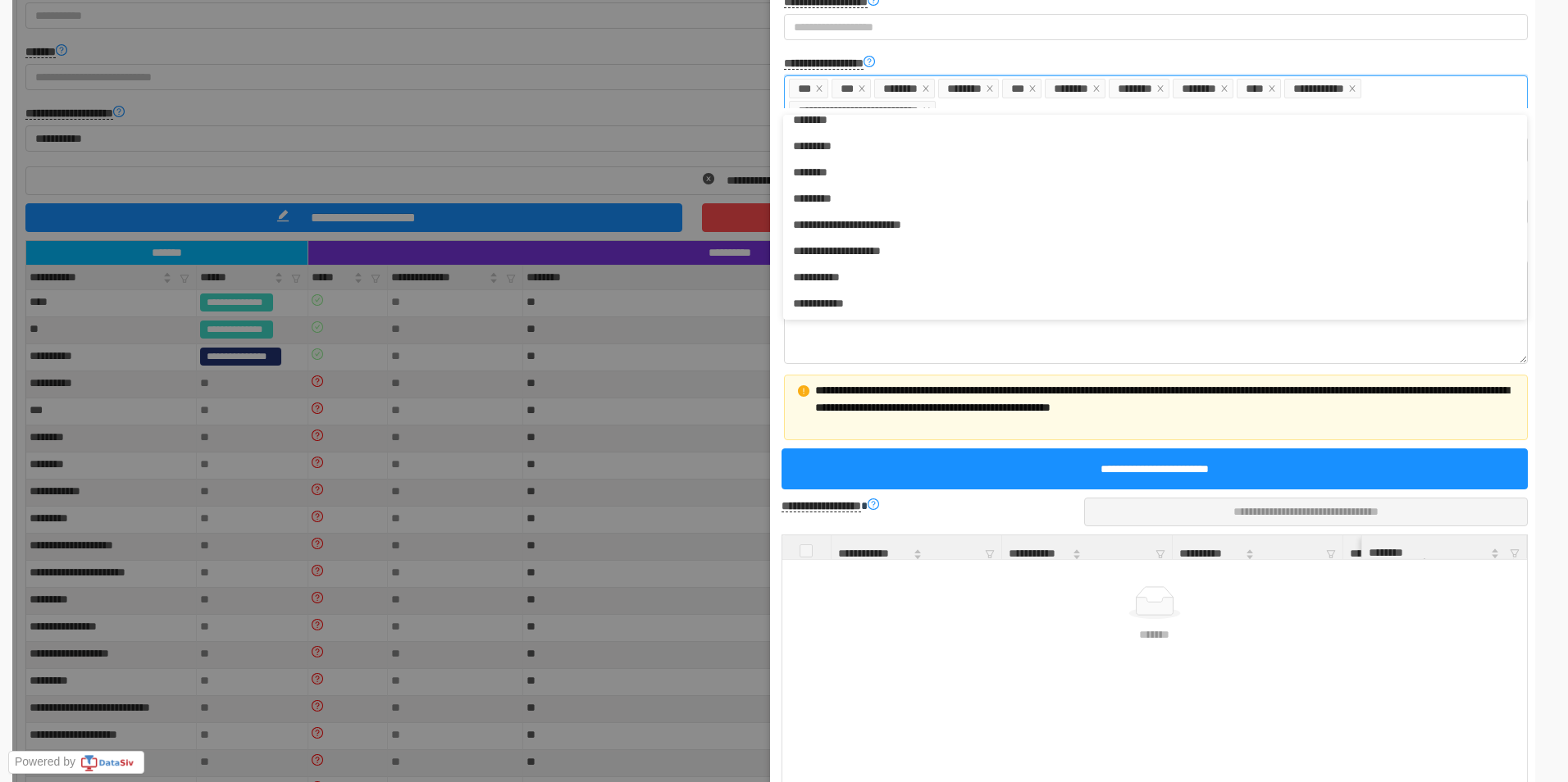 click on "* * * *   * * * * *   * * *   * * *   * * *   *   * *   * * *   *   * *   * * *   * * *   *   * *   * * *   *   * *   * * *   *   * *   * * * *   * * * * * * * * * * * *   * * * *   * * * *   *   * *   * * * *   *   * * * * * * * * * * * * *   * * * *   *   * * * * * * * * * * * * * * * *   * * * *   *   * *   * * * *   *   * * * * * * * * *   * * * * * *   * * * * * *   * * * * *   * * * * * * * * * *   * * *   * * * * *   * * * * * * *   * * * * * * * * * * * * *   * * * * * * *   * *   * *   *   * * *   * *   *   * * * * * *   * * * *   * *   *   * * *   * *   *   * * * *   * *   *   * * *   * *   *   * * * *   * *   *   * * * *   * * * * * * * * * * * *   * * *   * * * * * * * * * *   * * * *   * * * * *   * * * * *   *   * * *   * * * * *   *   * * * *" at bounding box center (1155, 217) 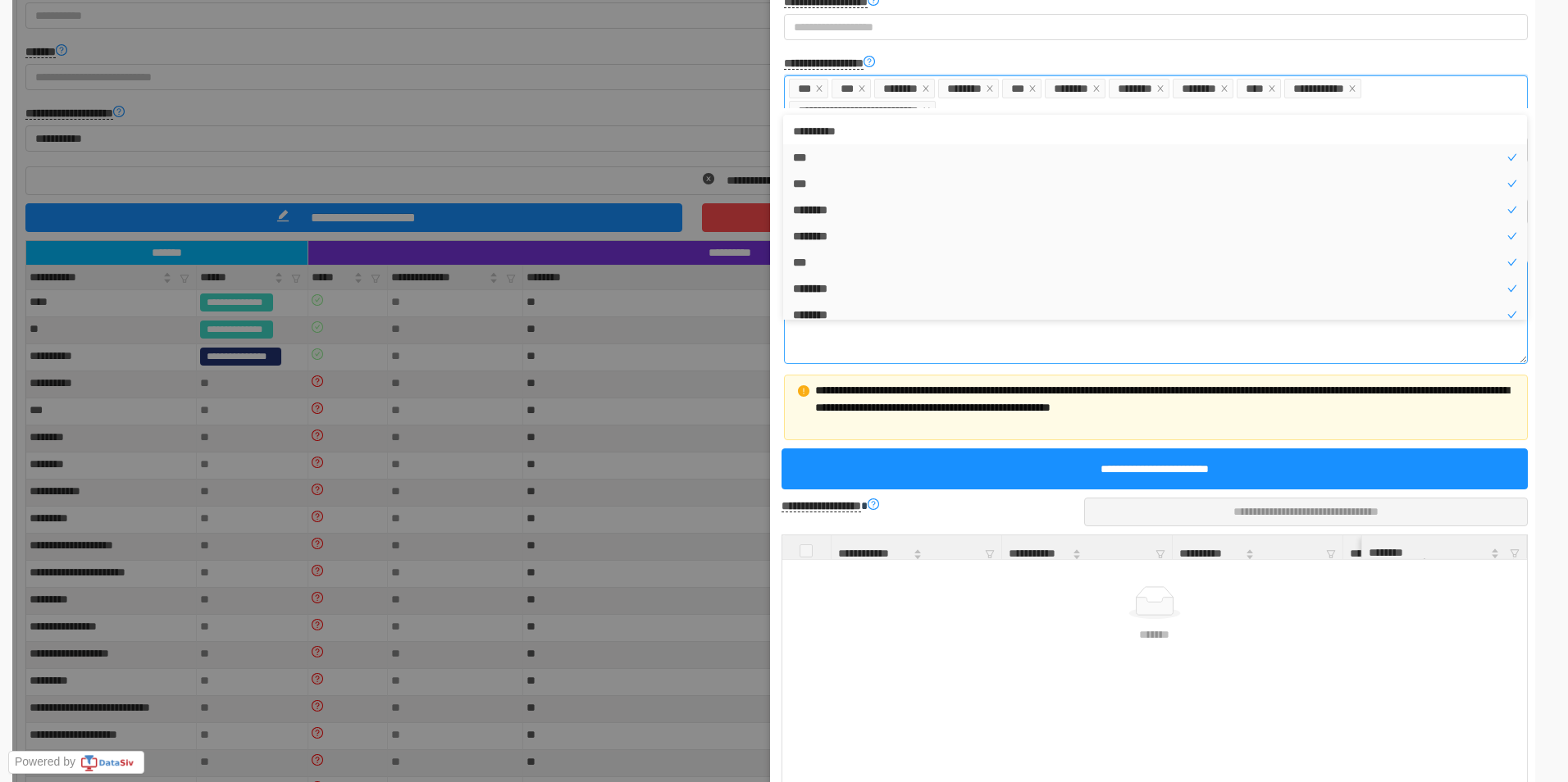 scroll, scrollTop: 8, scrollLeft: 0, axis: vertical 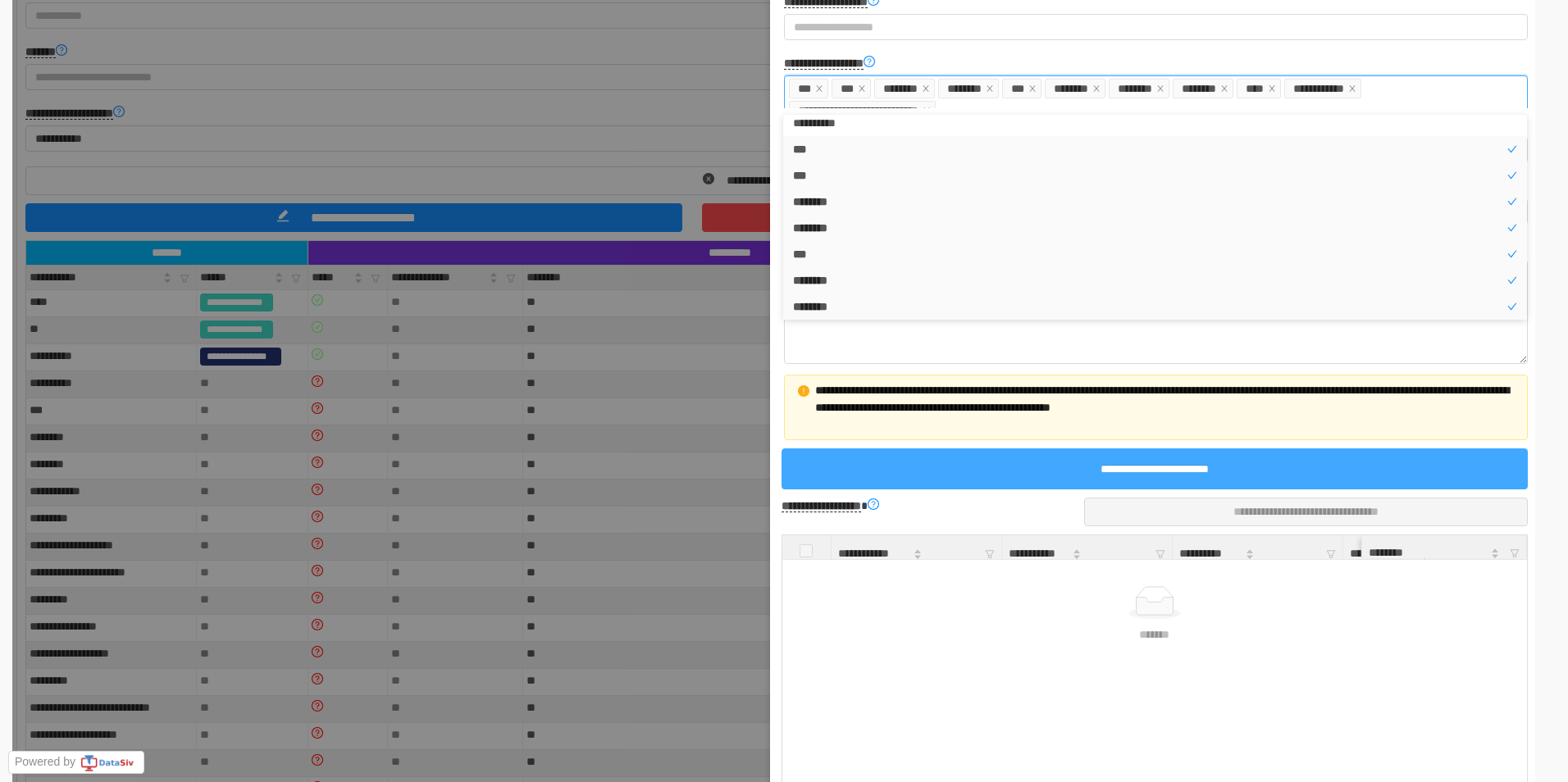 click on "**********" at bounding box center [1155, 469] 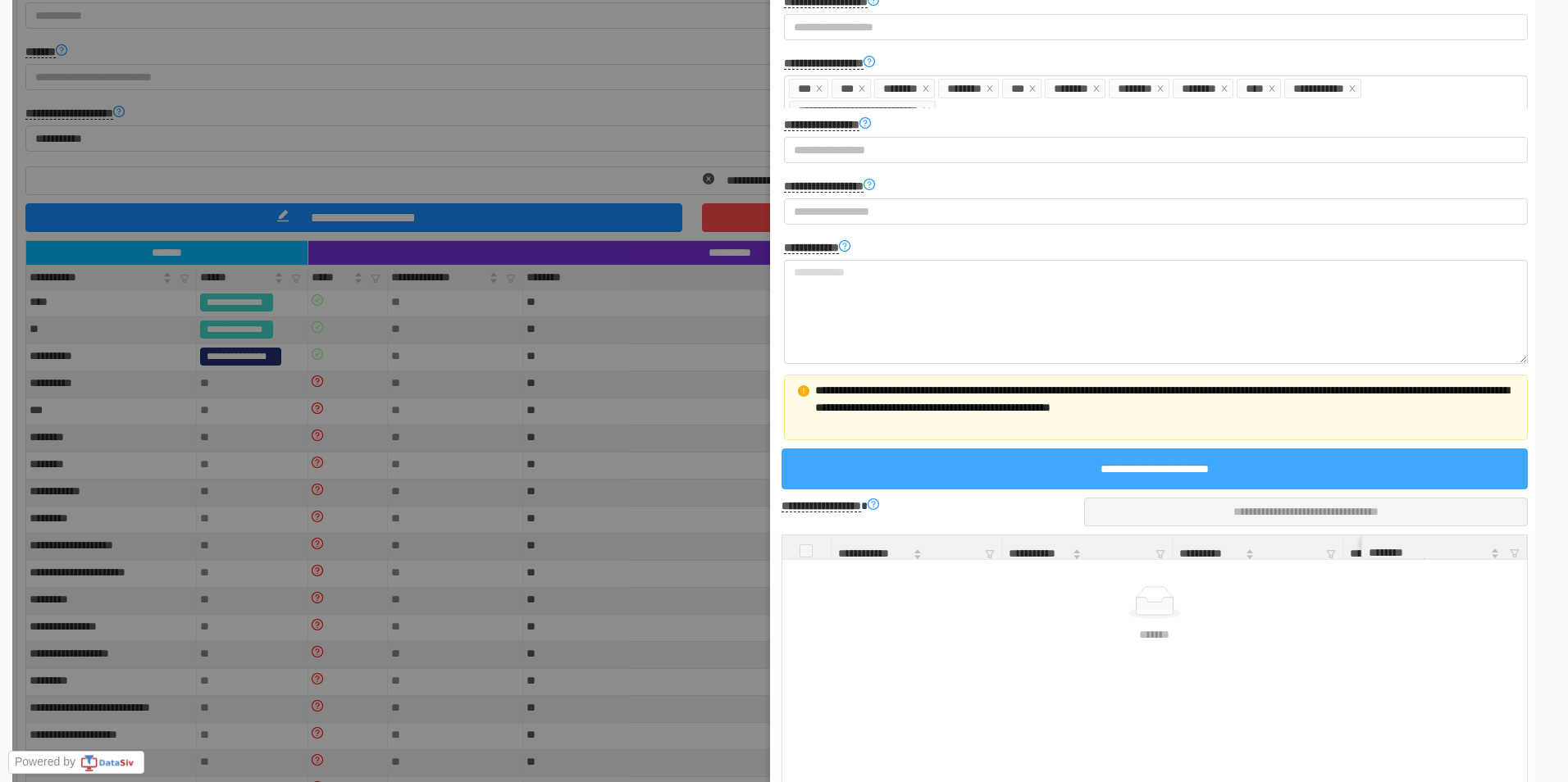 click on "**********" at bounding box center [1155, 469] 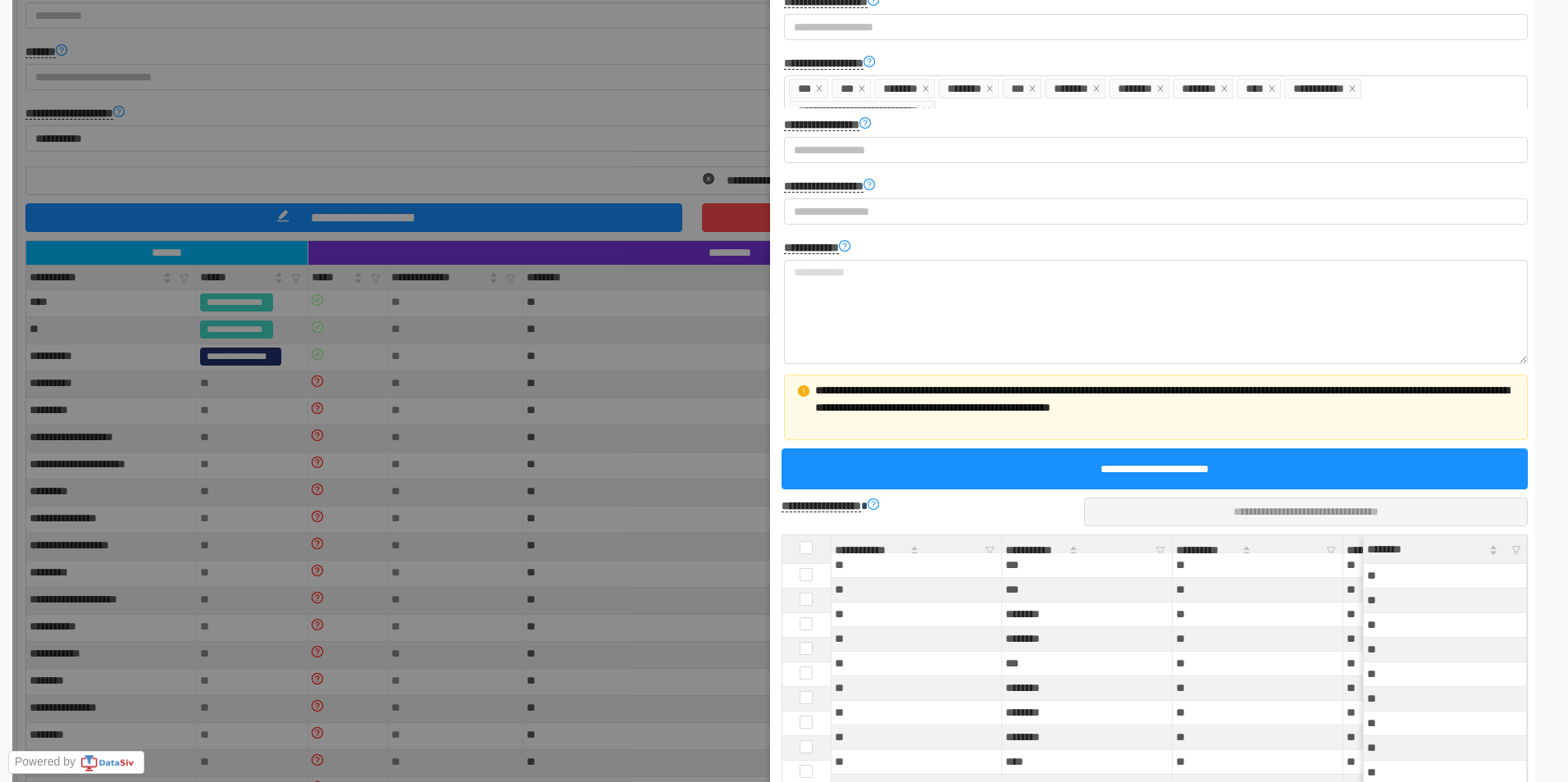click at bounding box center (769, 397) 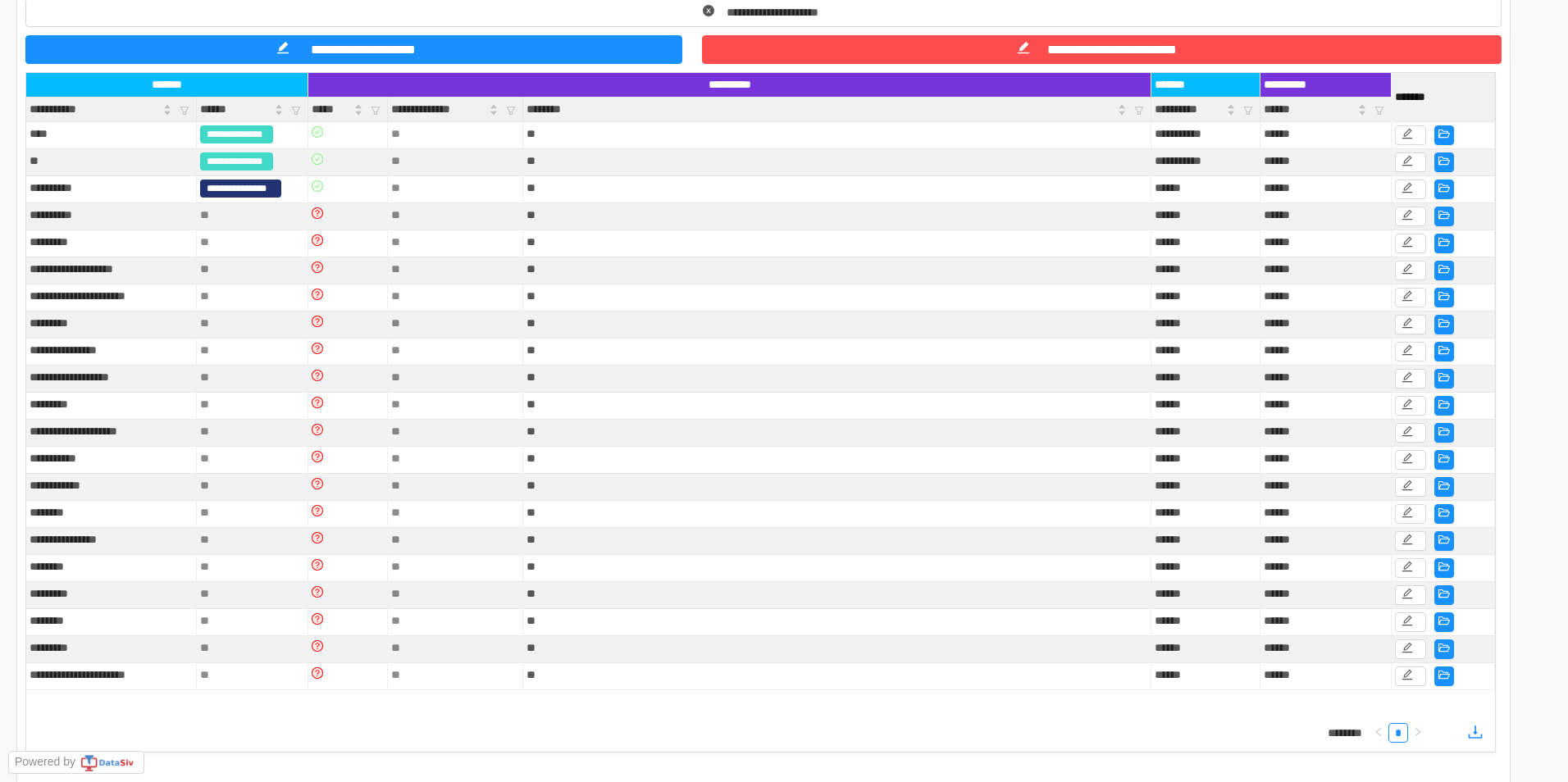 scroll, scrollTop: 171, scrollLeft: 0, axis: vertical 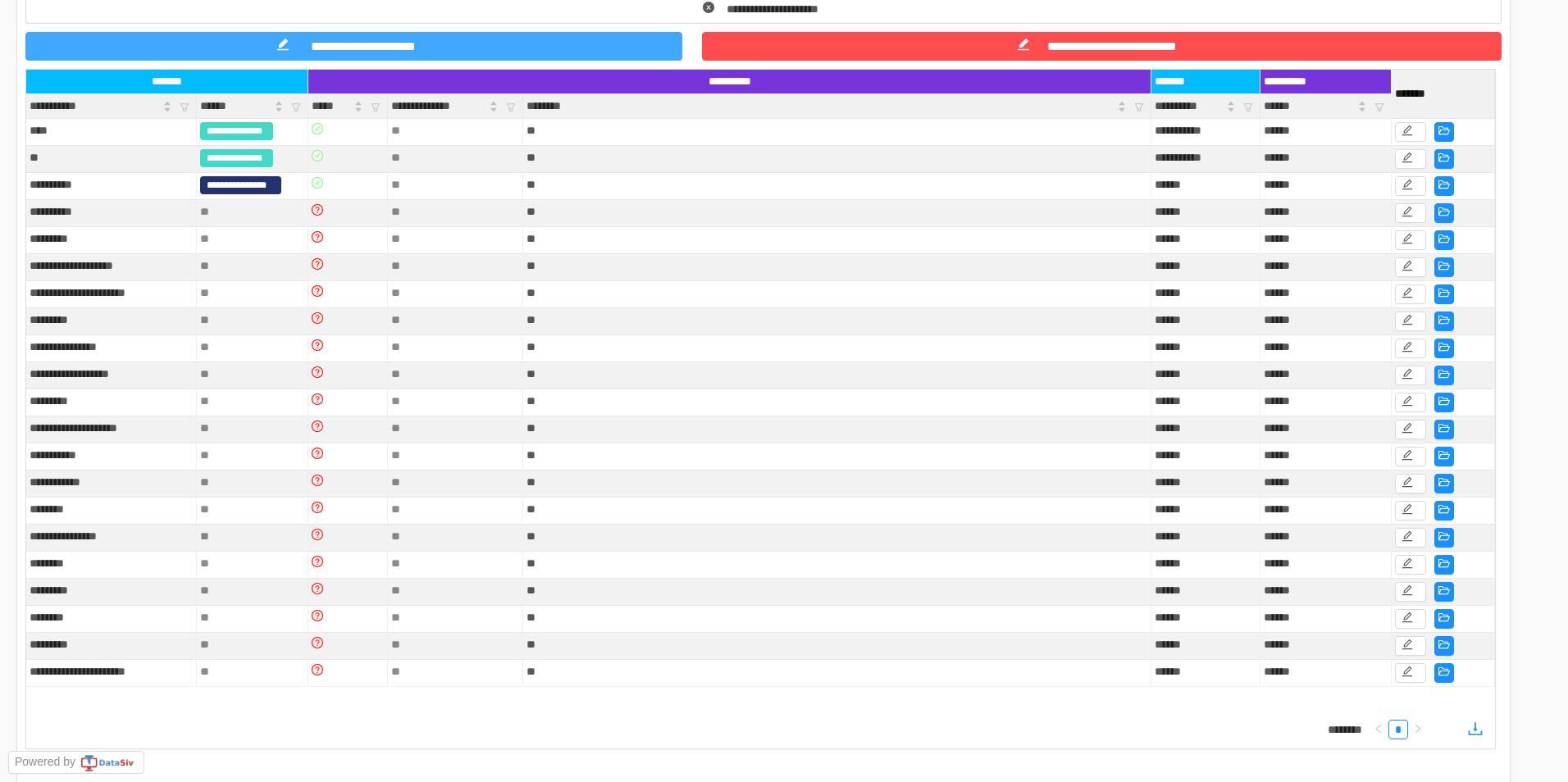 click on "**********" at bounding box center (353, 46) 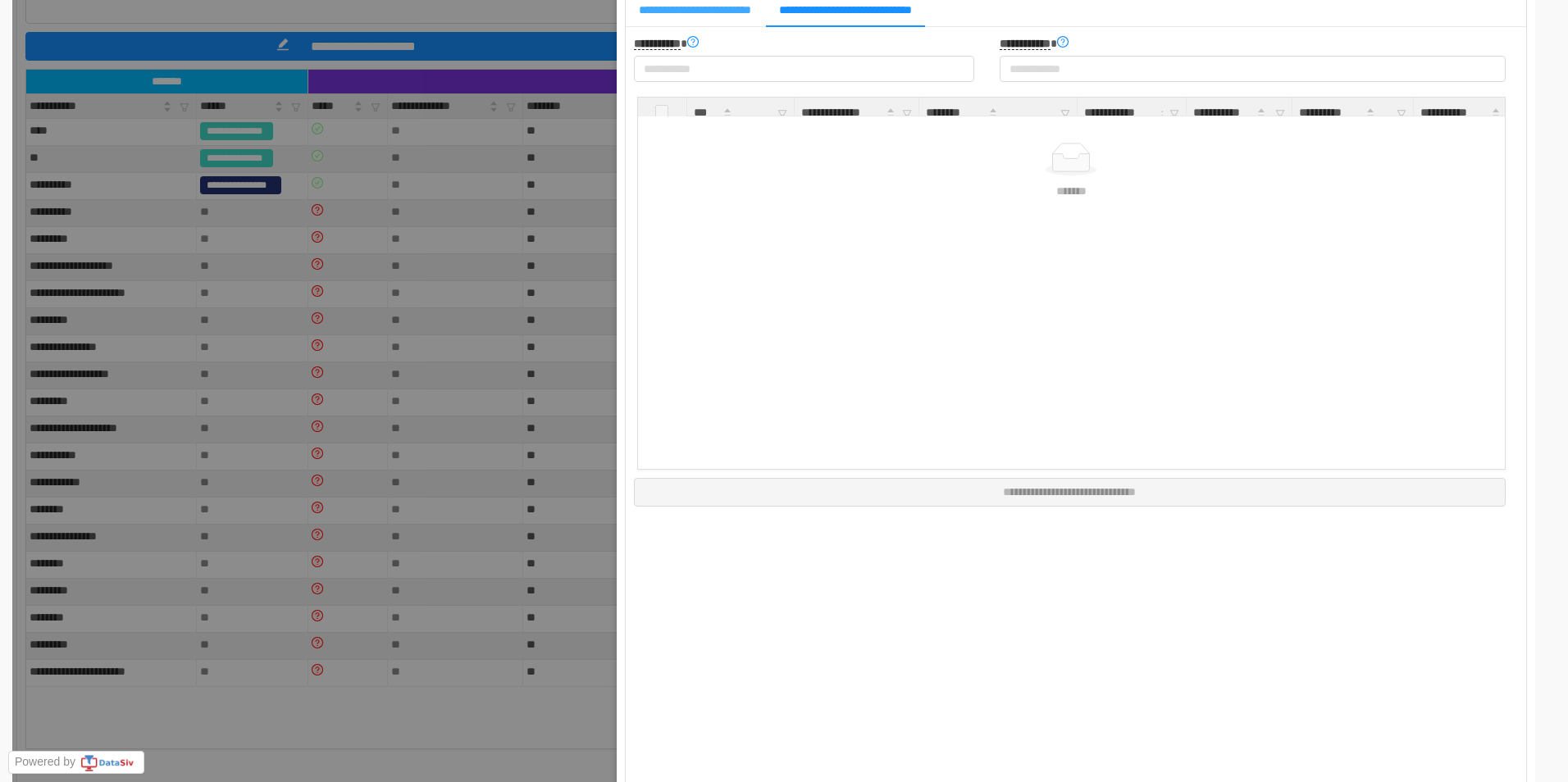 scroll, scrollTop: 0, scrollLeft: 0, axis: both 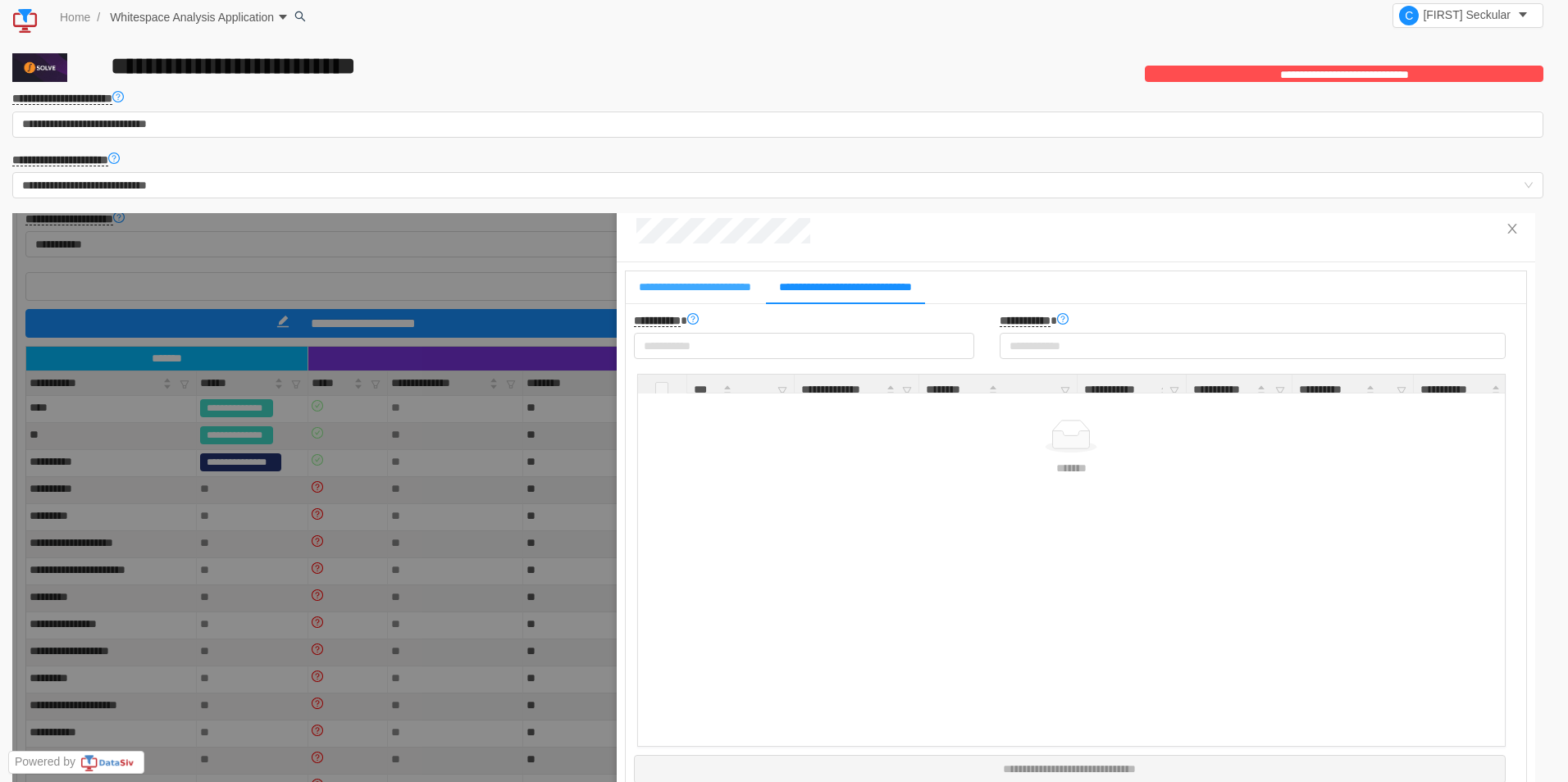 click on "**********" at bounding box center (695, 287) 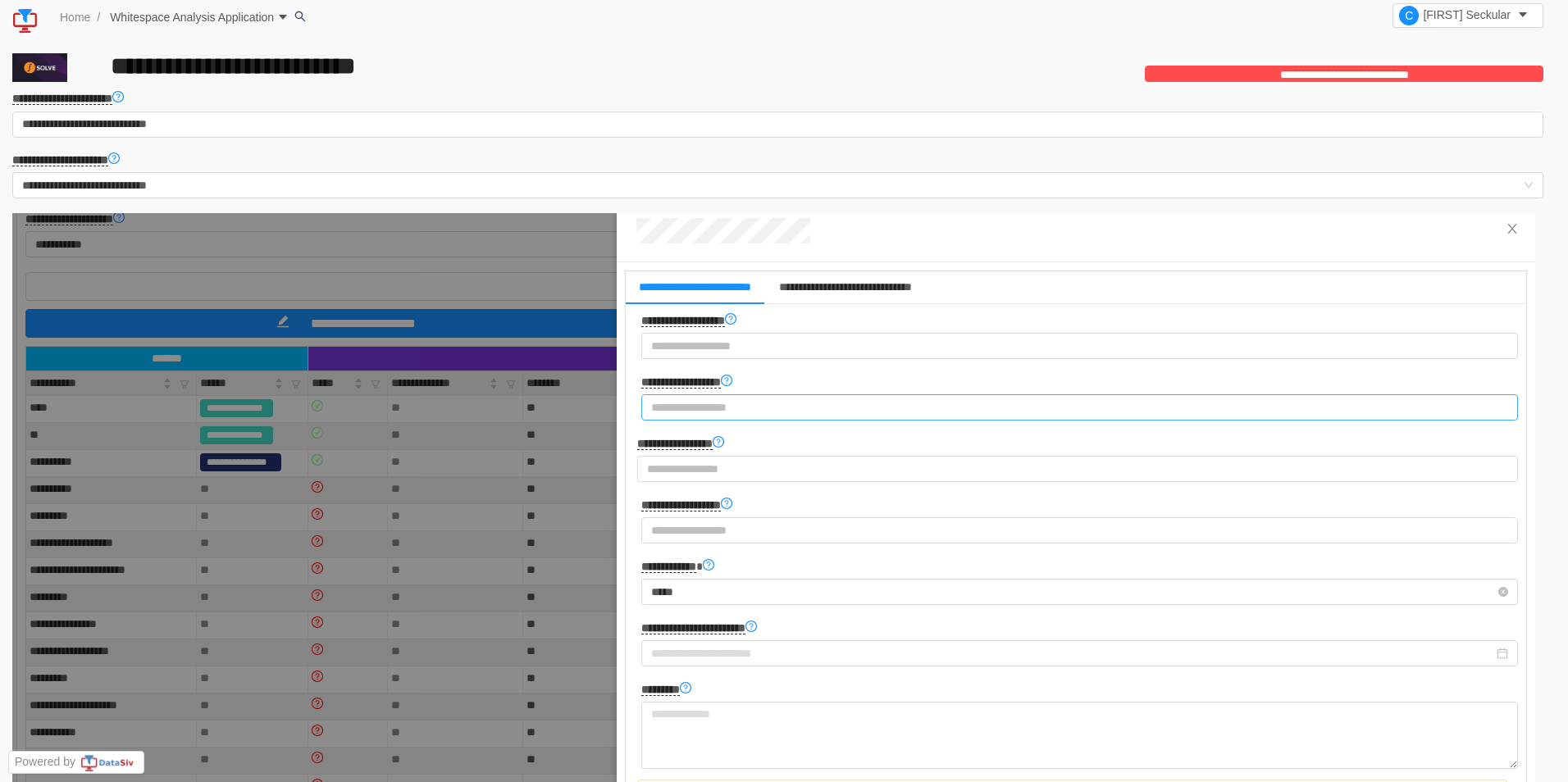 click on "**********" at bounding box center [1072, 407] 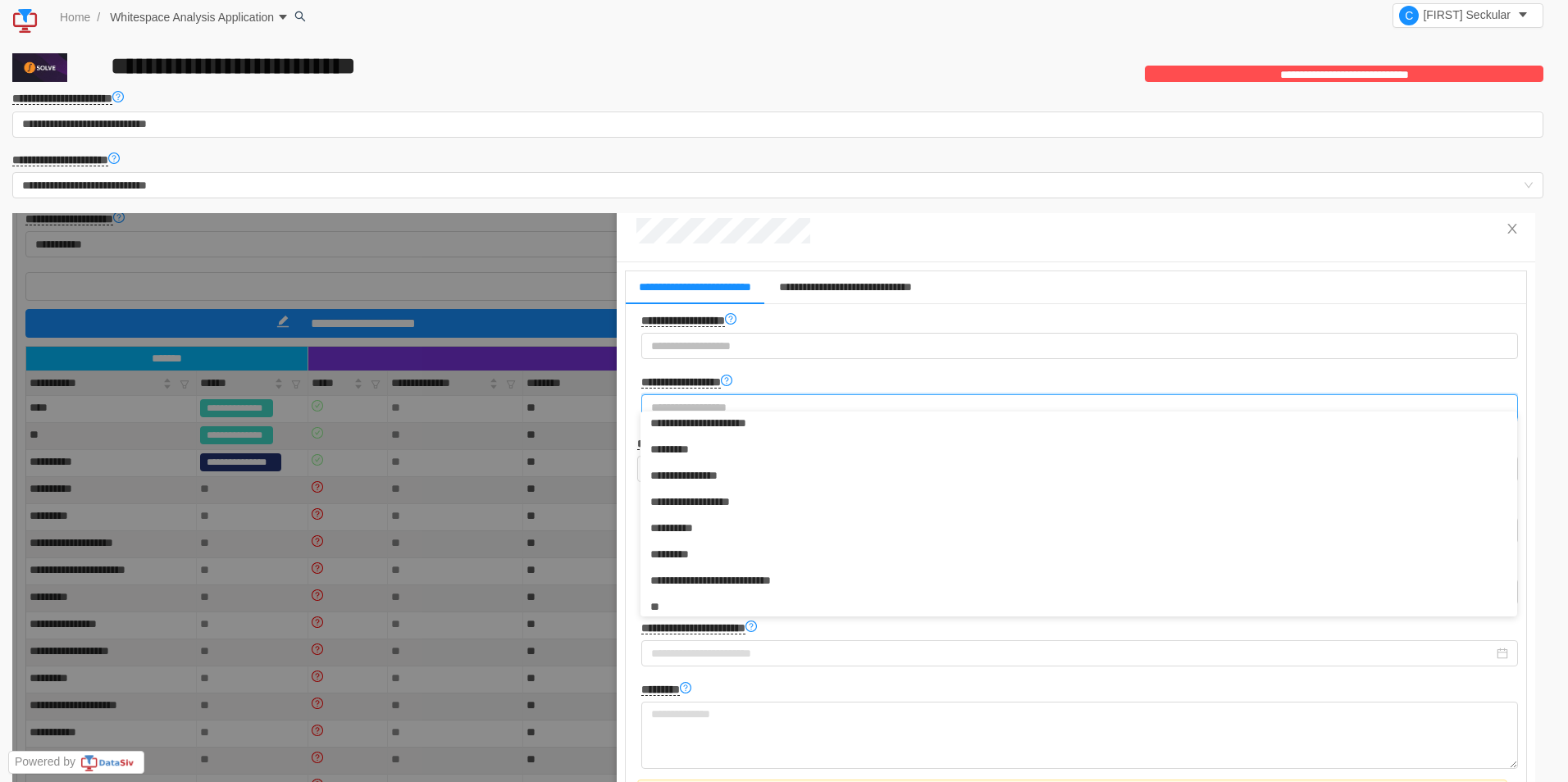 scroll, scrollTop: 376, scrollLeft: 0, axis: vertical 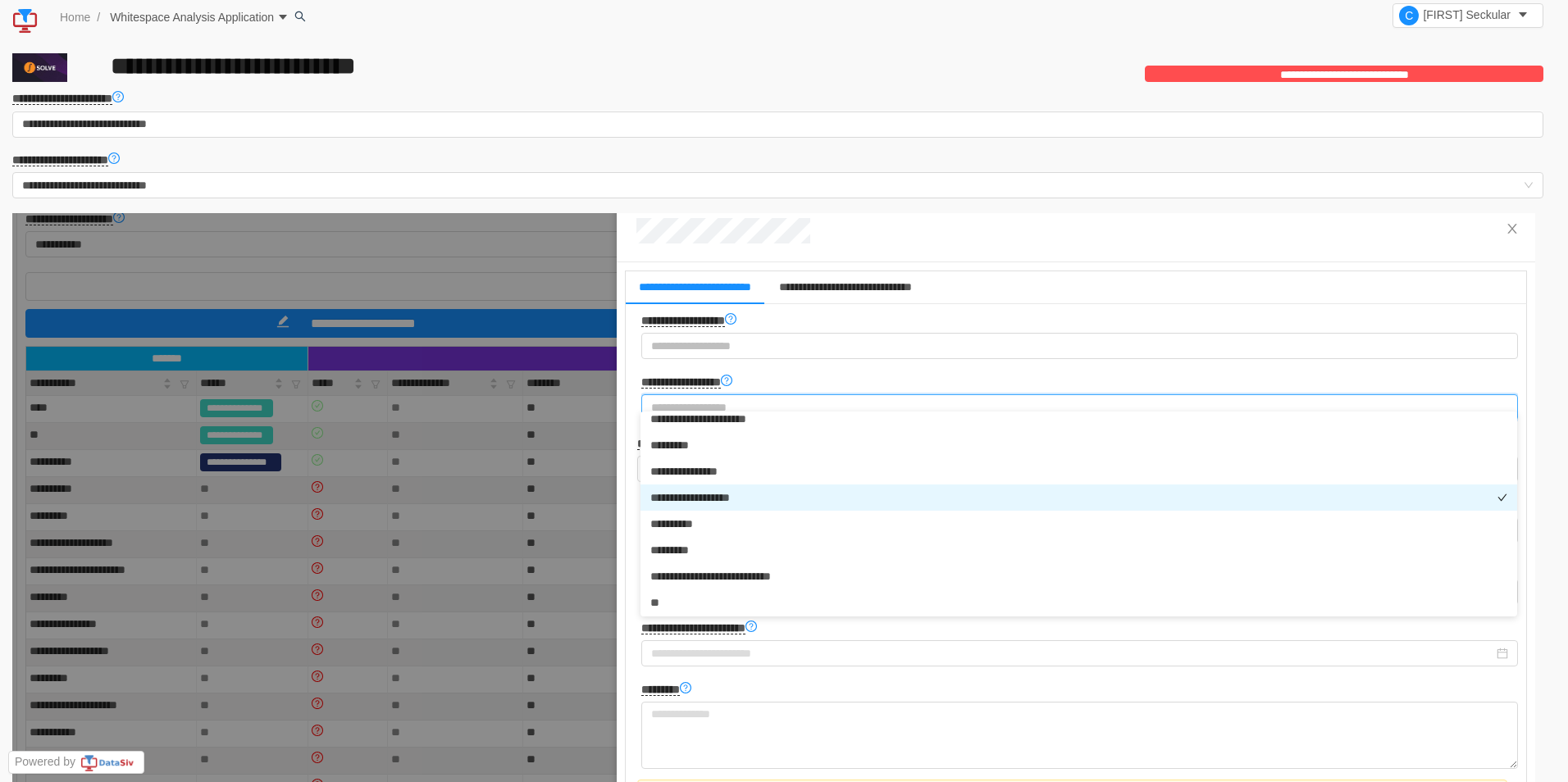 click on "* * * * * *   * * * * * *   * * * * *" at bounding box center (1078, 498) 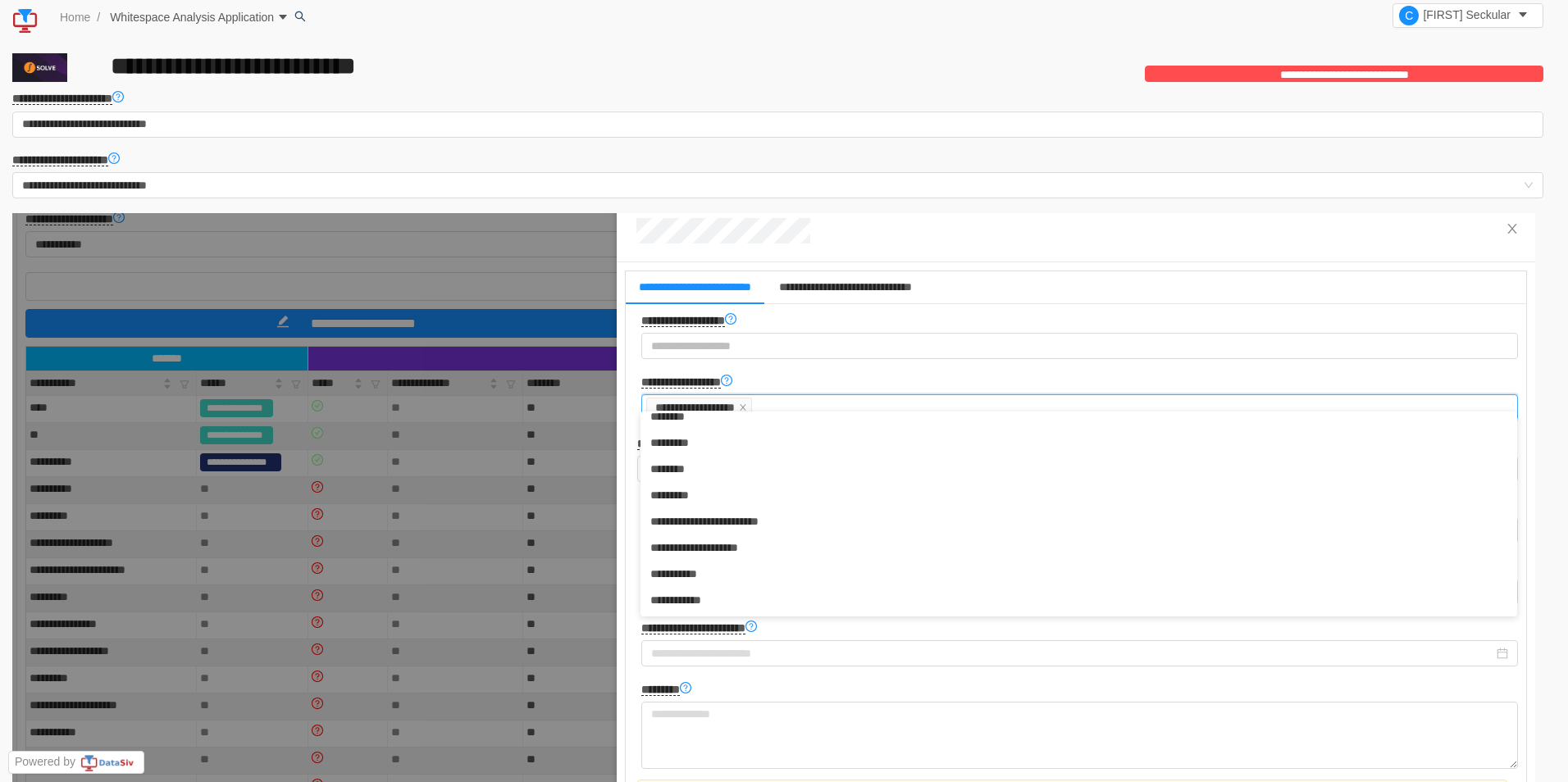 drag, startPoint x: 1511, startPoint y: 526, endPoint x: 1517, endPoint y: 584, distance: 58.30952 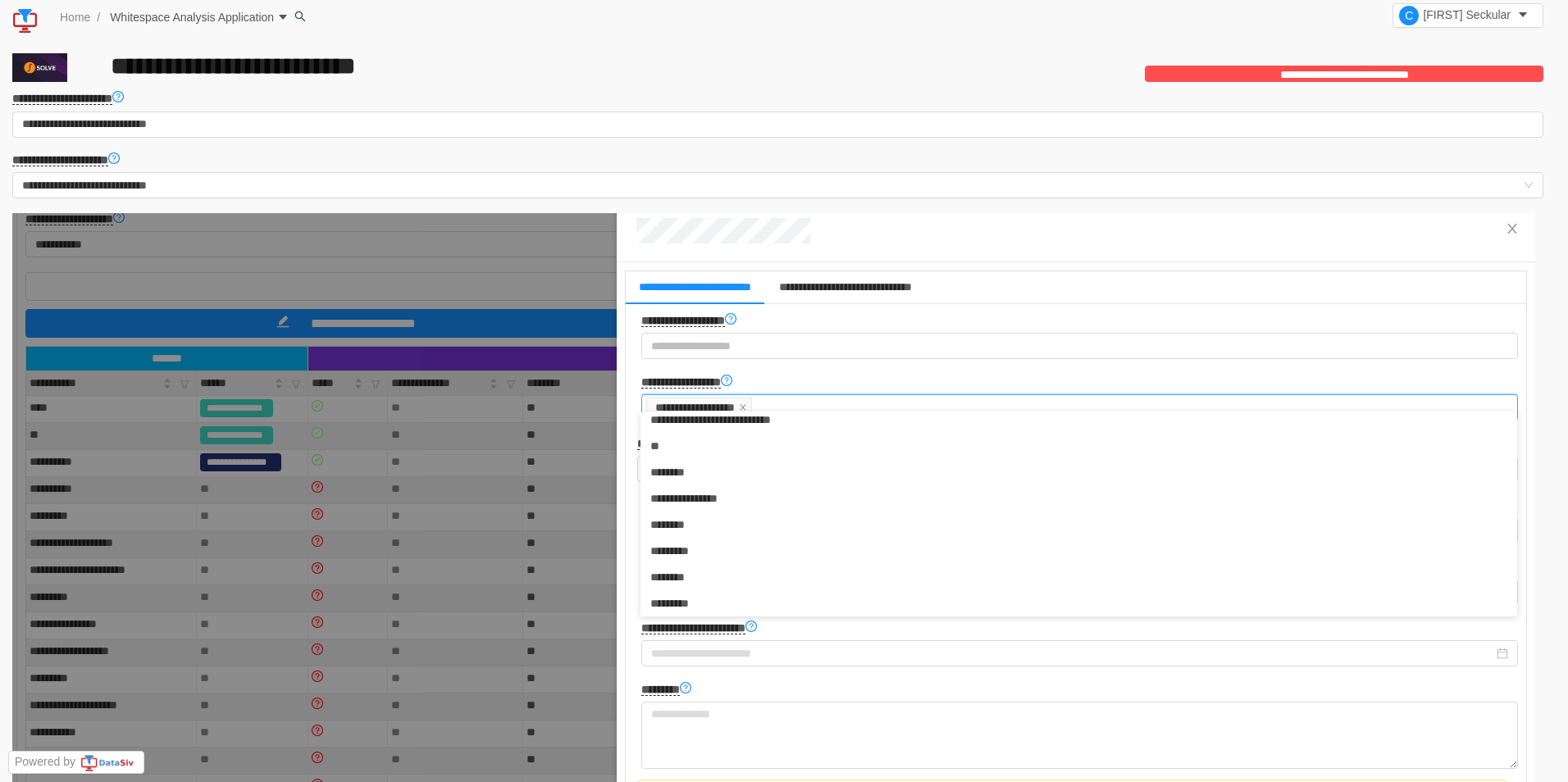 scroll, scrollTop: 641, scrollLeft: 0, axis: vertical 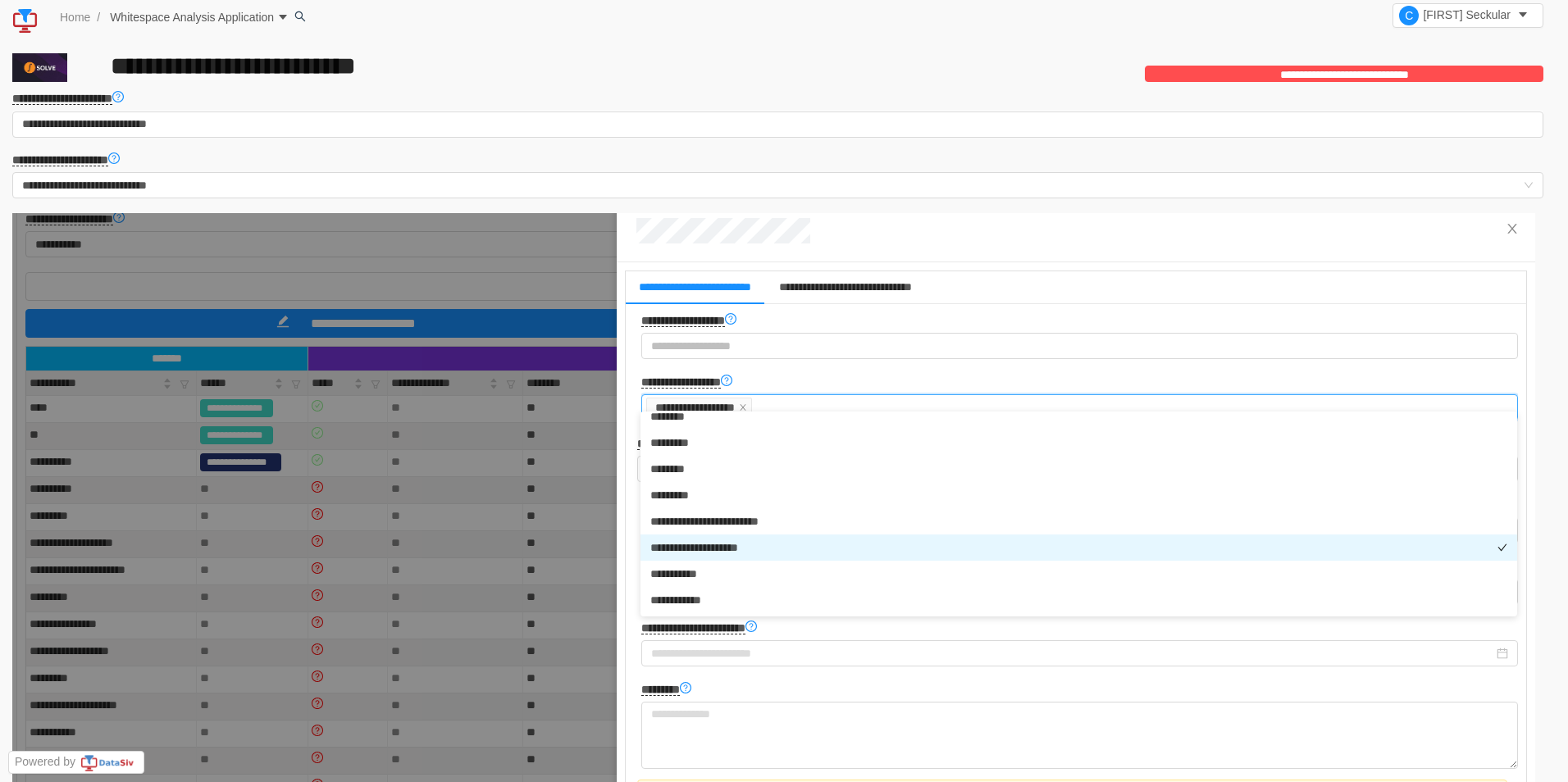 click on "*" at bounding box center [727, 548] 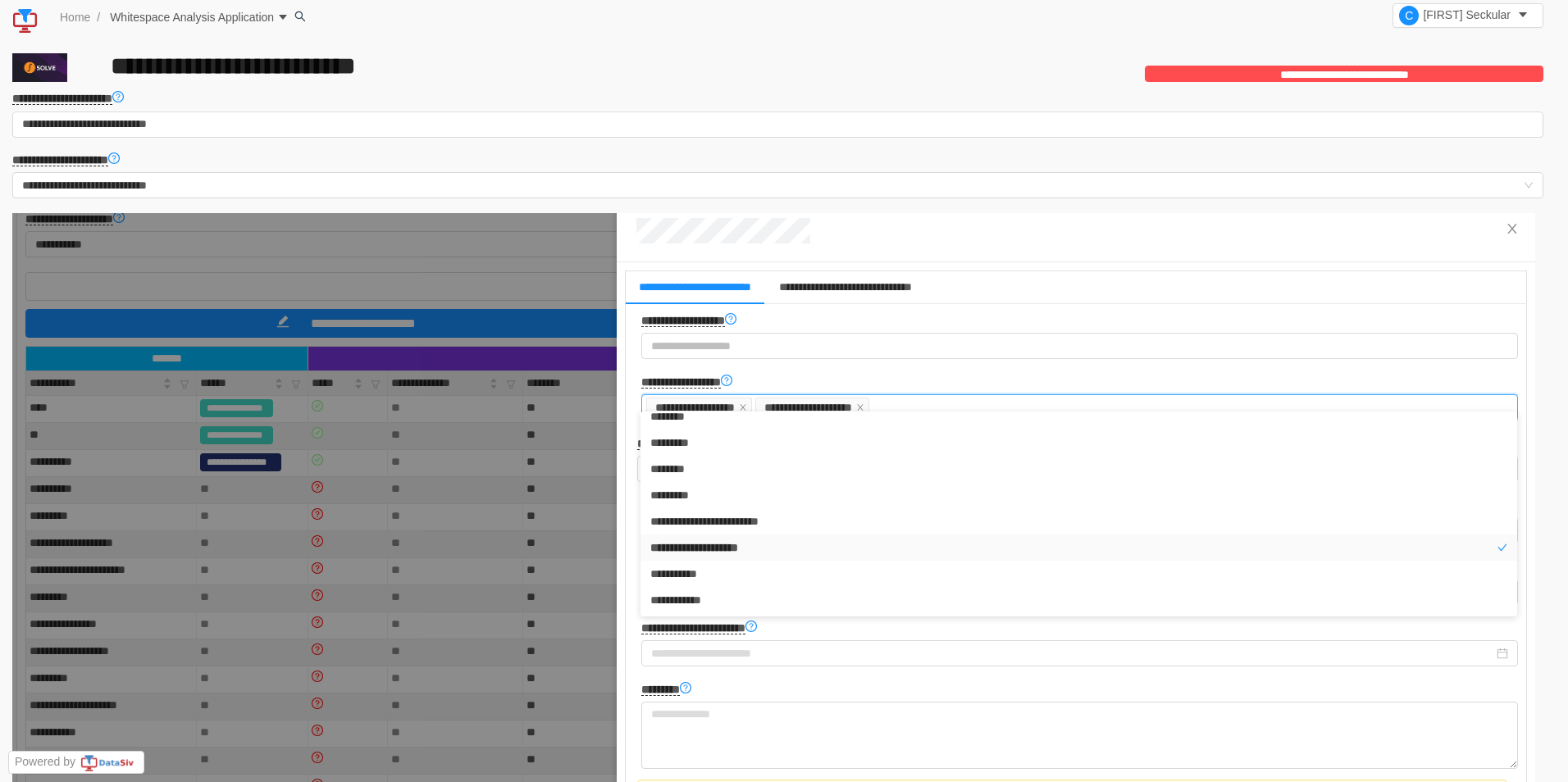 scroll, scrollTop: 246, scrollLeft: 0, axis: vertical 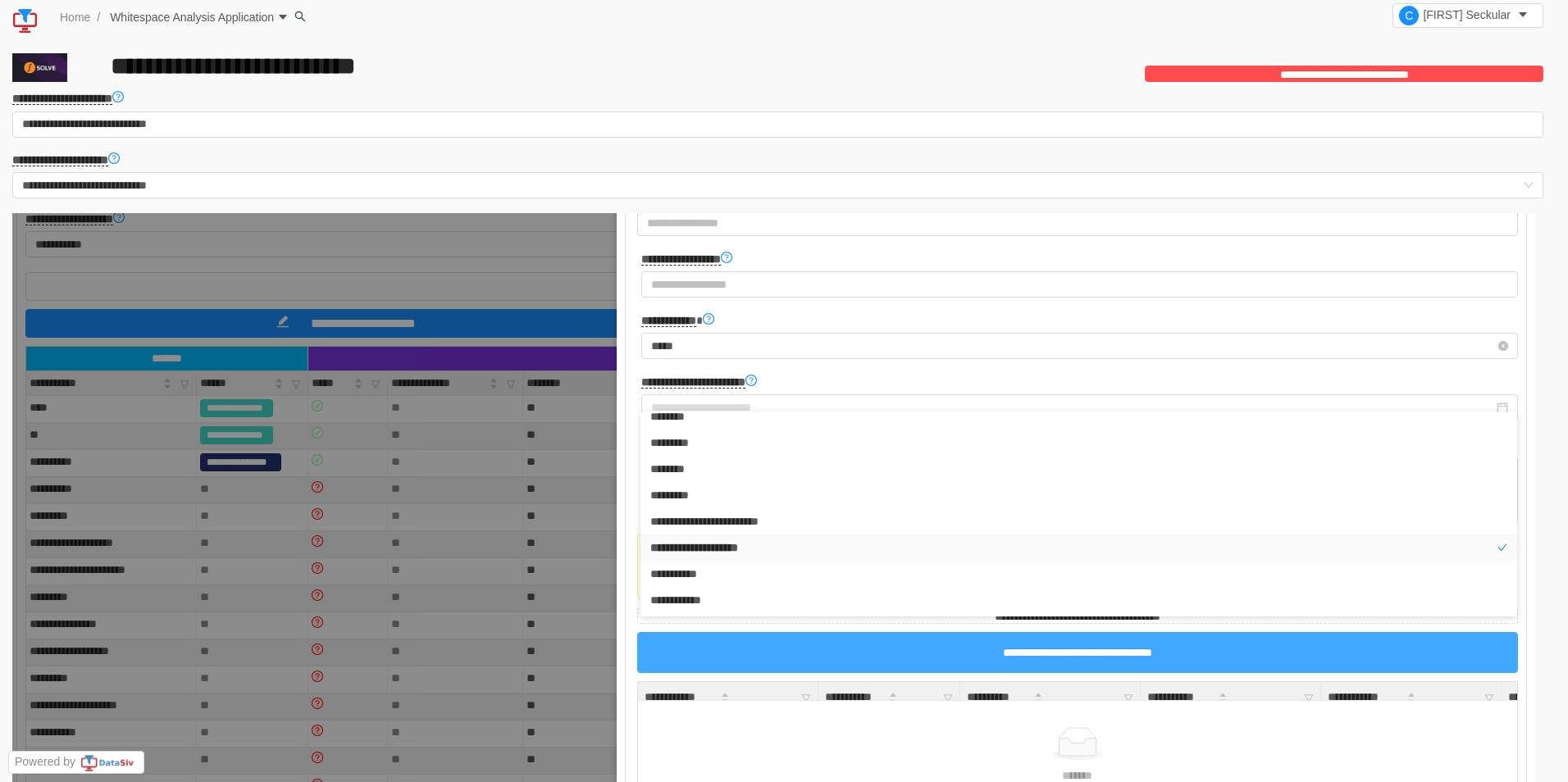 click on "**********" at bounding box center [1078, 652] 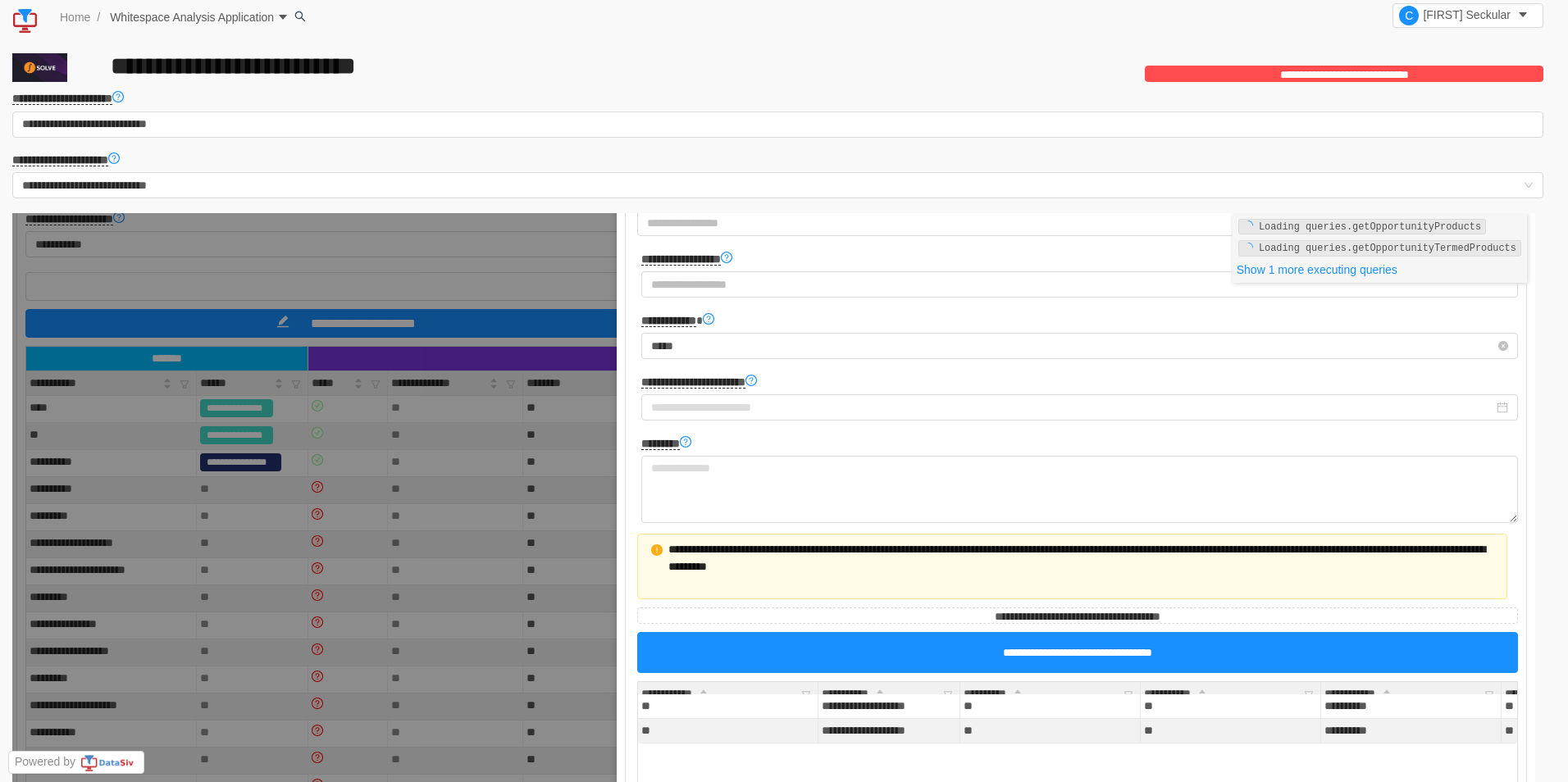 scroll, scrollTop: 0, scrollLeft: 0, axis: both 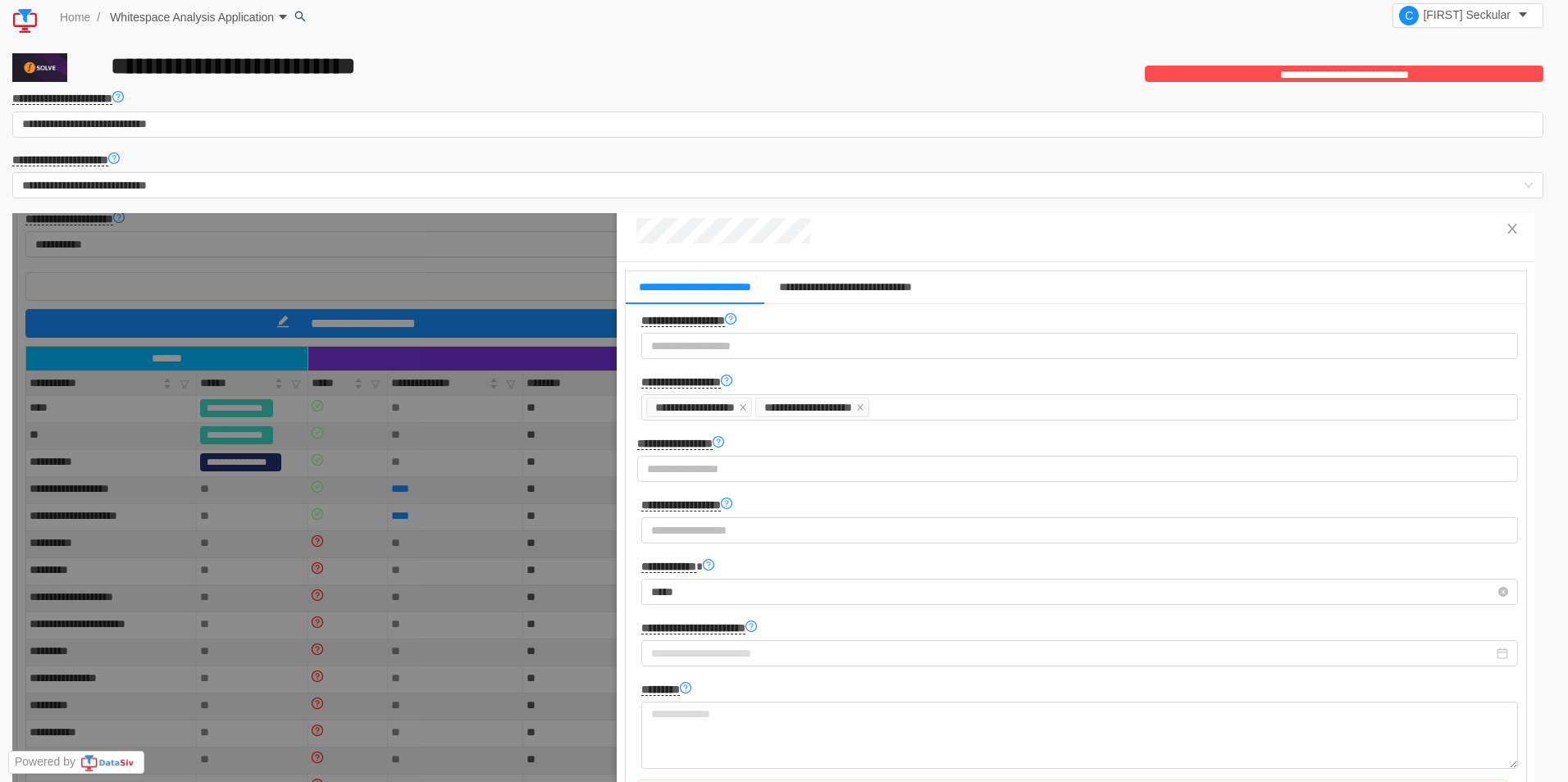 click at bounding box center [769, 674] 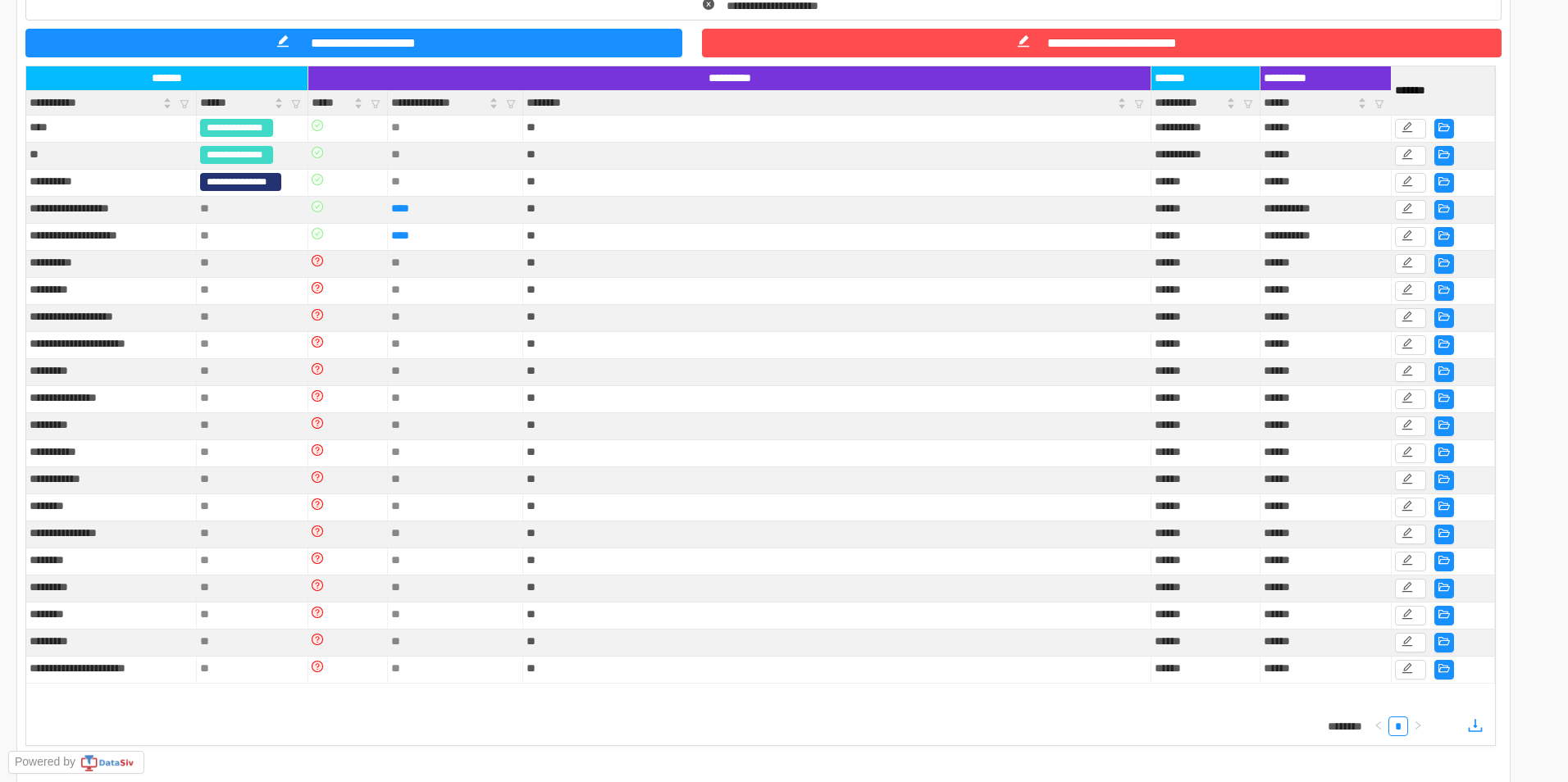 scroll, scrollTop: 286, scrollLeft: 0, axis: vertical 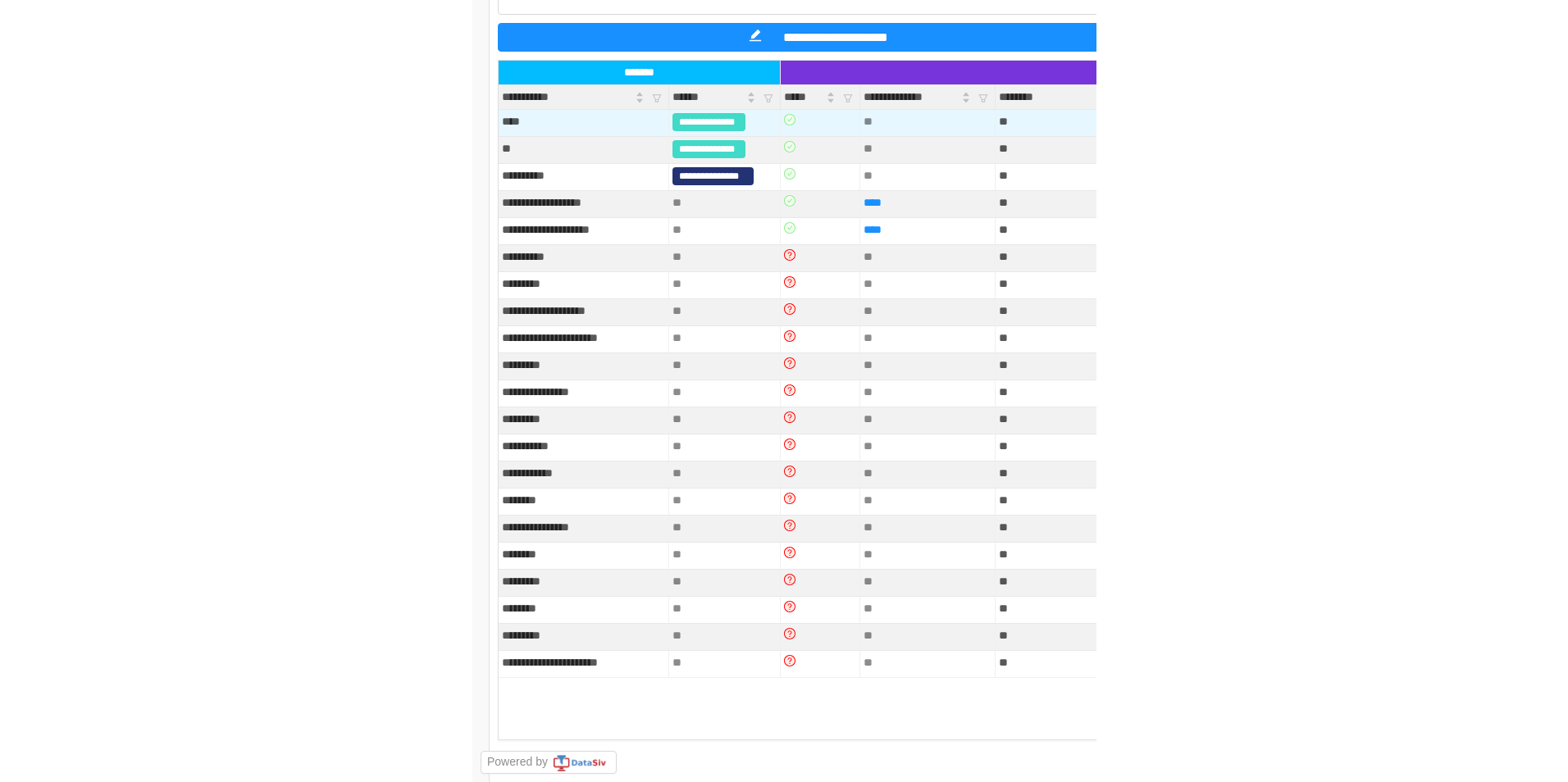 type on "Leave Comments" 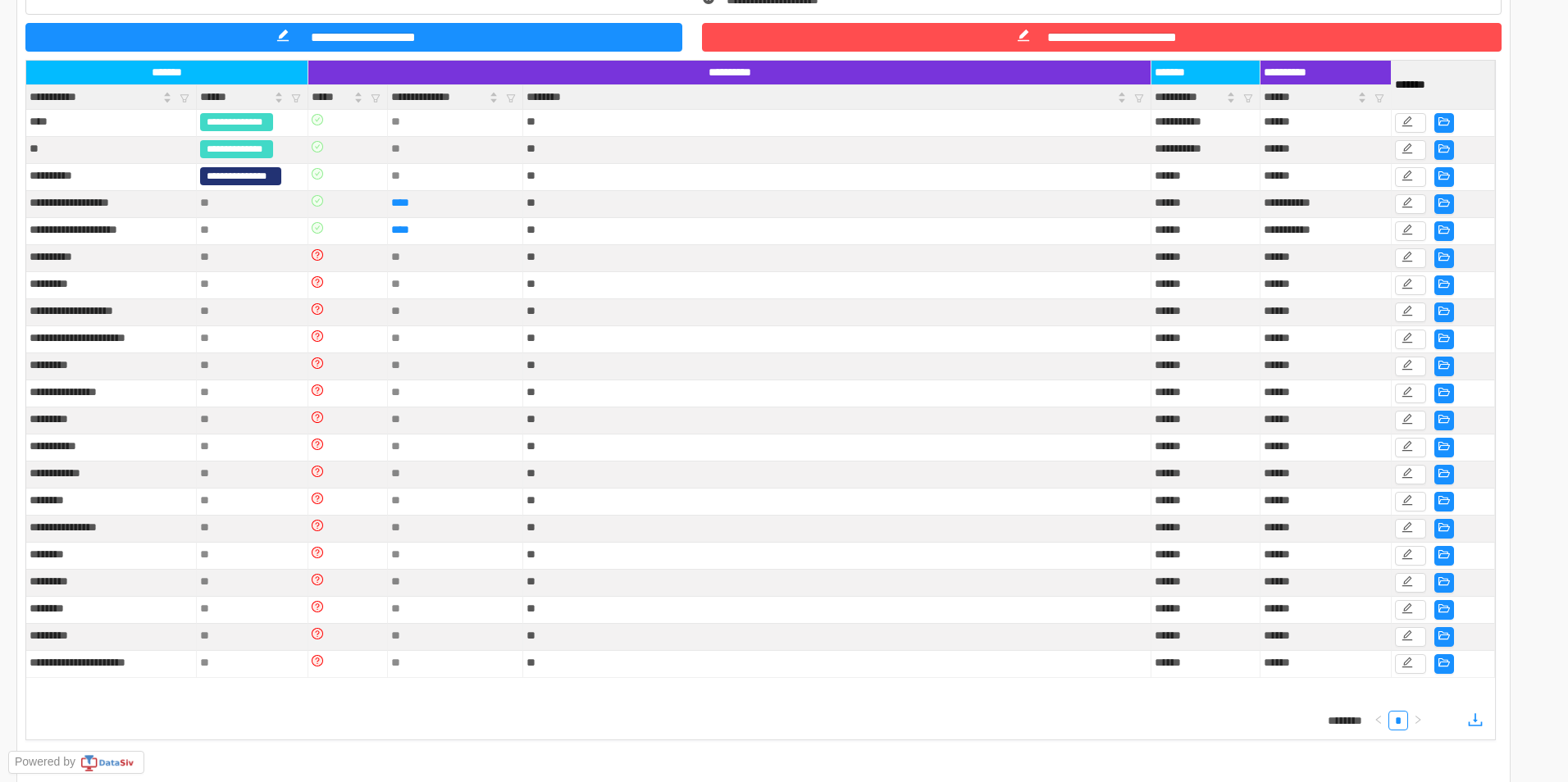 scroll, scrollTop: 0, scrollLeft: 0, axis: both 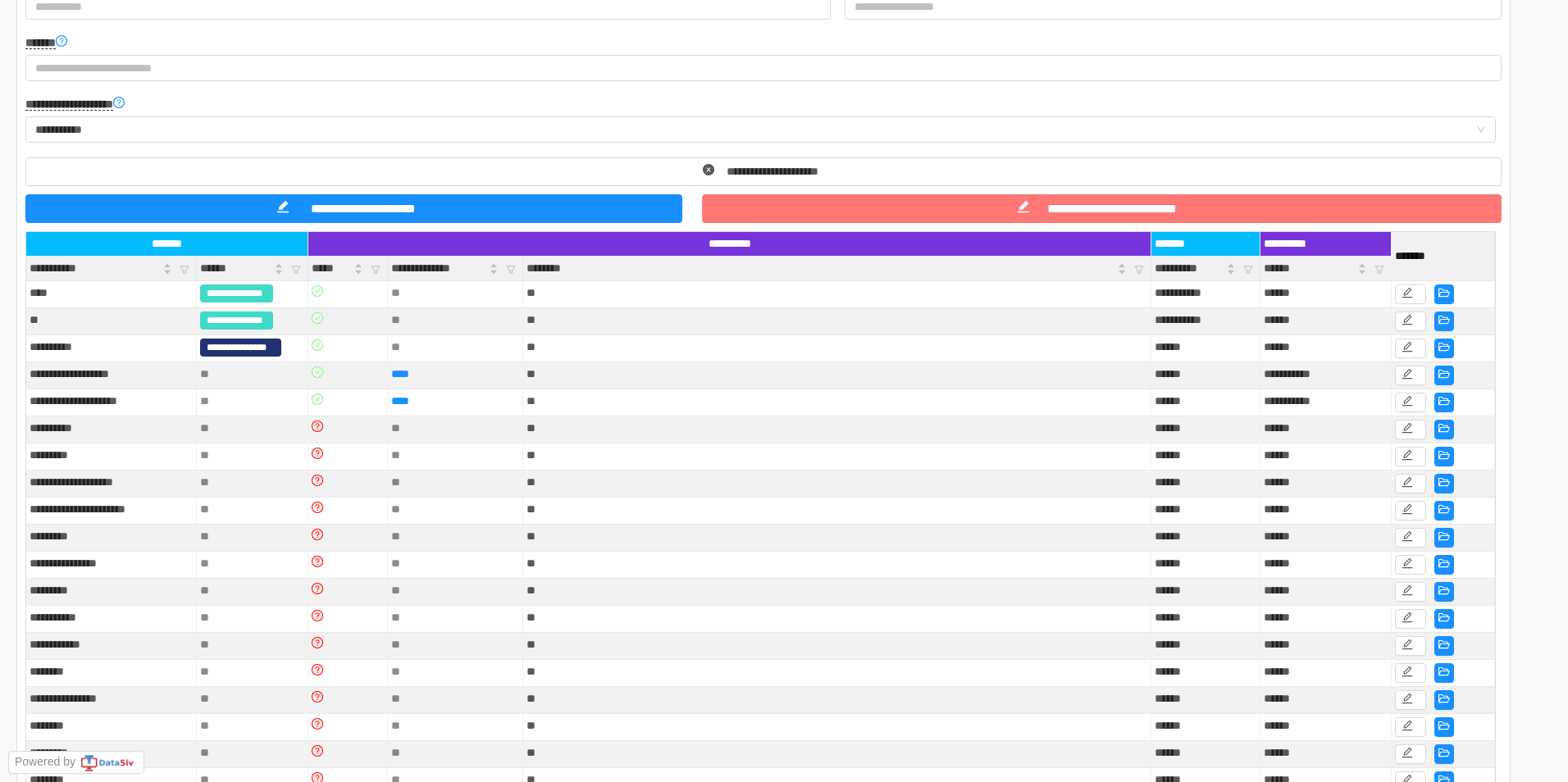 click on "**********" at bounding box center [1101, 208] 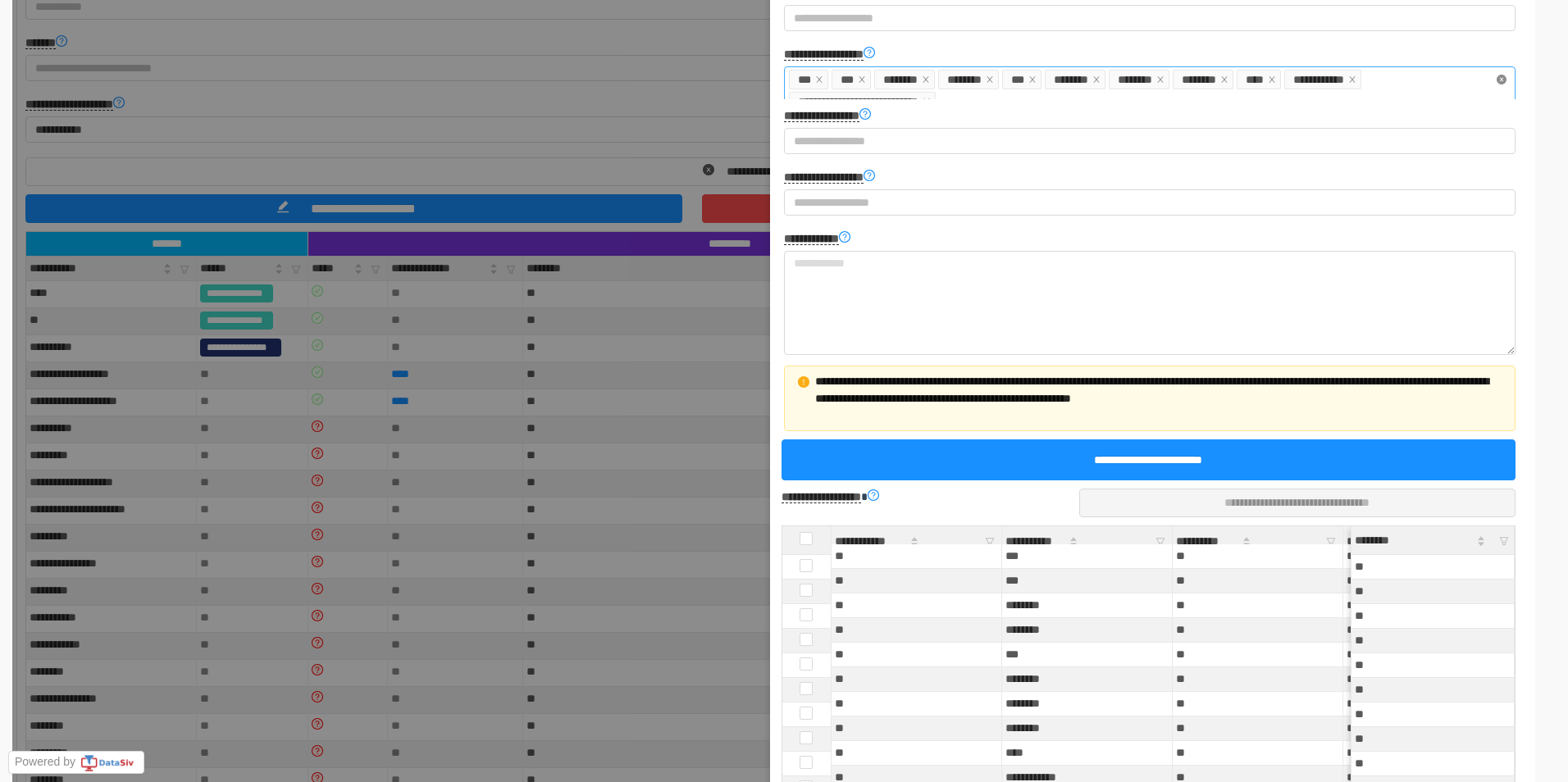 click 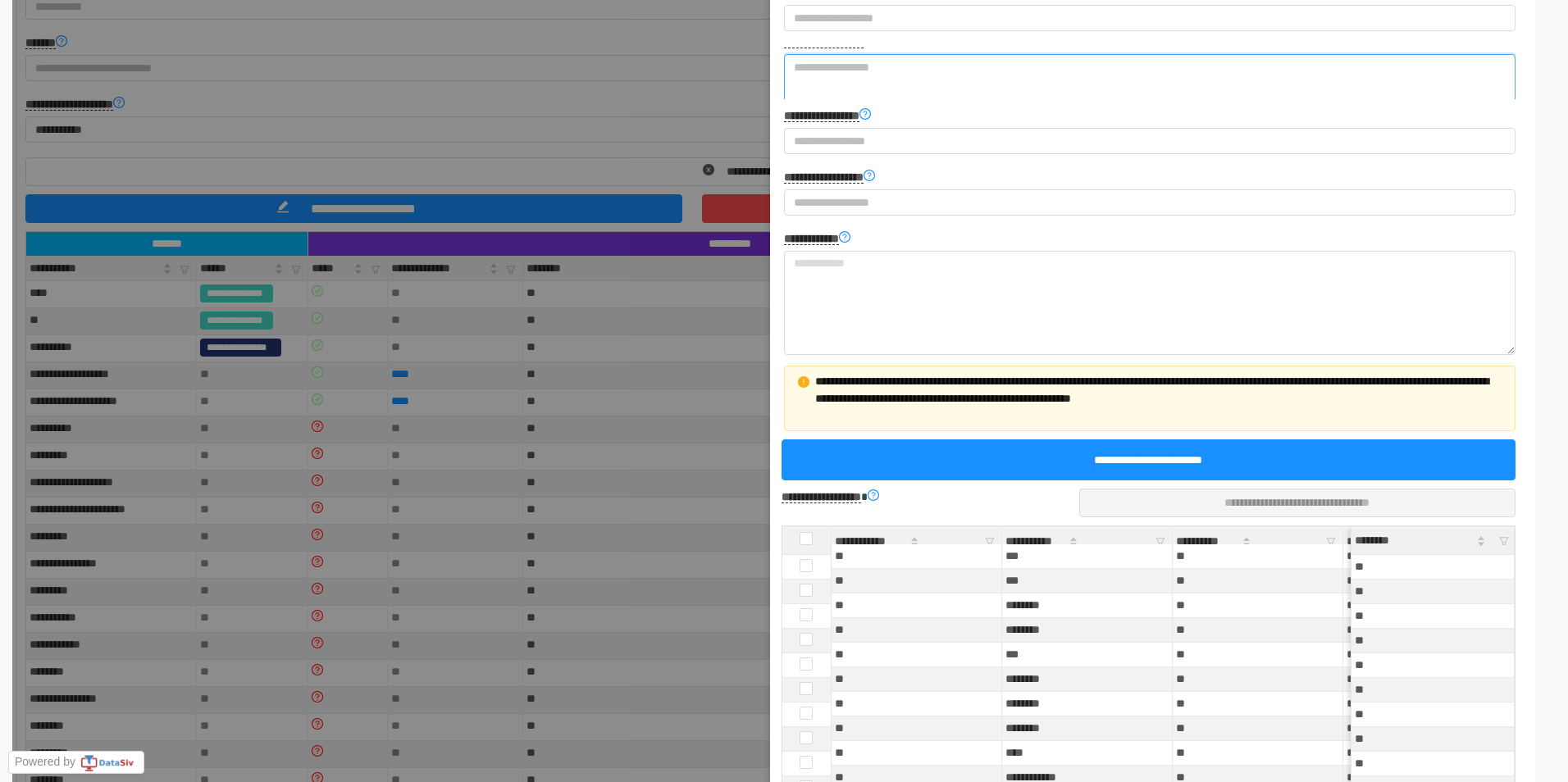 scroll, scrollTop: 0, scrollLeft: 0, axis: both 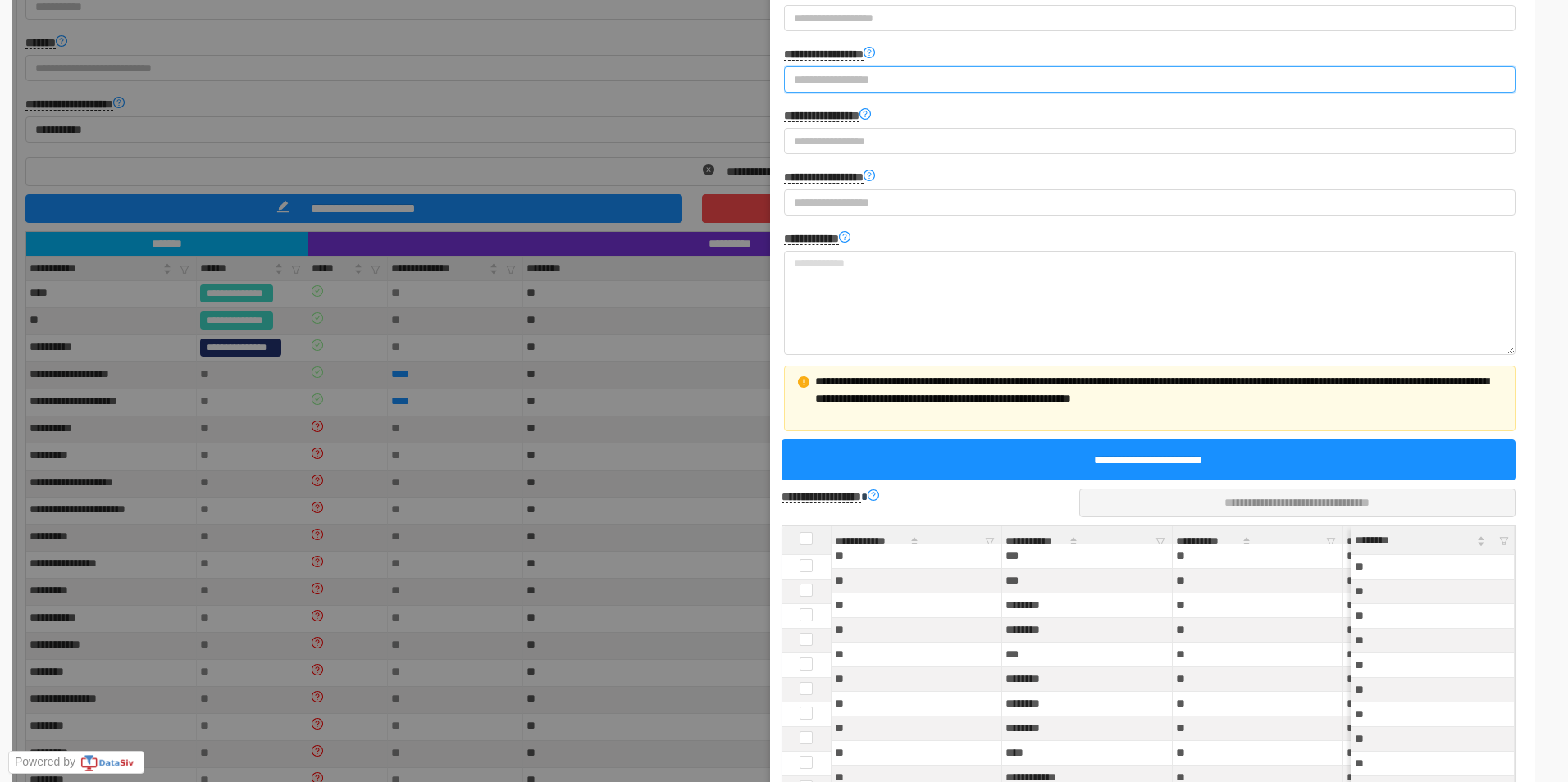 click on "**********" at bounding box center [1142, 80] 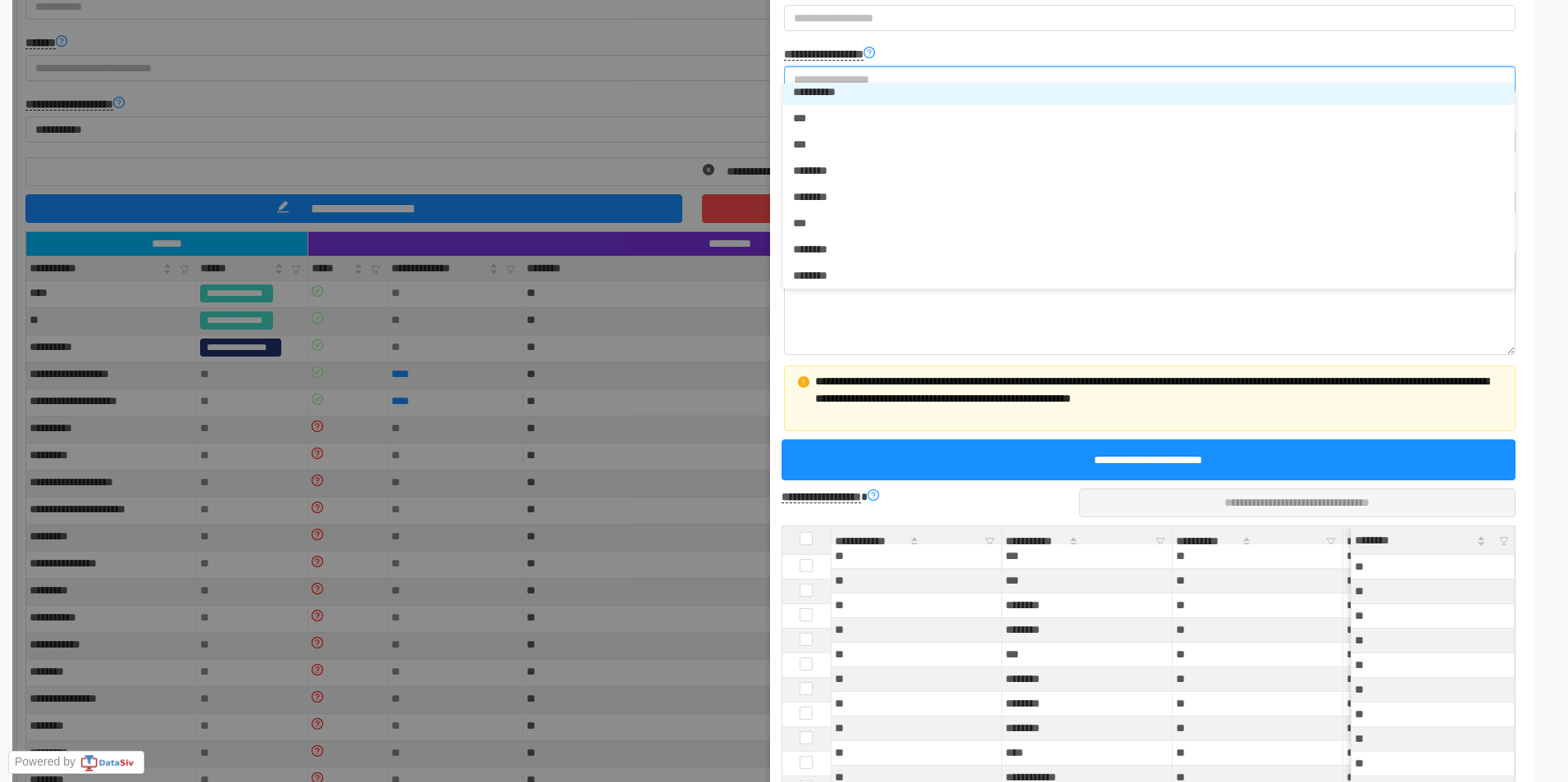 scroll, scrollTop: 3, scrollLeft: 0, axis: vertical 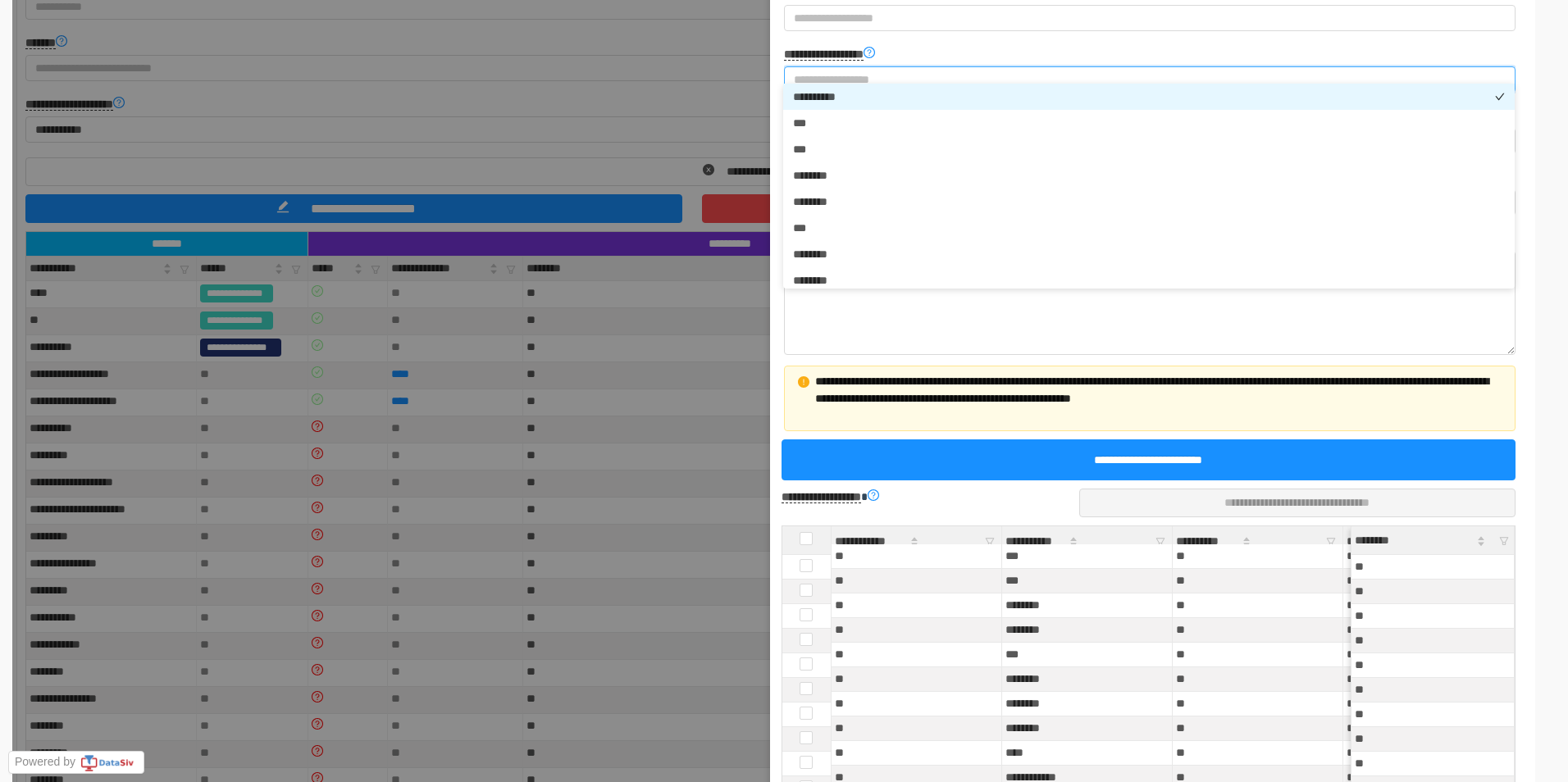 click on "* * * *   * * * * *" at bounding box center (1149, 97) 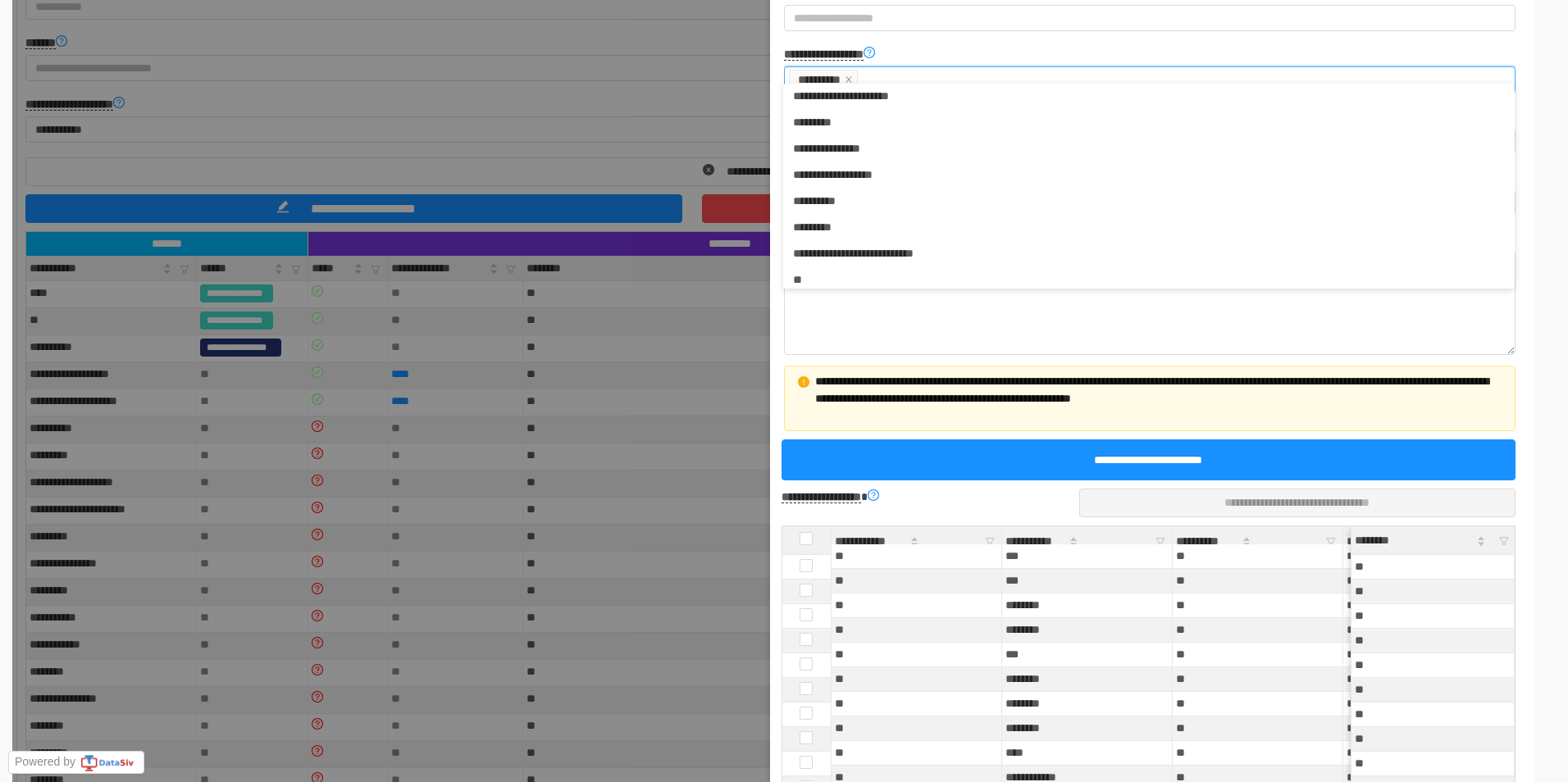 scroll, scrollTop: 375, scrollLeft: 0, axis: vertical 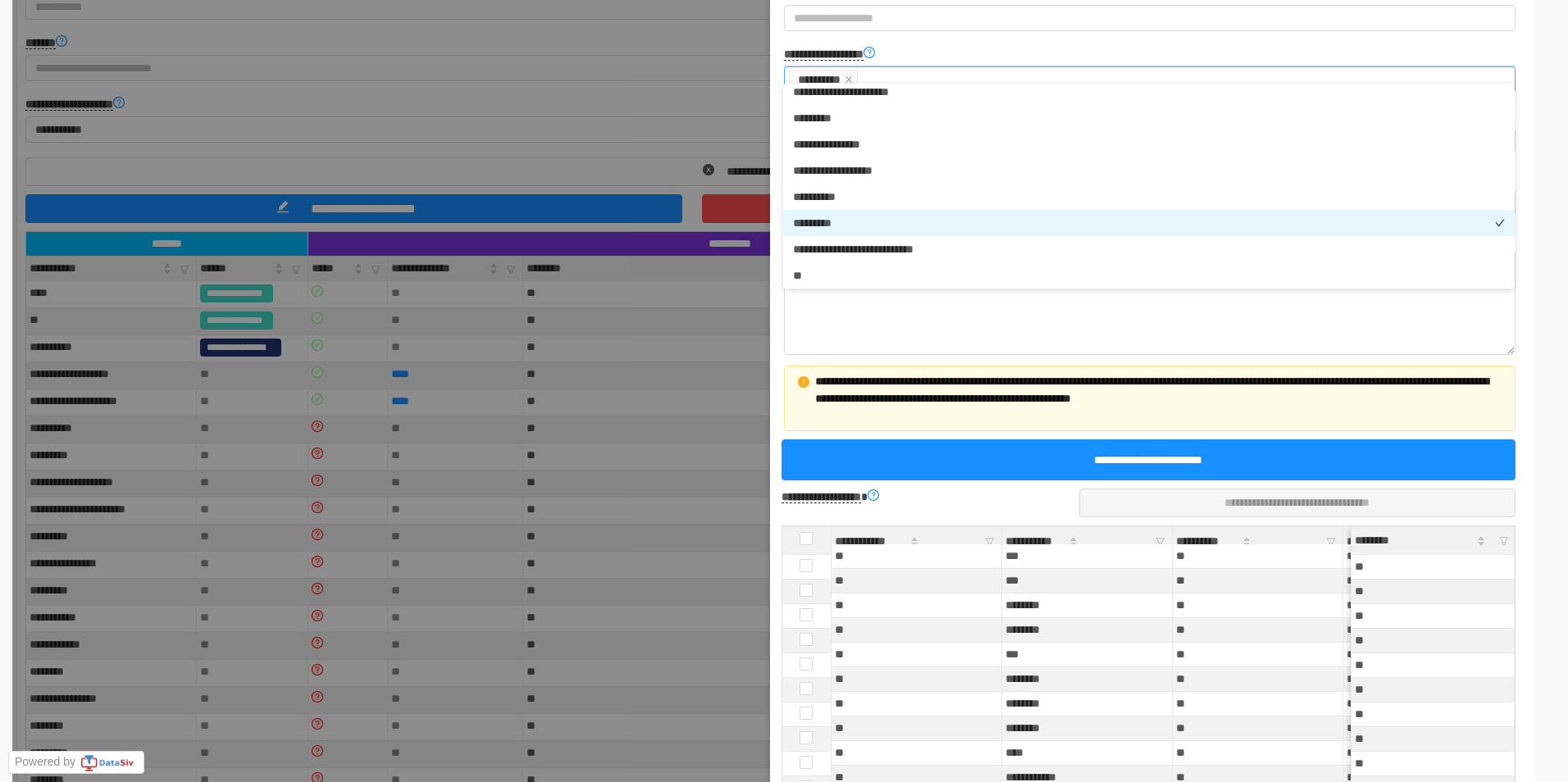 click on "* * *   * * * * *" at bounding box center [1149, 223] 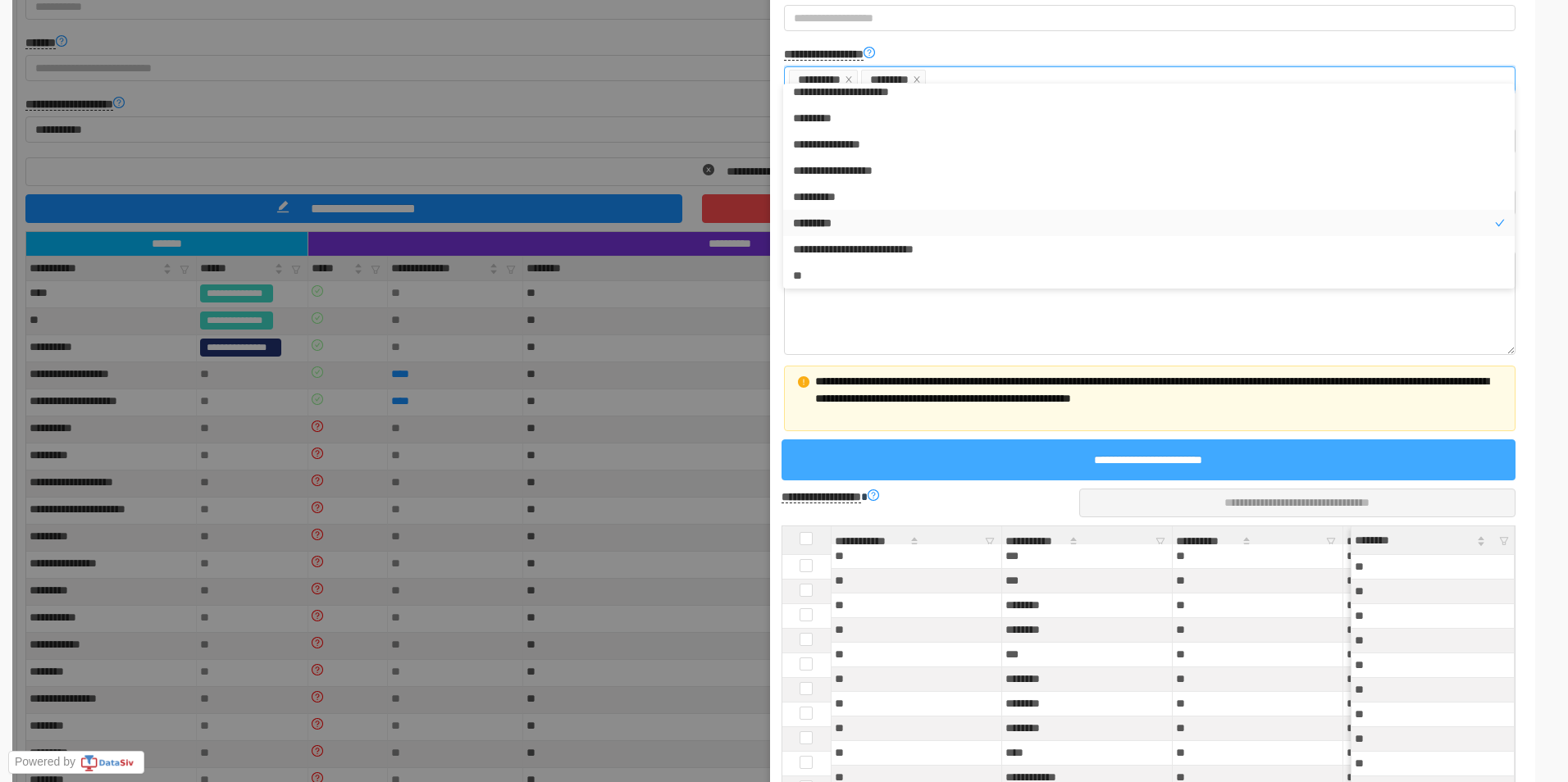 scroll, scrollTop: 3, scrollLeft: 0, axis: vertical 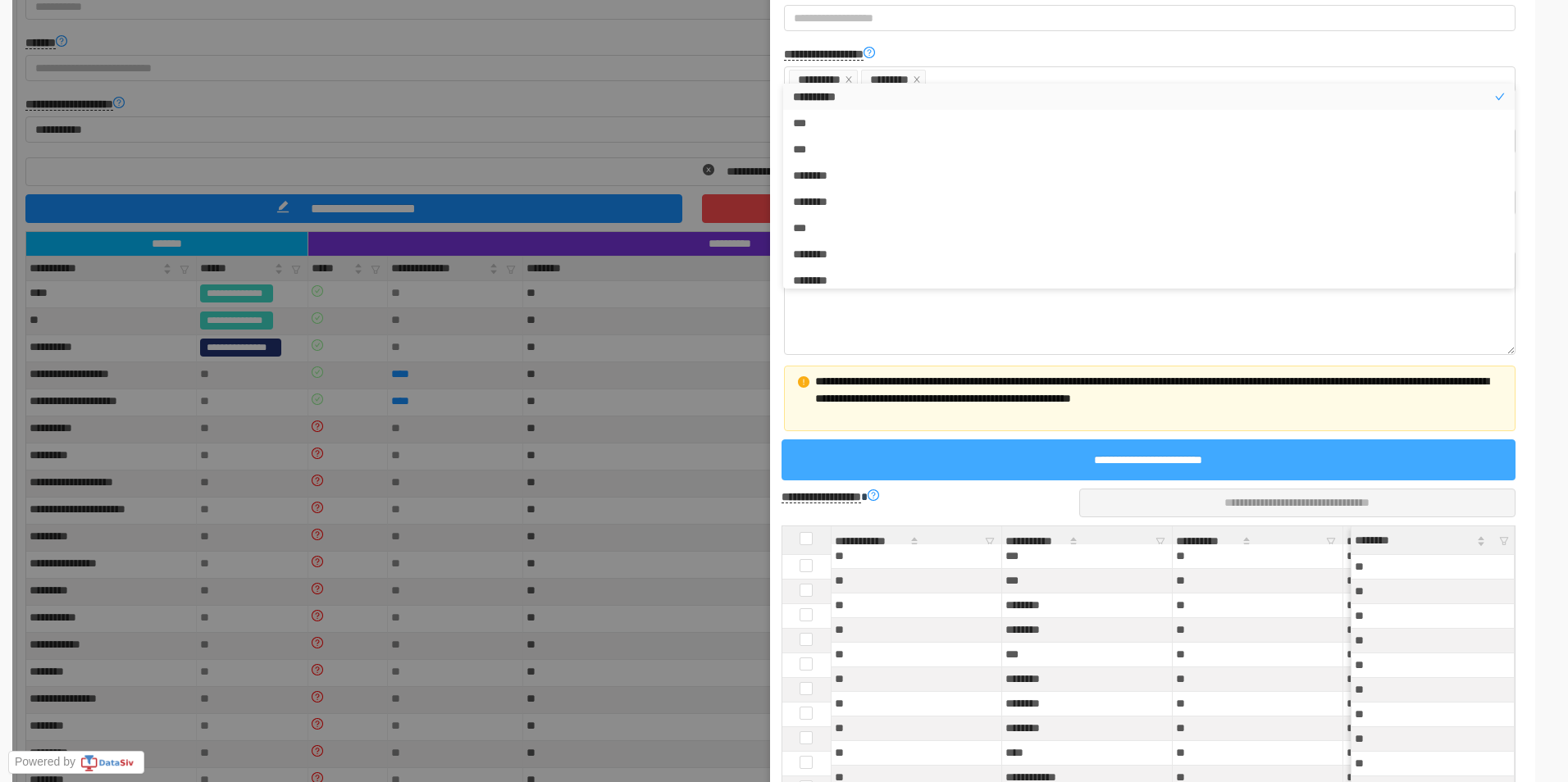 click on "**********" at bounding box center [1148, 460] 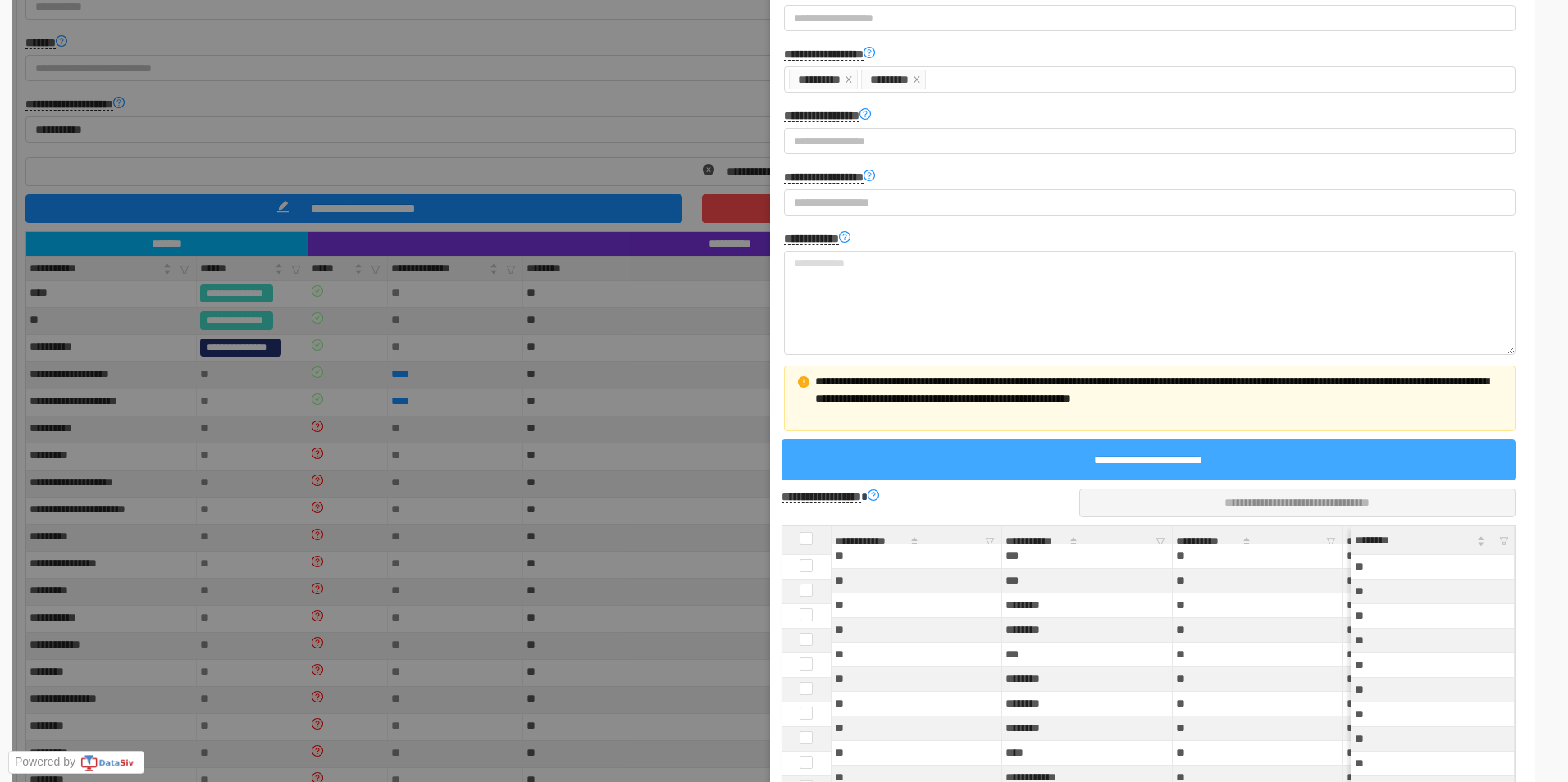 click on "**********" at bounding box center [1148, 460] 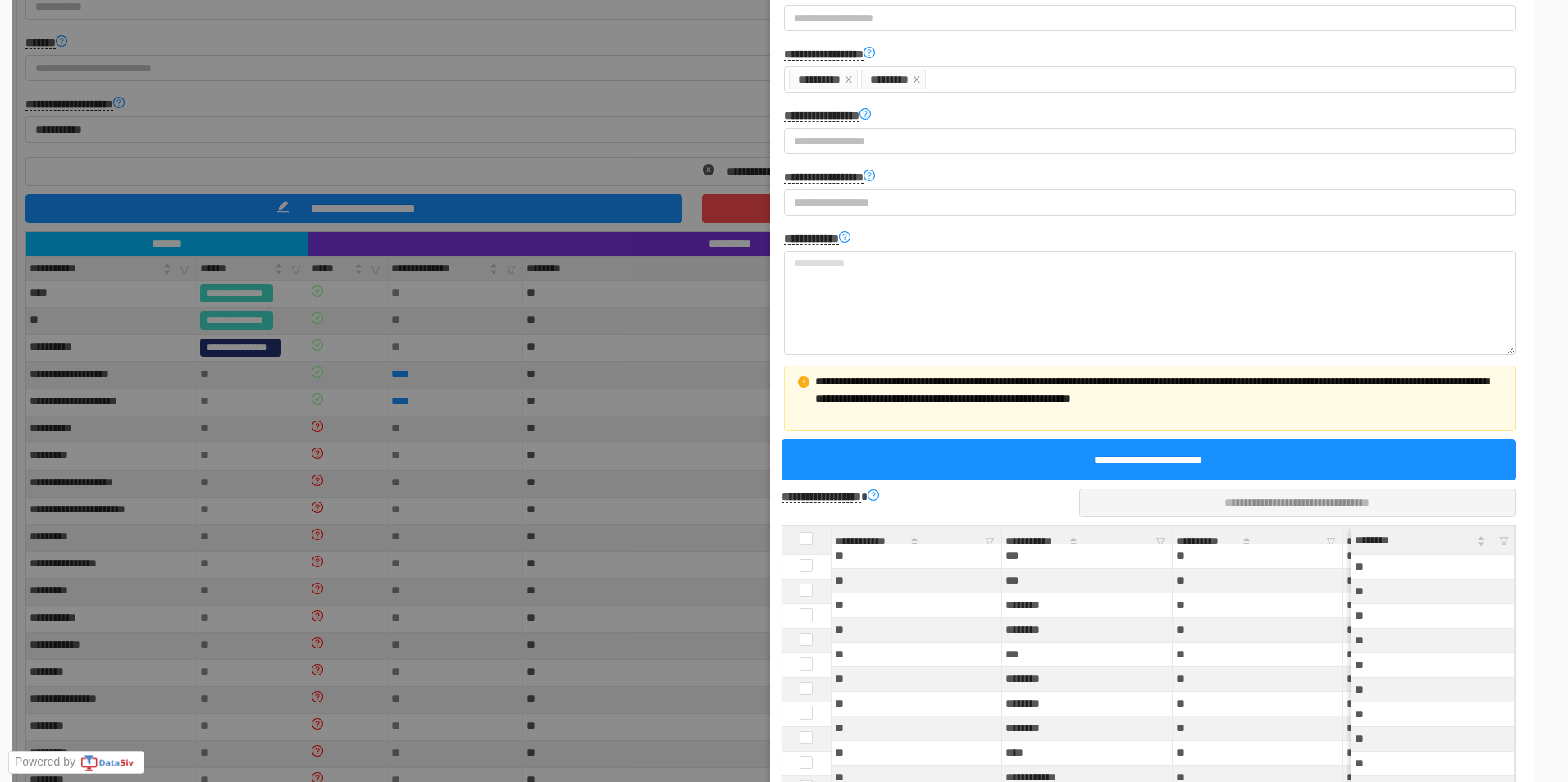 click at bounding box center (769, 388) 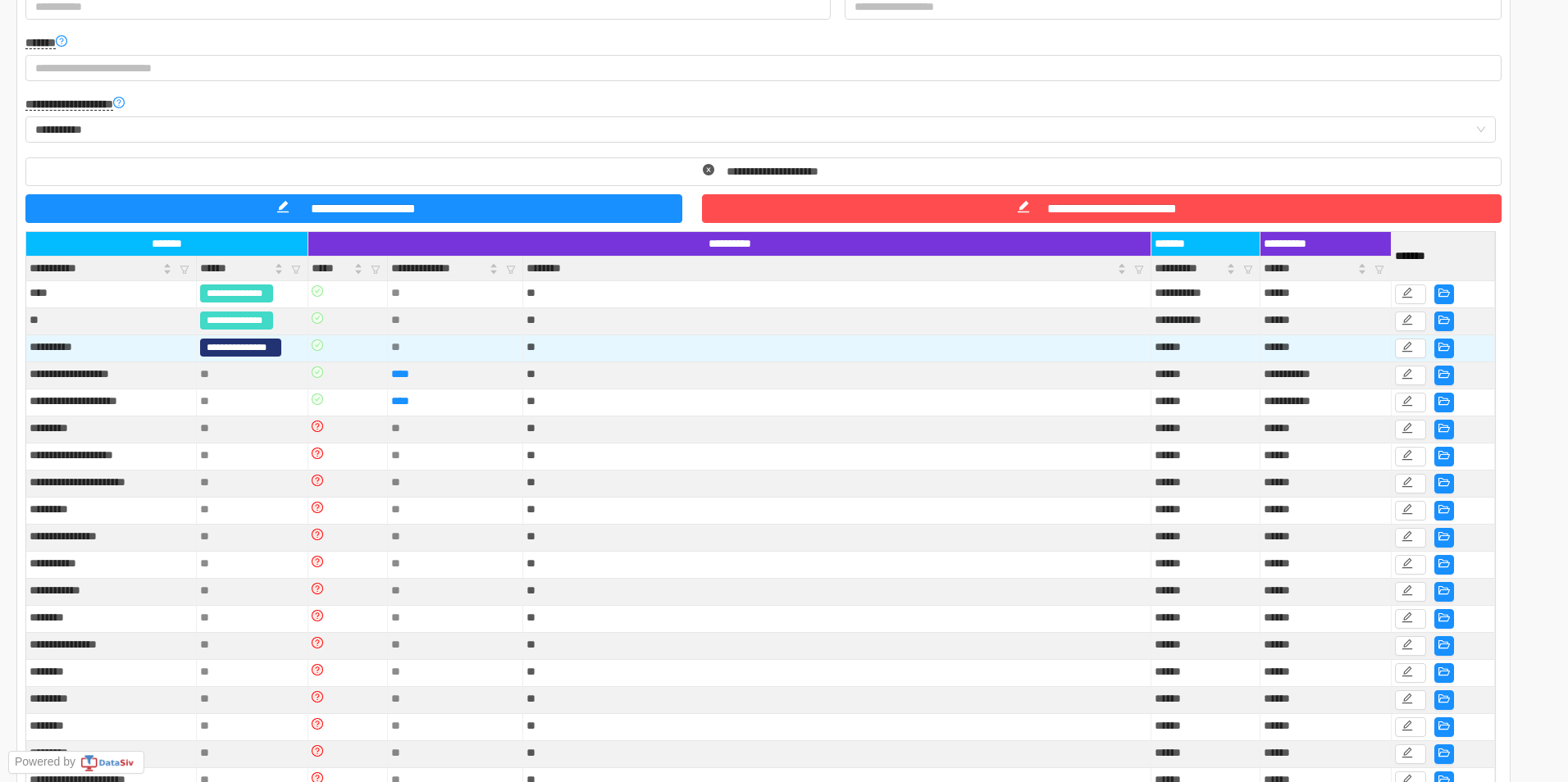 scroll, scrollTop: 0, scrollLeft: 0, axis: both 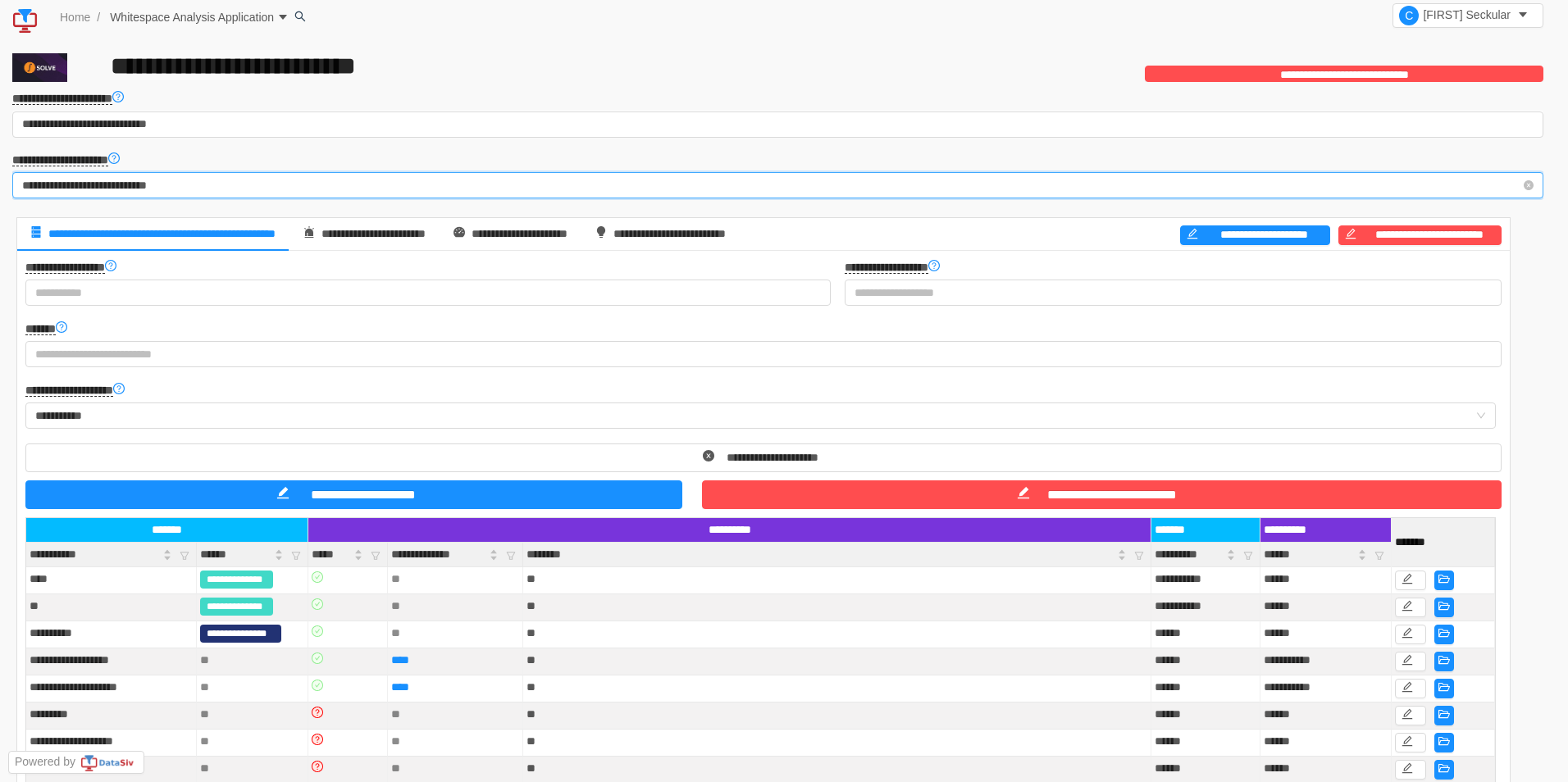 click on "**********" at bounding box center [773, 185] 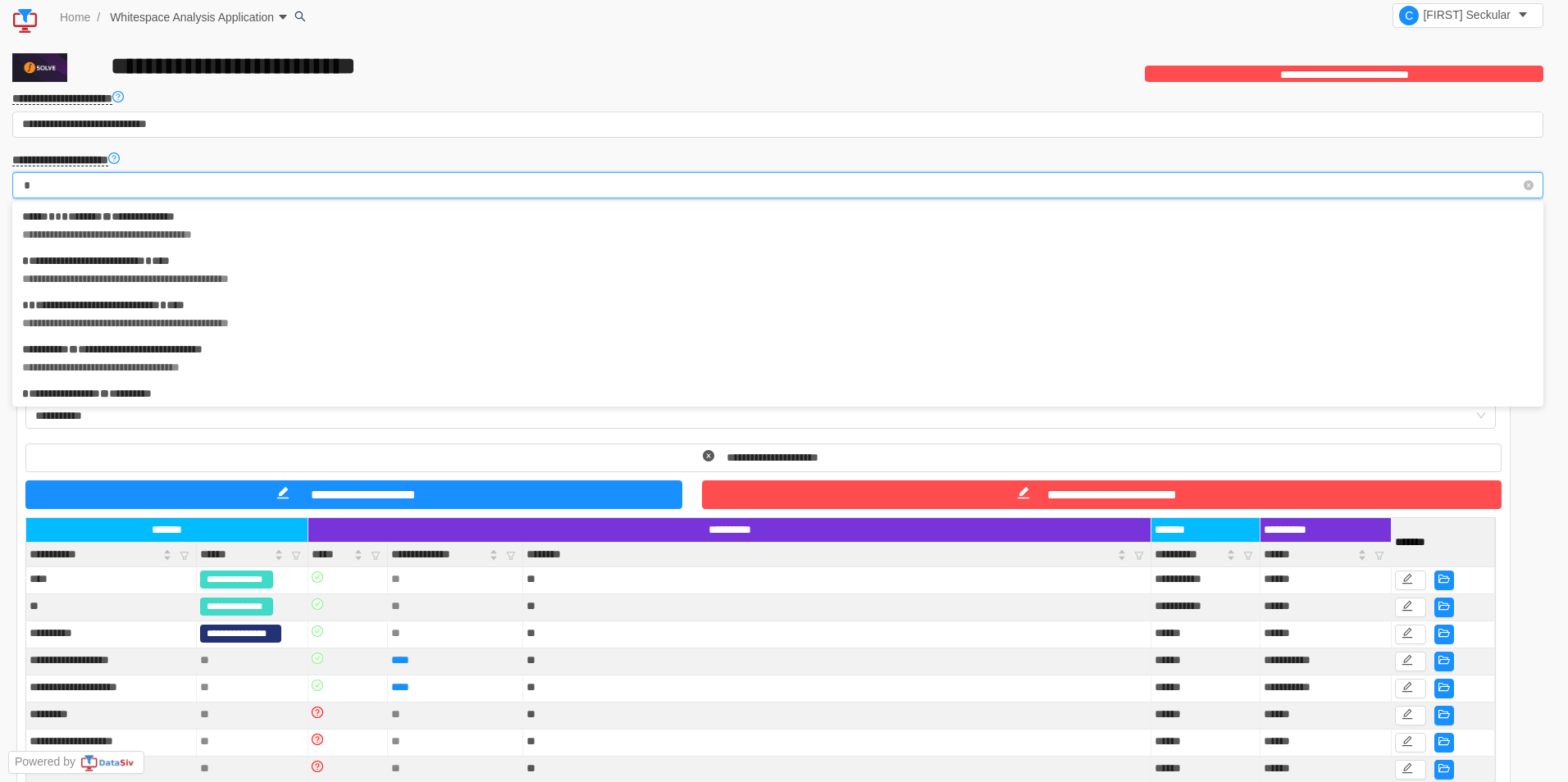 scroll, scrollTop: 3, scrollLeft: 0, axis: vertical 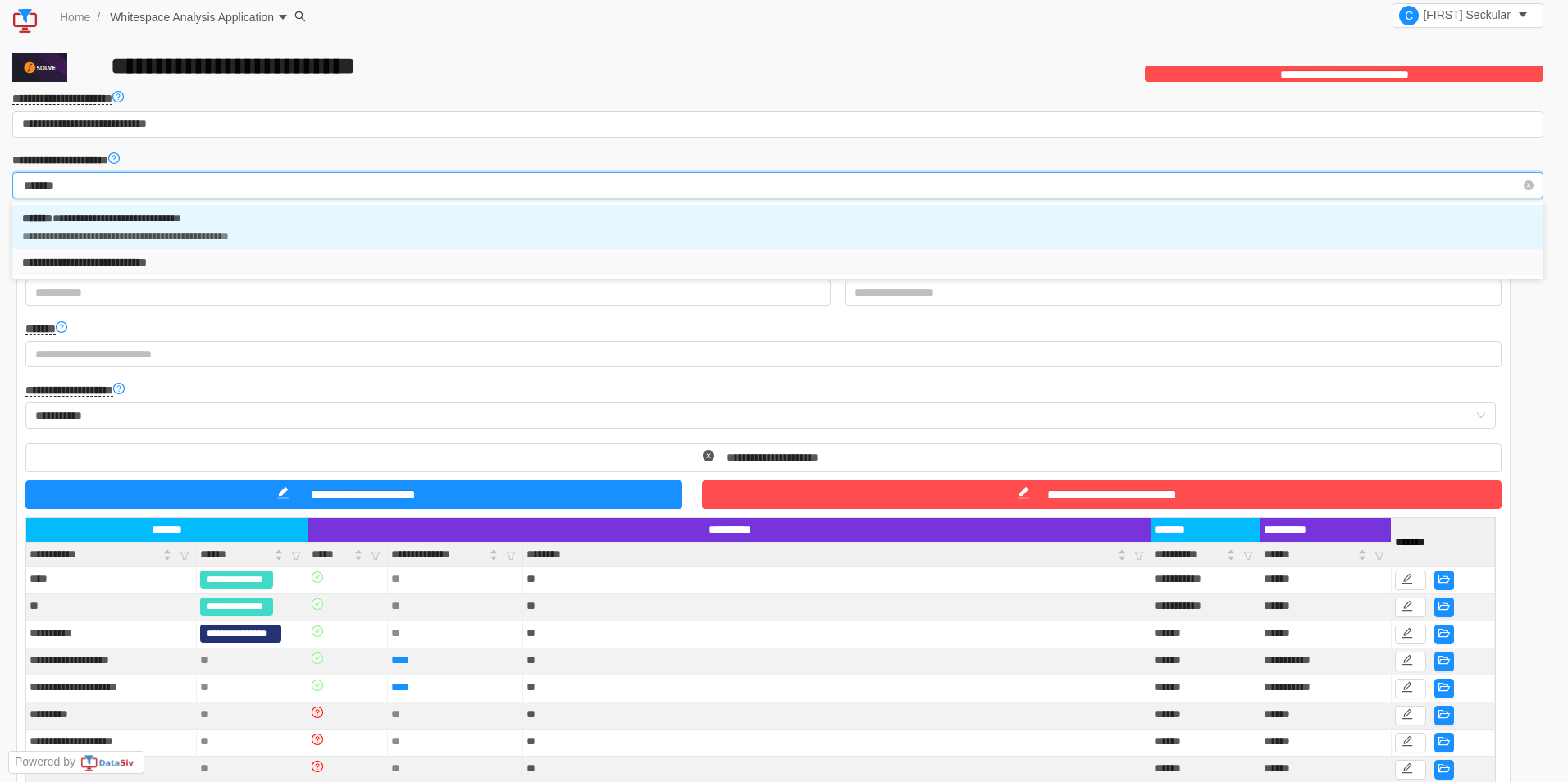 type on "********" 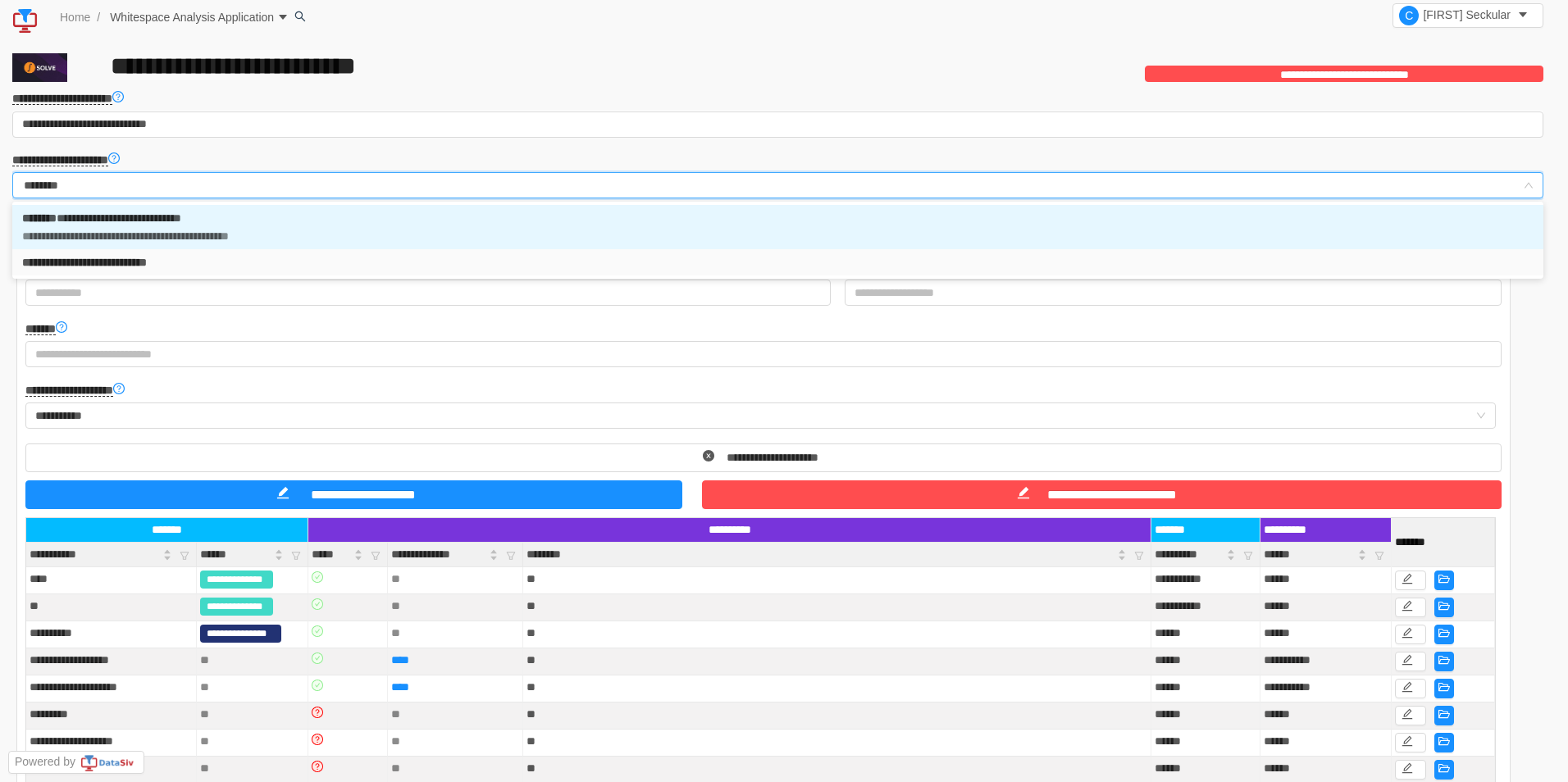 click on "**********" at bounding box center (777, 227) 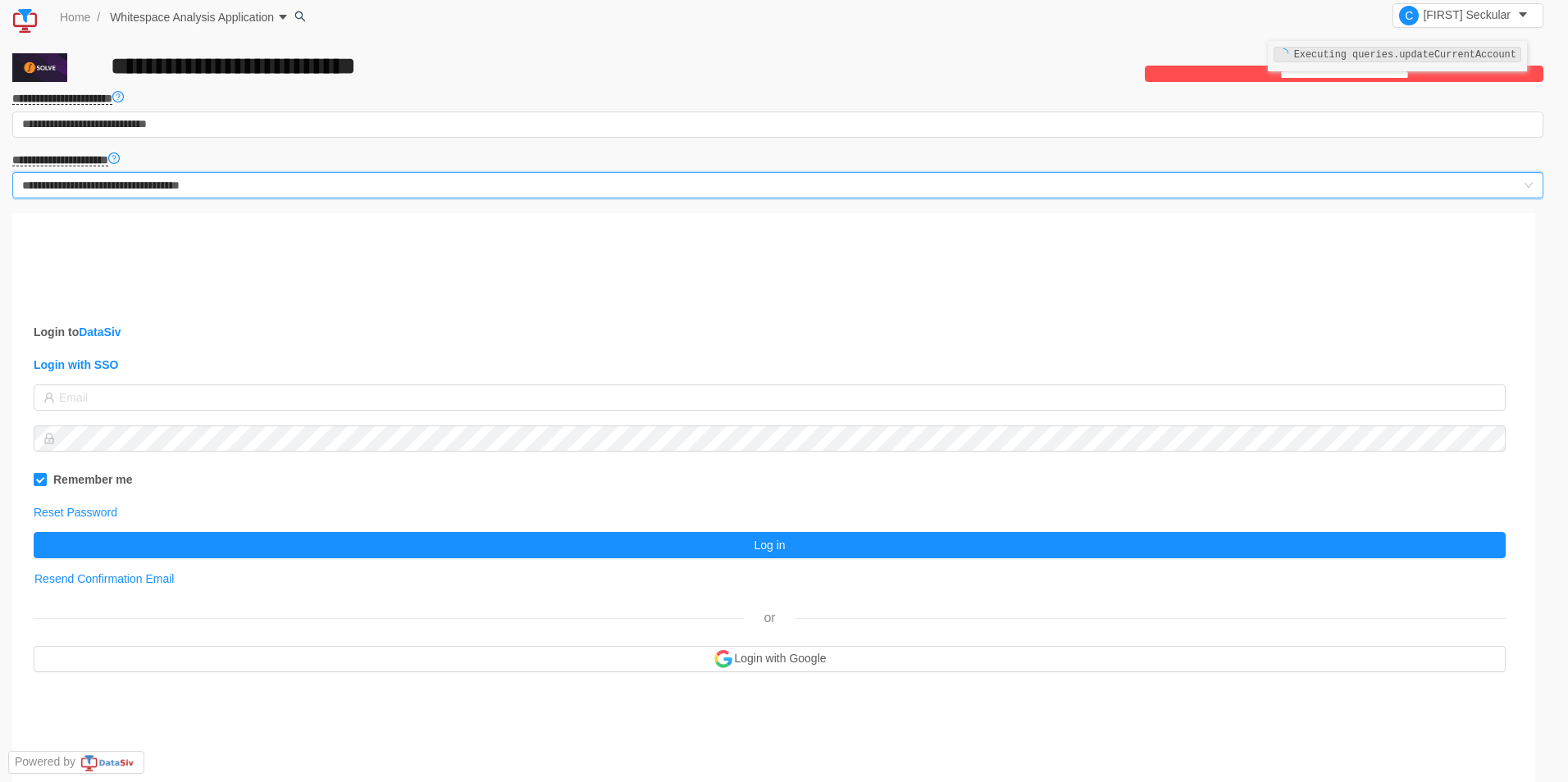 scroll, scrollTop: 0, scrollLeft: 0, axis: both 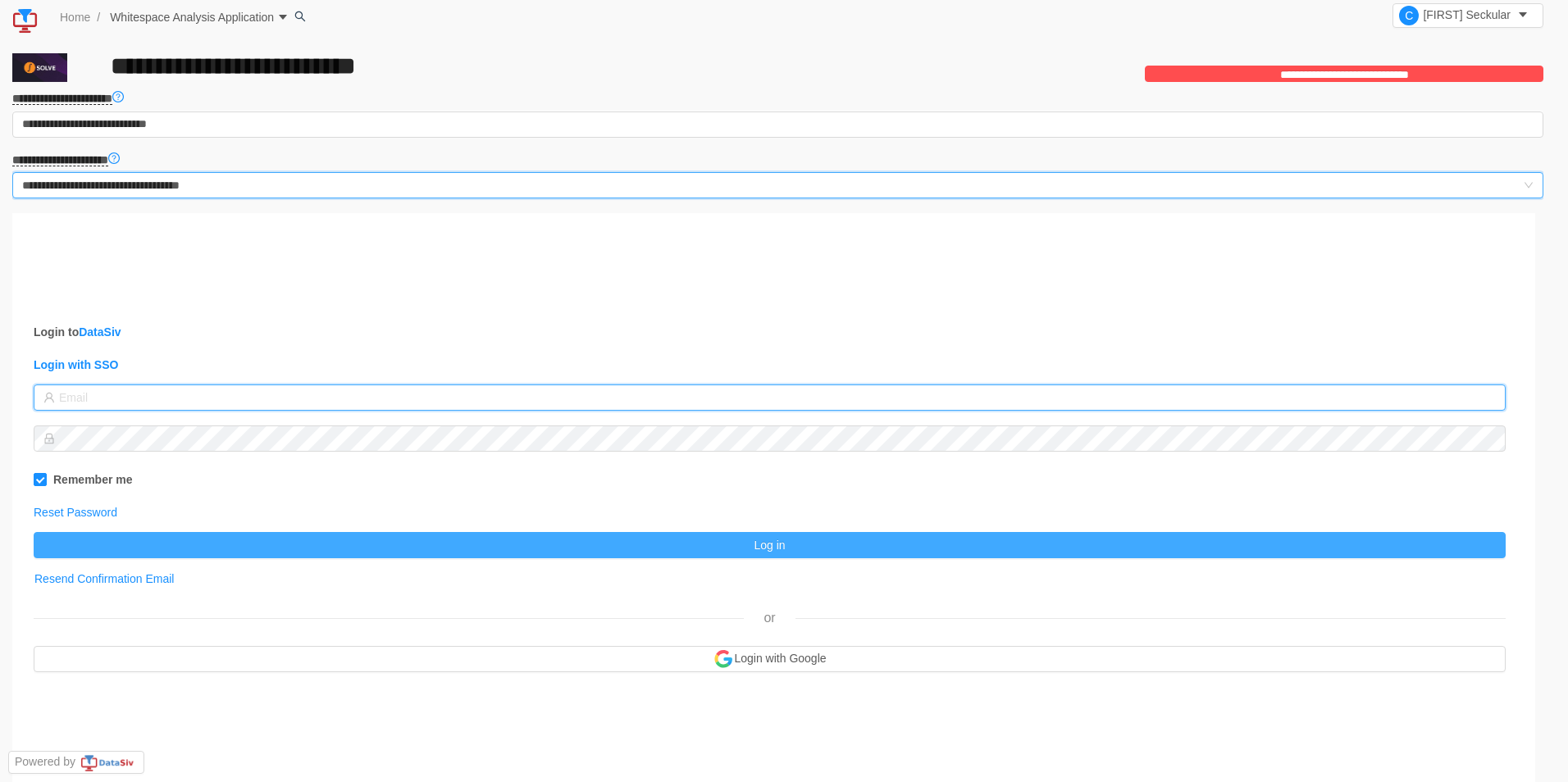type on "[EMAIL]@[DOMAIN]" 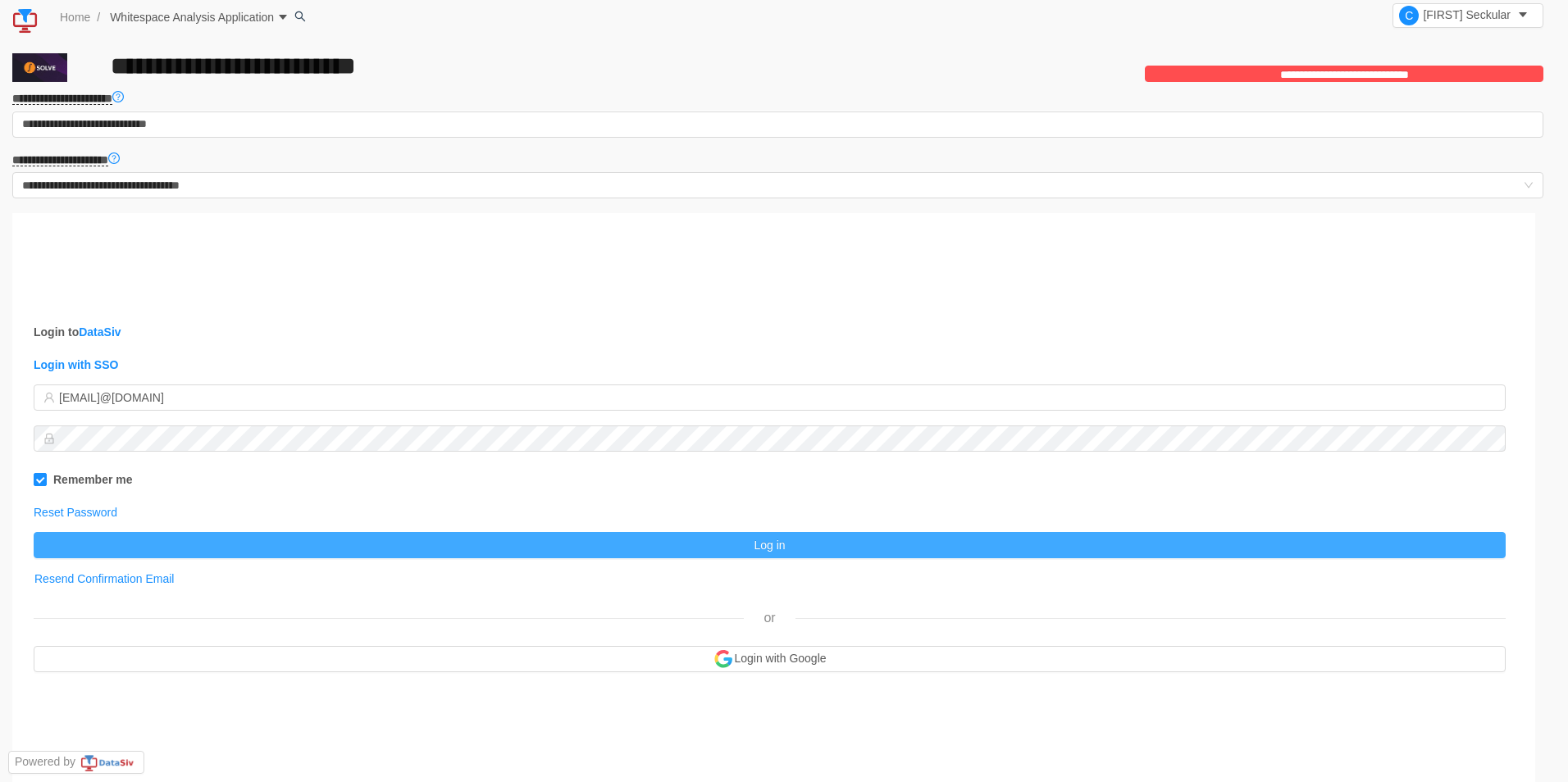 click on "Log in" at bounding box center (769, 545) 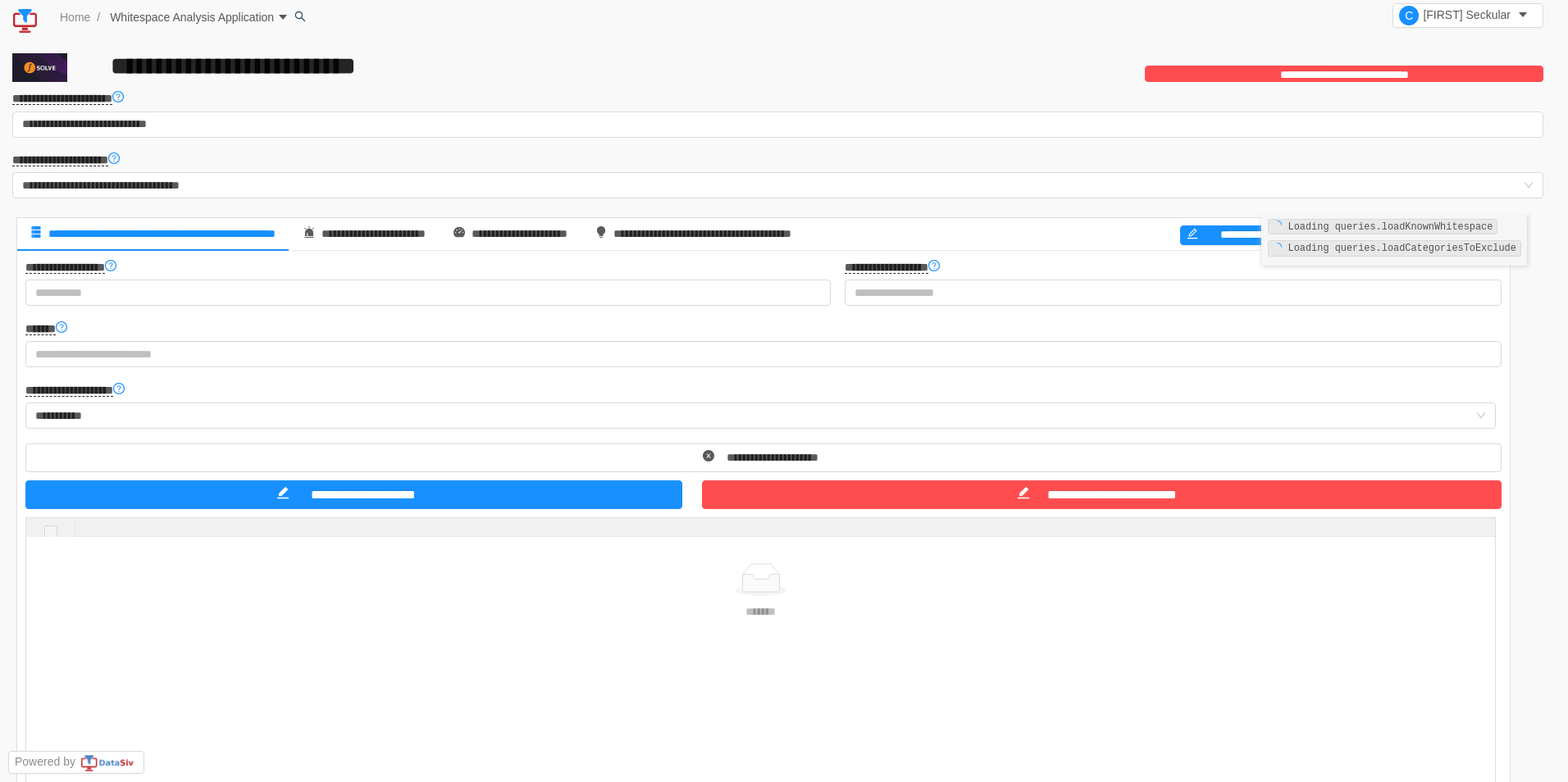 scroll, scrollTop: 0, scrollLeft: 0, axis: both 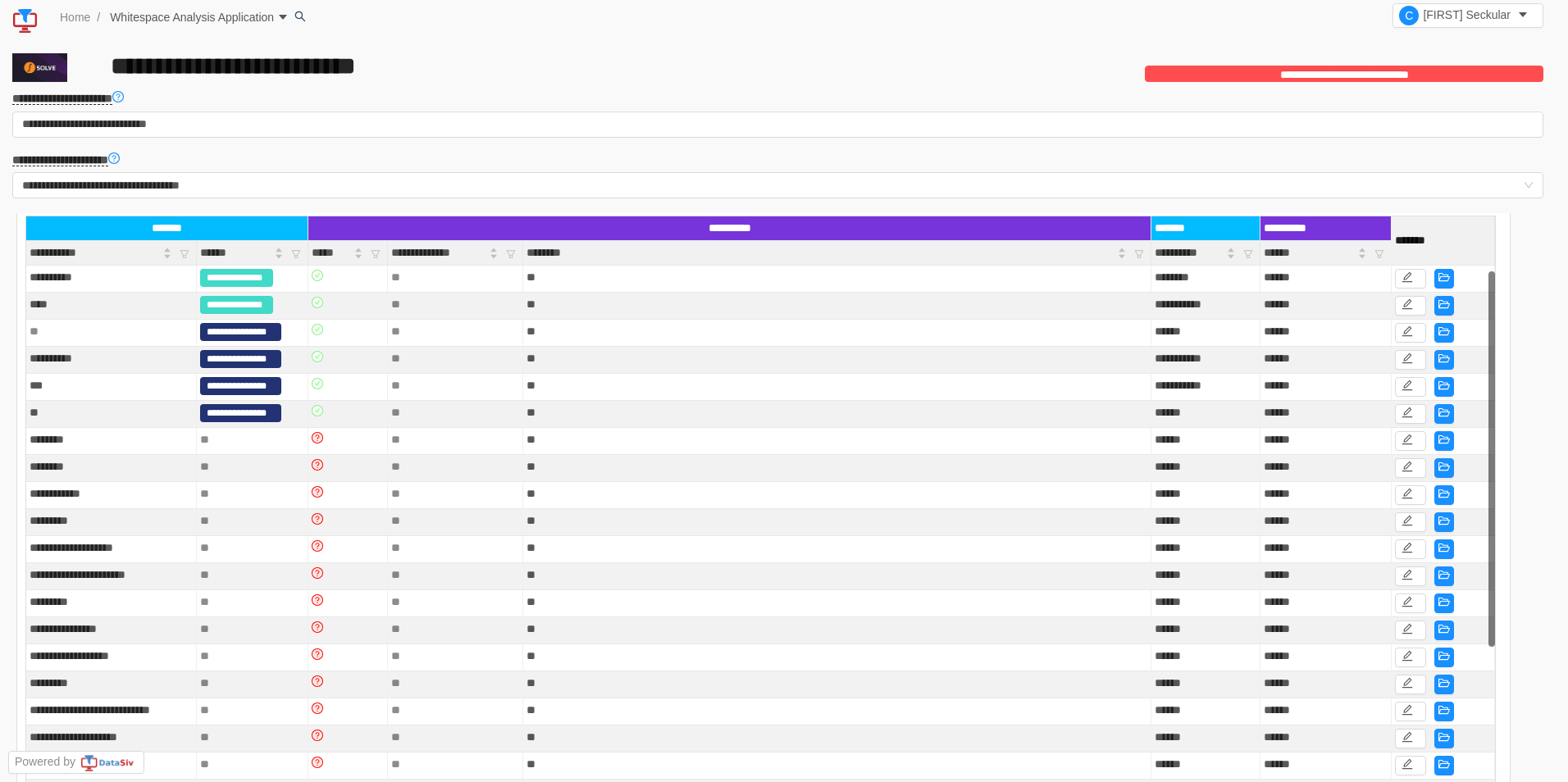 drag, startPoint x: 1488, startPoint y: 401, endPoint x: 1493, endPoint y: 386, distance: 15.811388 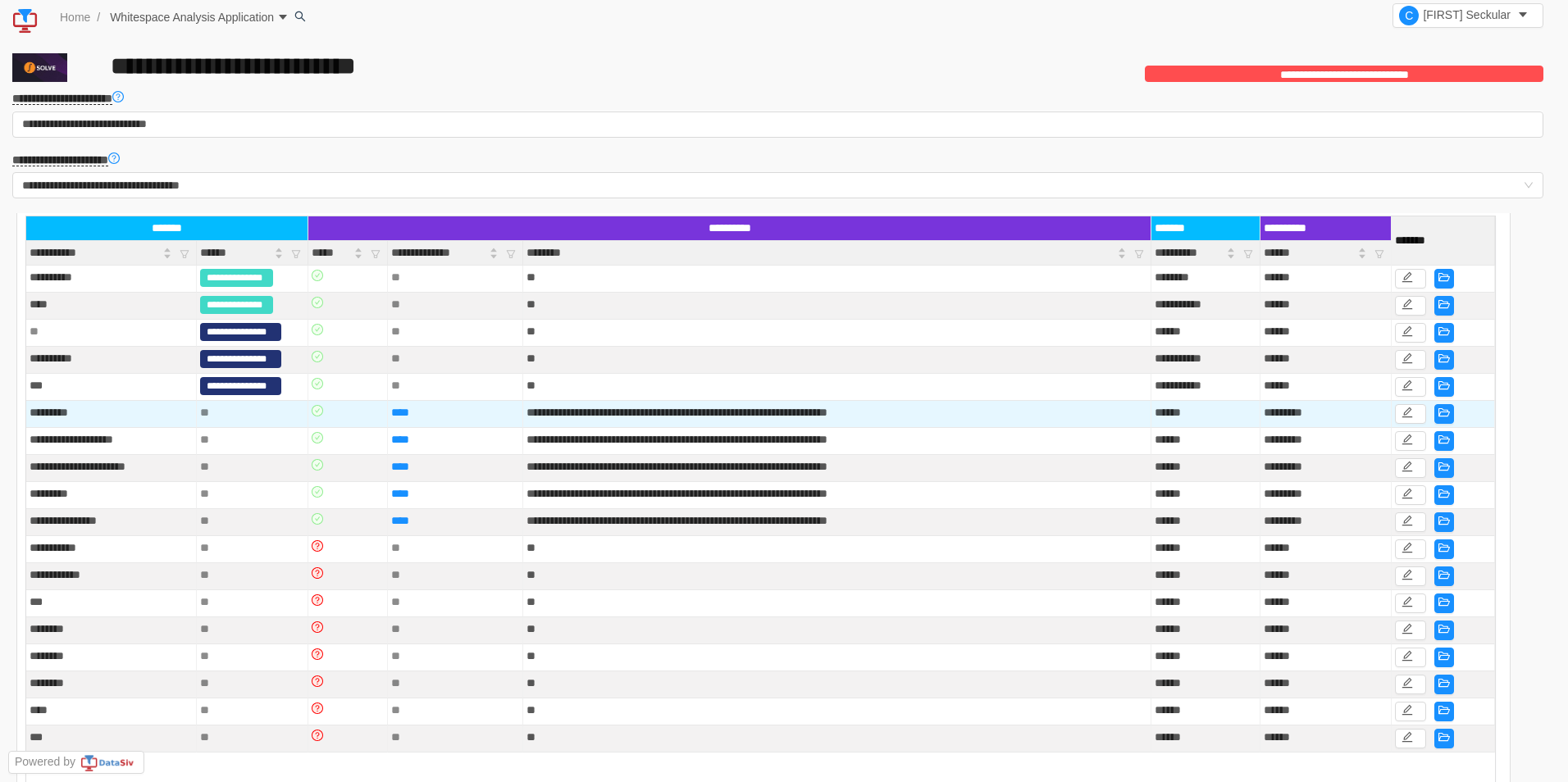 scroll, scrollTop: 0, scrollLeft: 0, axis: both 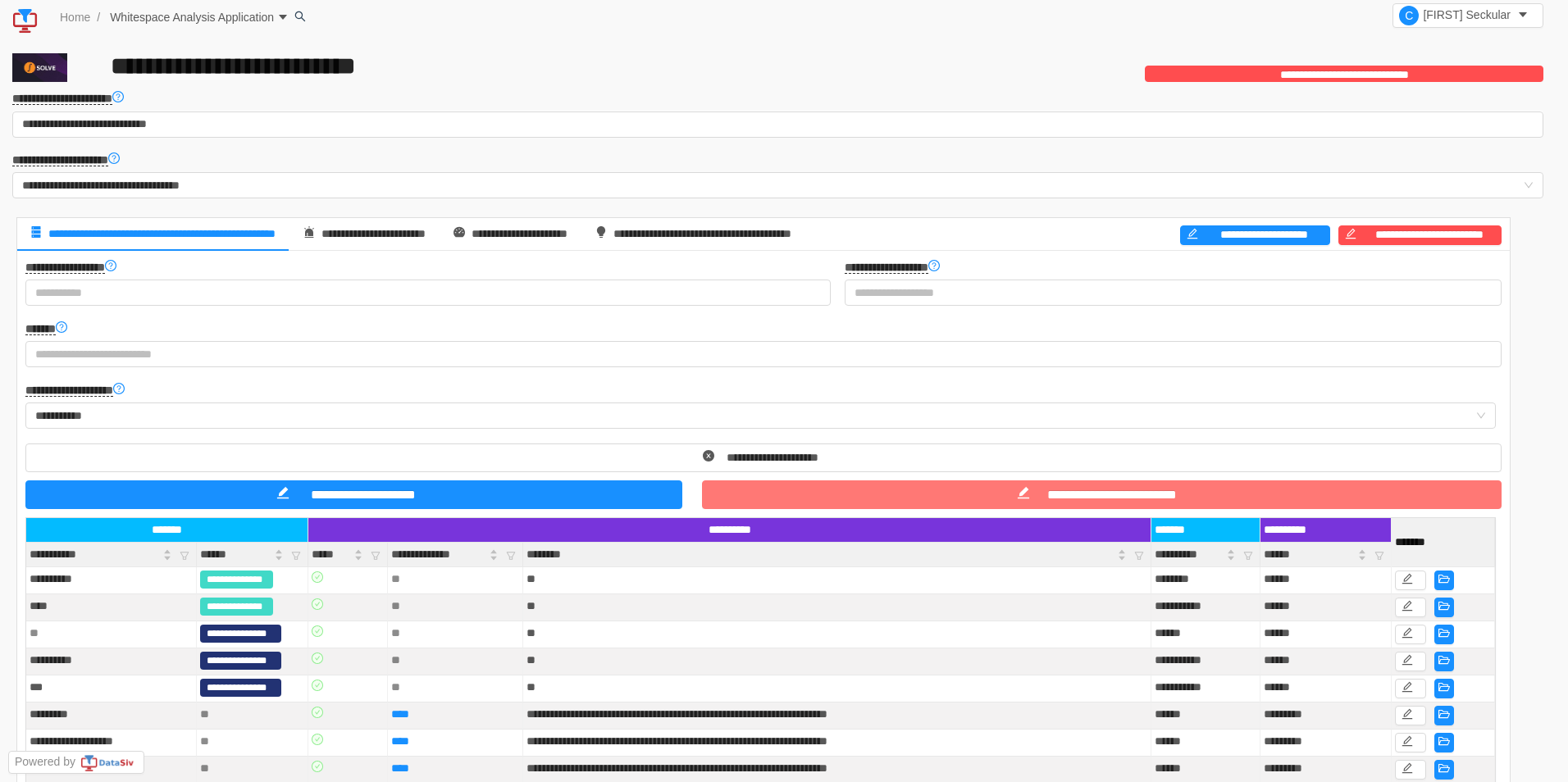 click on "**********" at bounding box center (1101, 494) 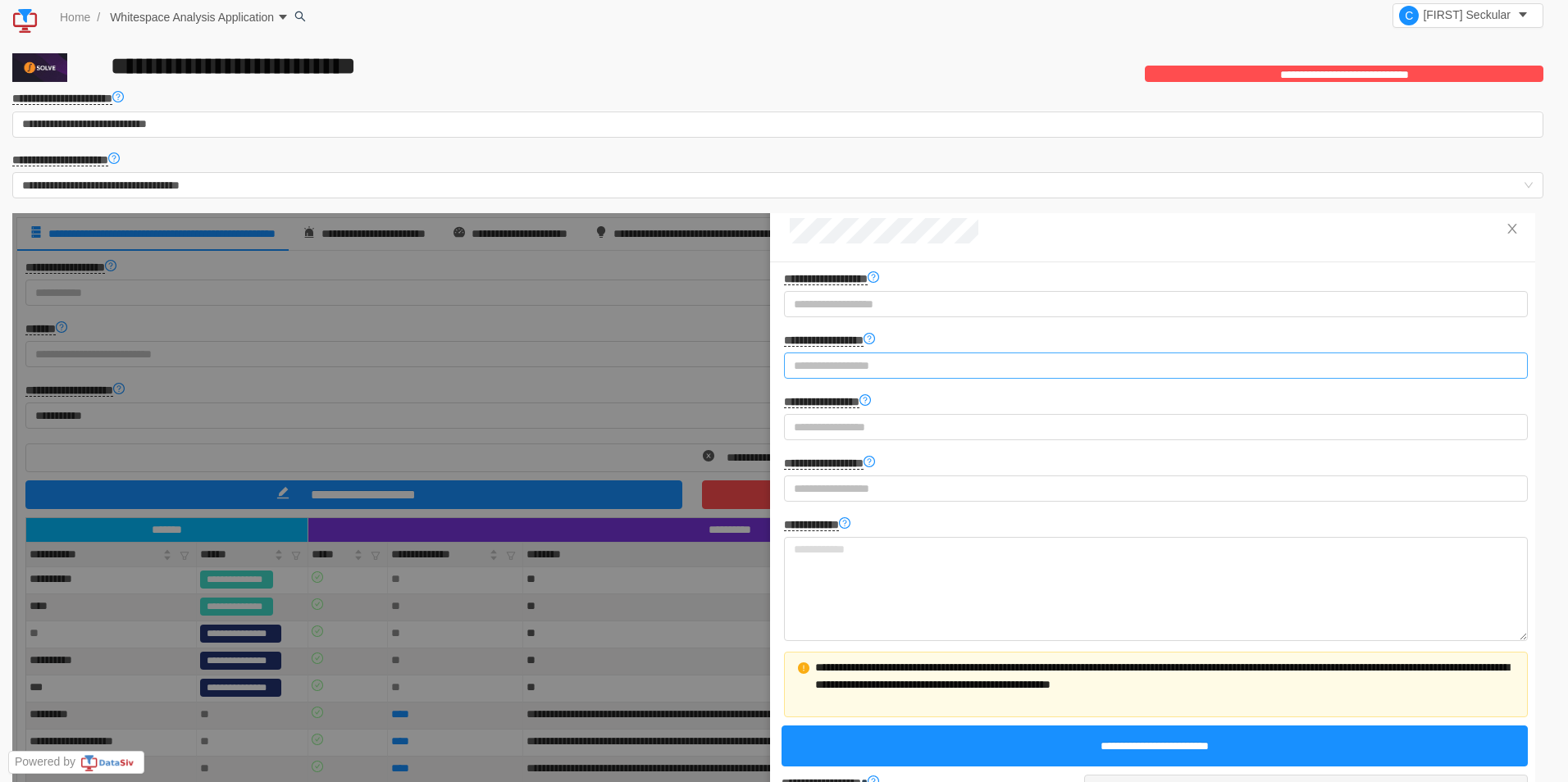 click on "**********" at bounding box center [1148, 366] 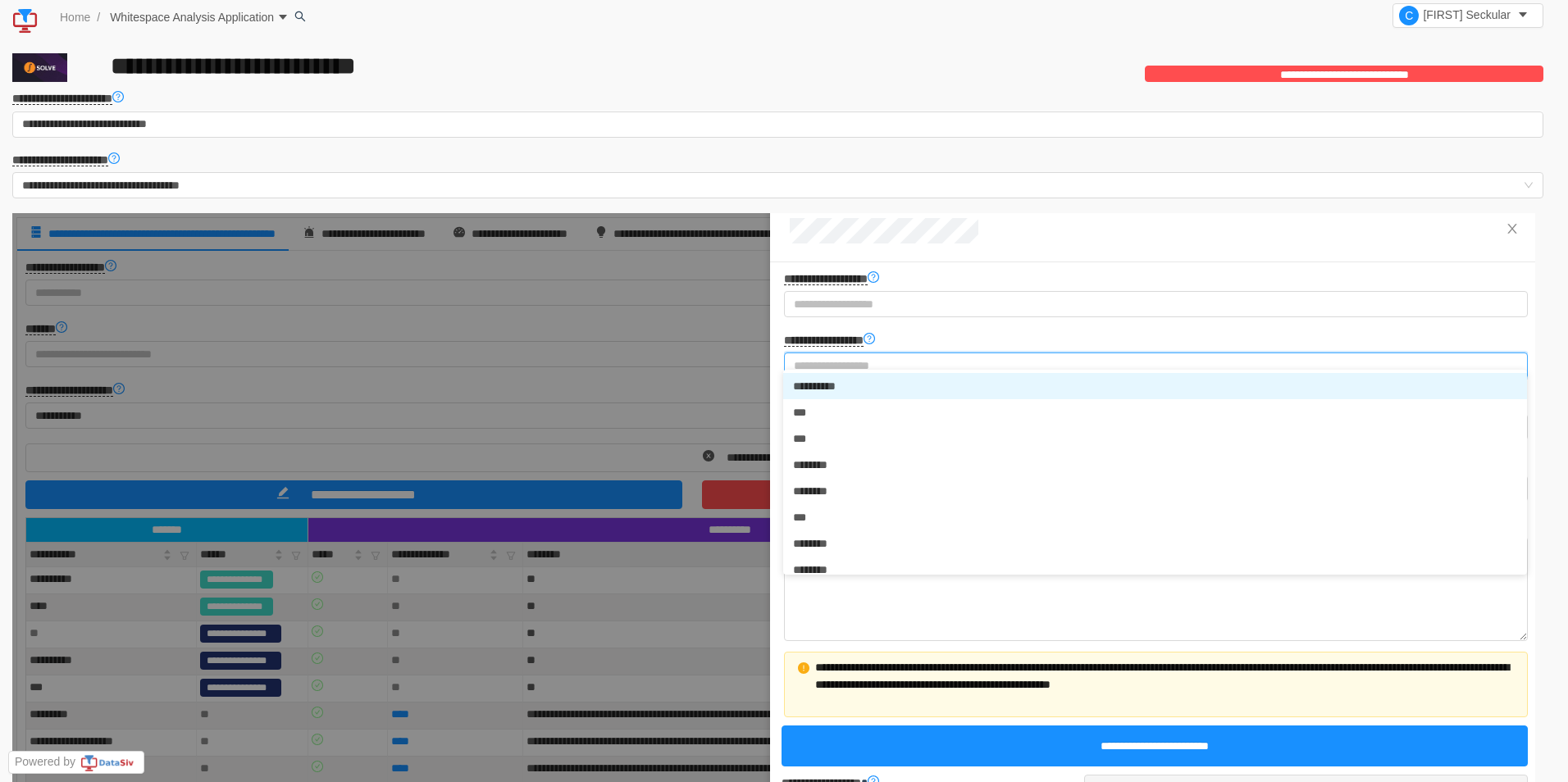 click at bounding box center [769, 674] 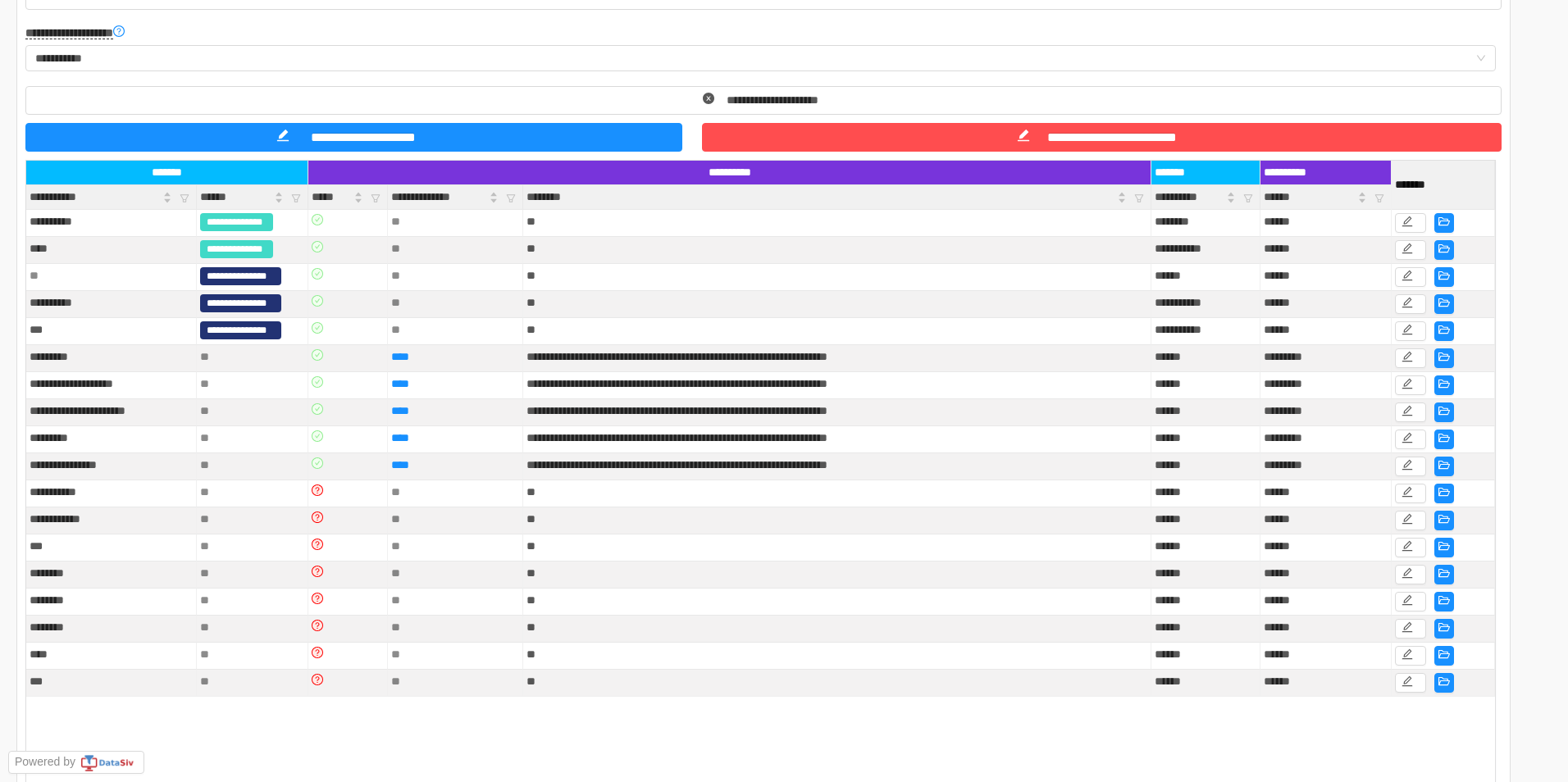 scroll, scrollTop: 382, scrollLeft: 0, axis: vertical 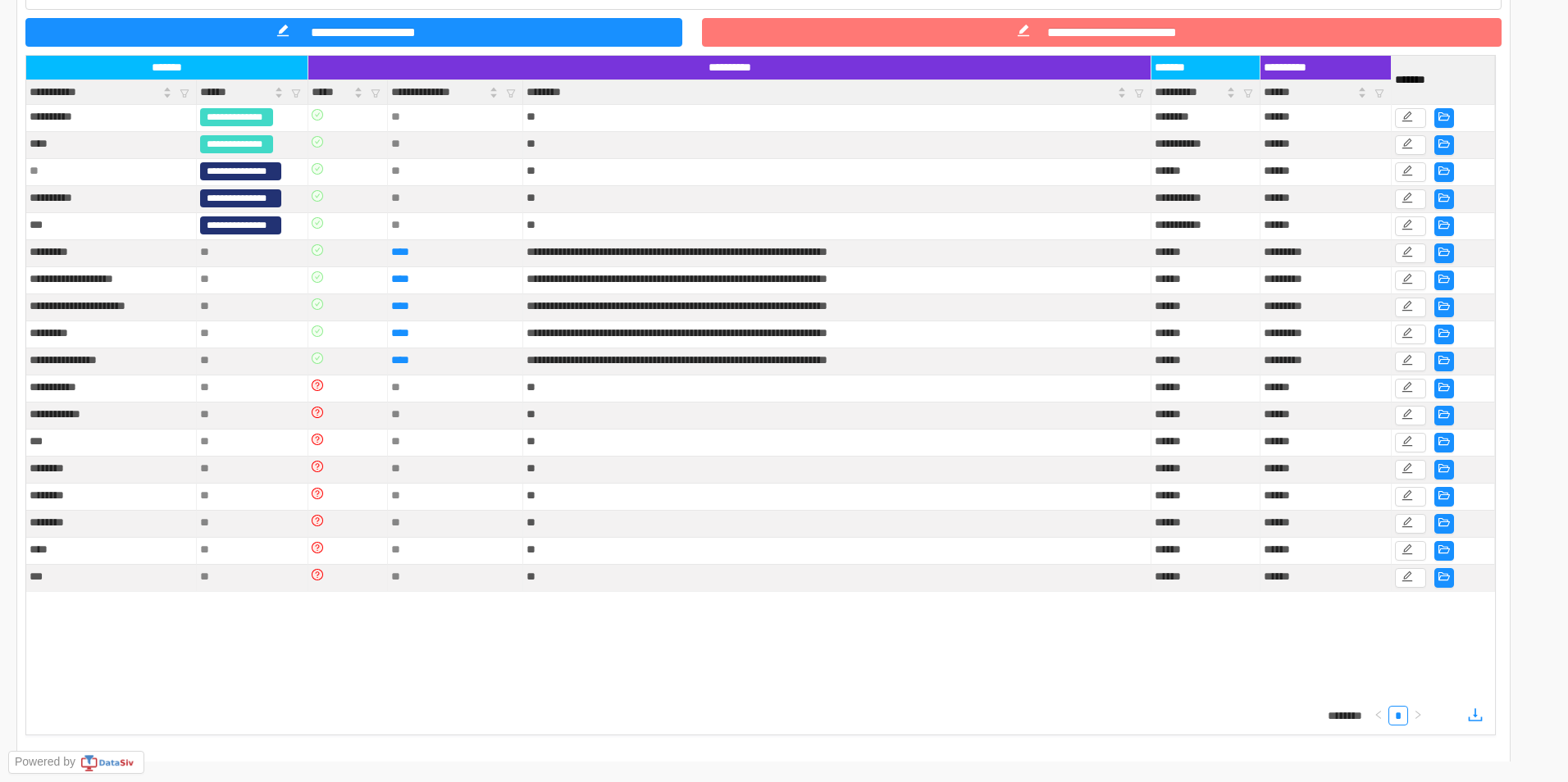 click on "**********" at bounding box center (1101, 32) 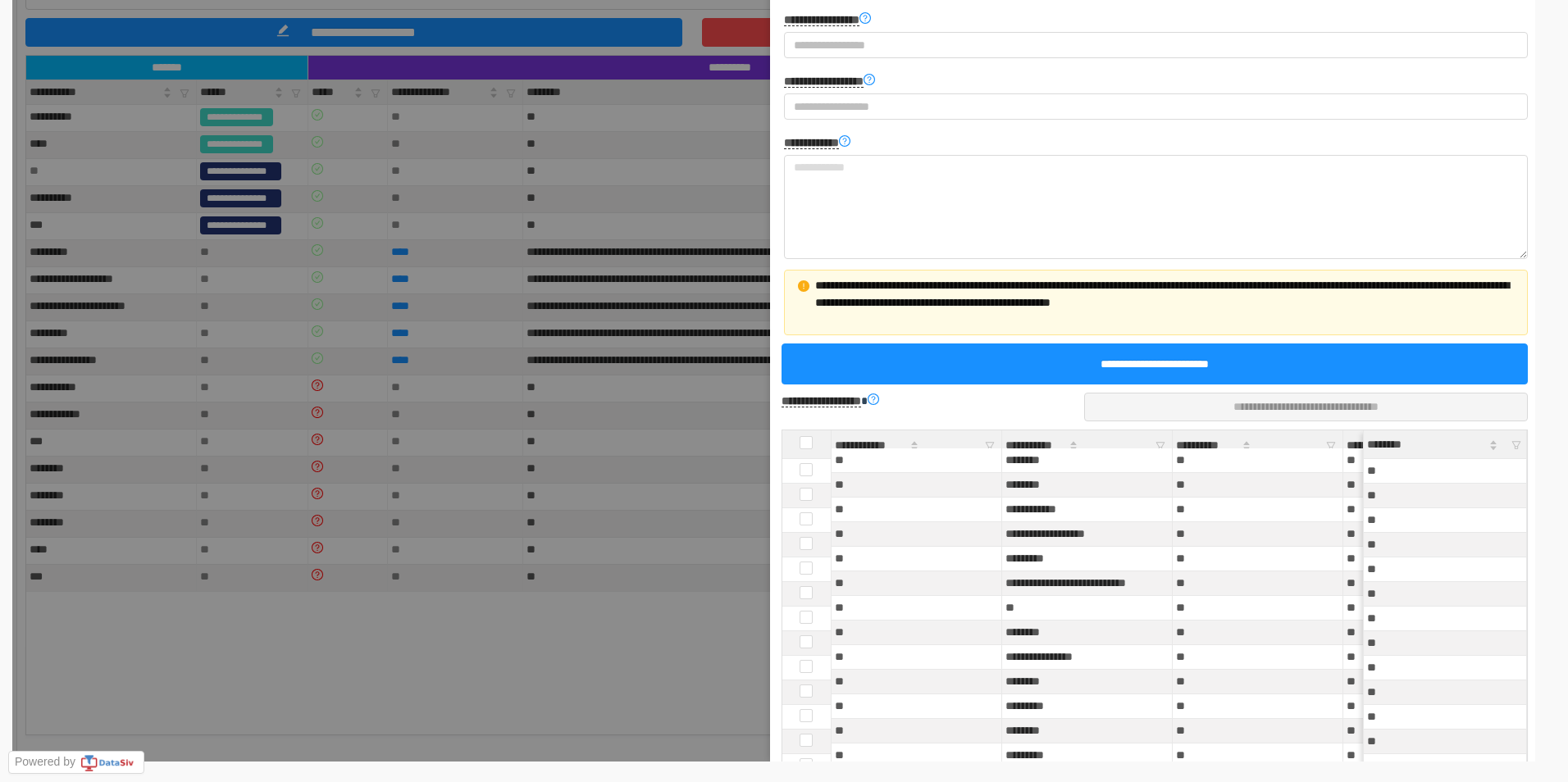 scroll, scrollTop: 0, scrollLeft: 0, axis: both 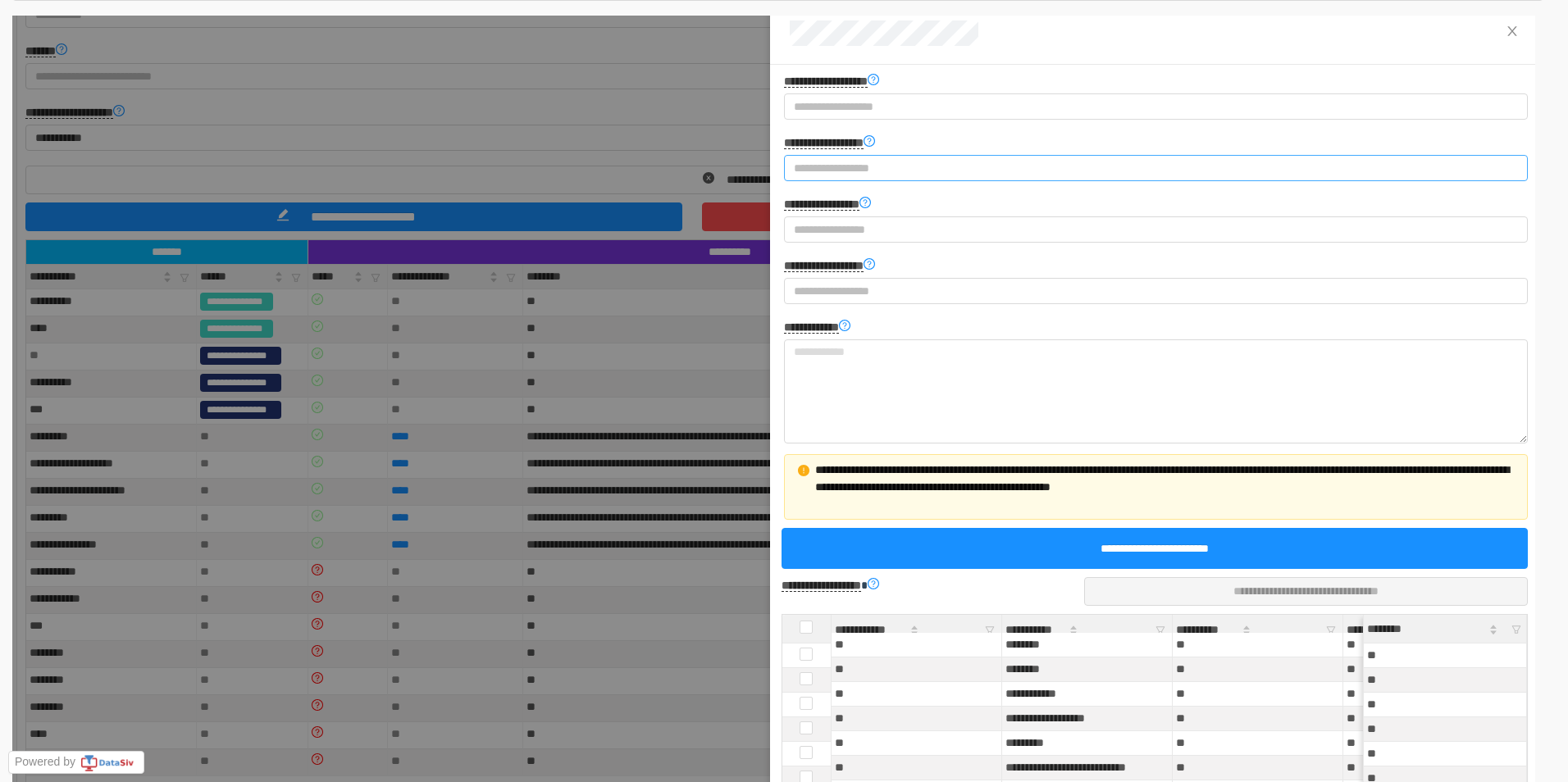 click on "**********" at bounding box center (1148, 168) 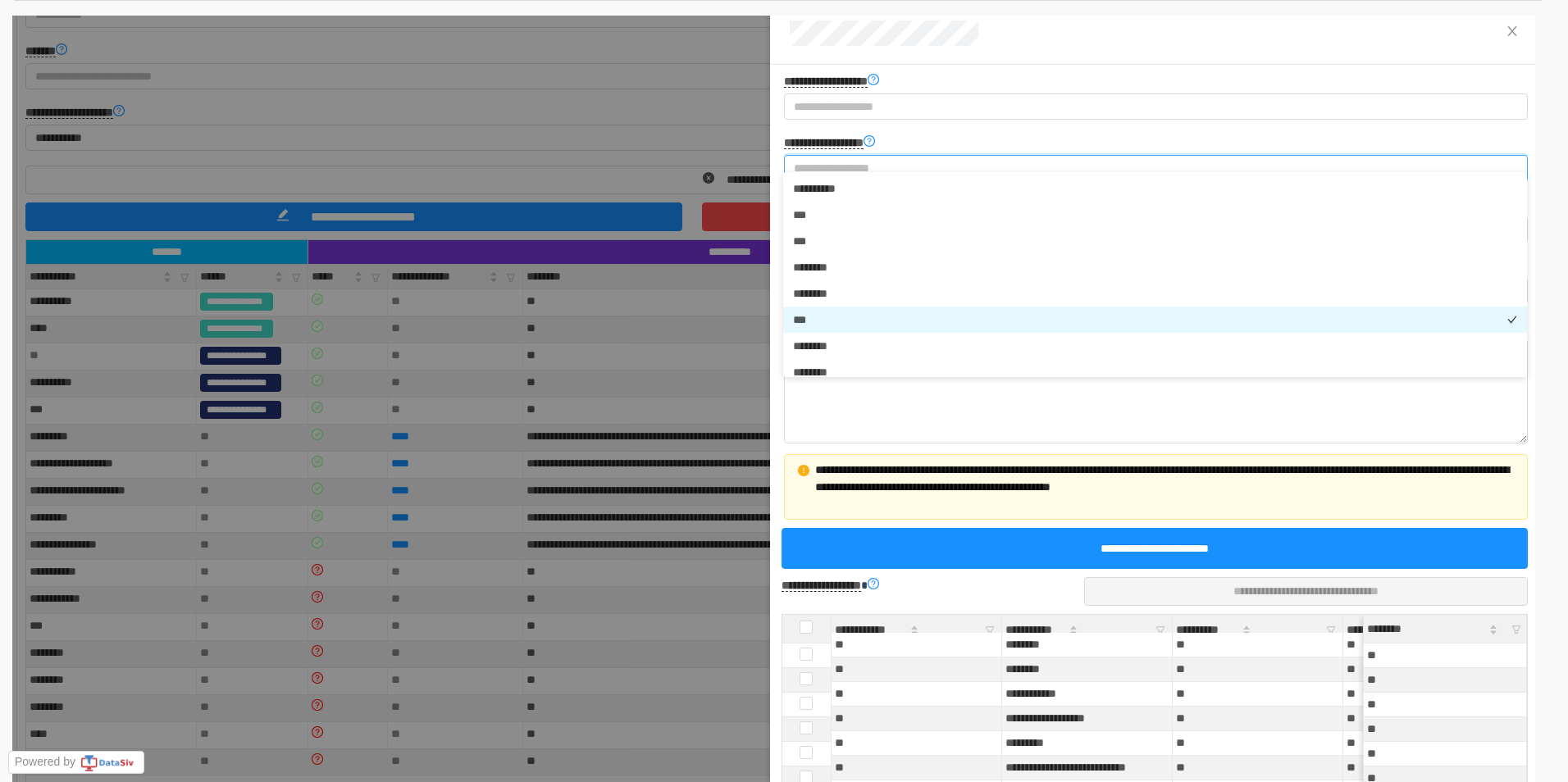 click on "*" at bounding box center (806, 320) 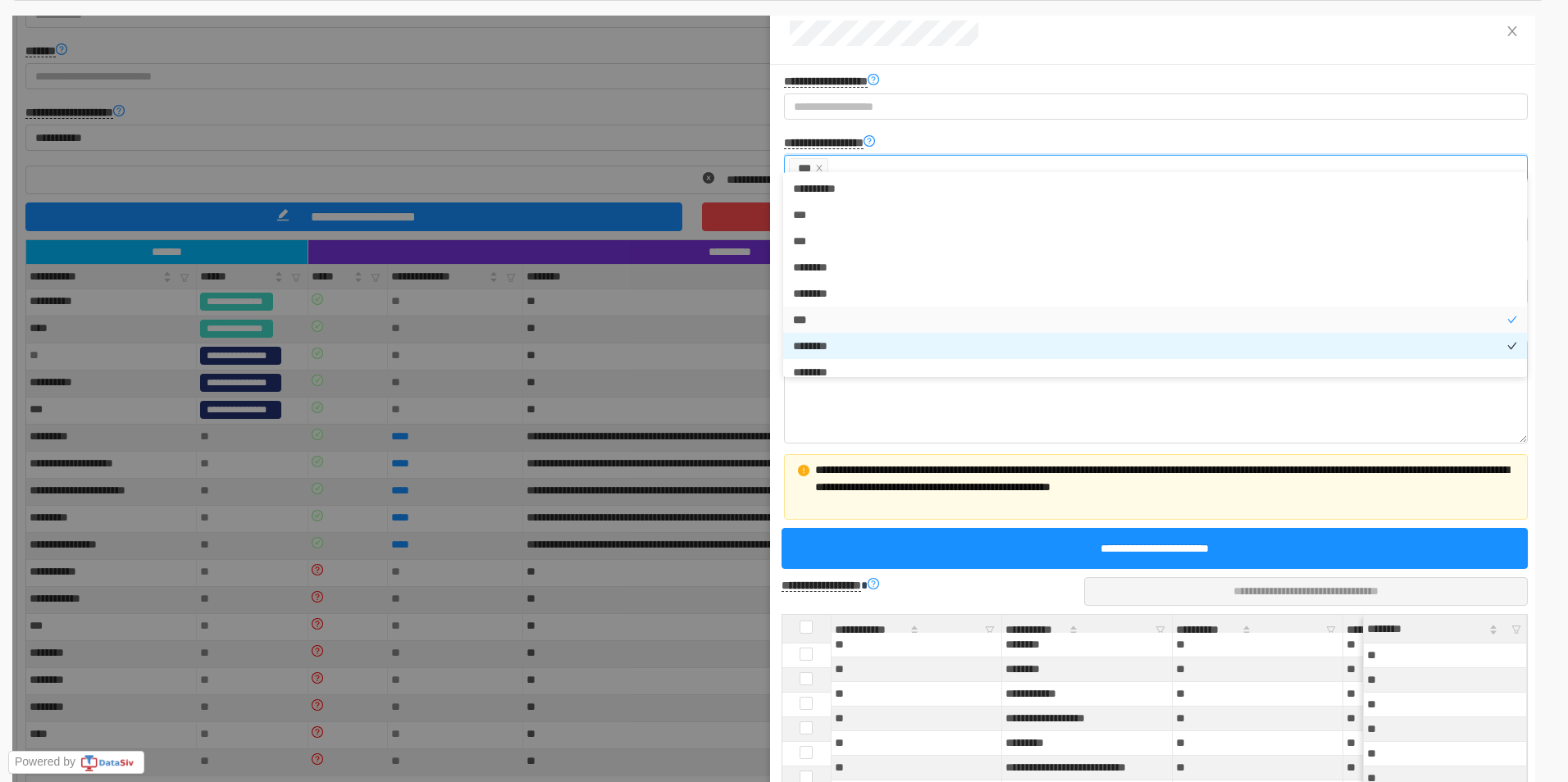 click on "*" at bounding box center (812, 346) 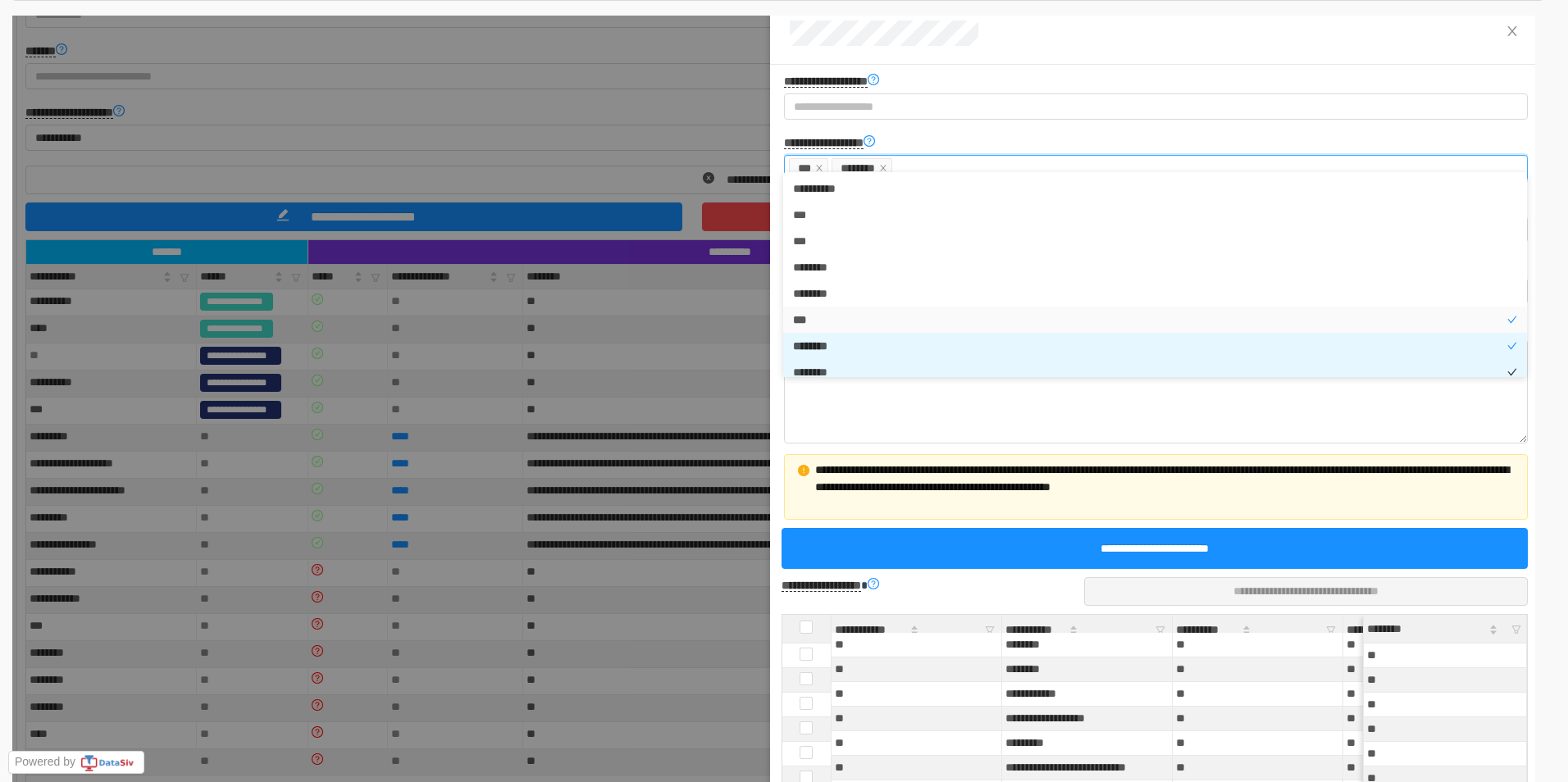 scroll, scrollTop: 8, scrollLeft: 0, axis: vertical 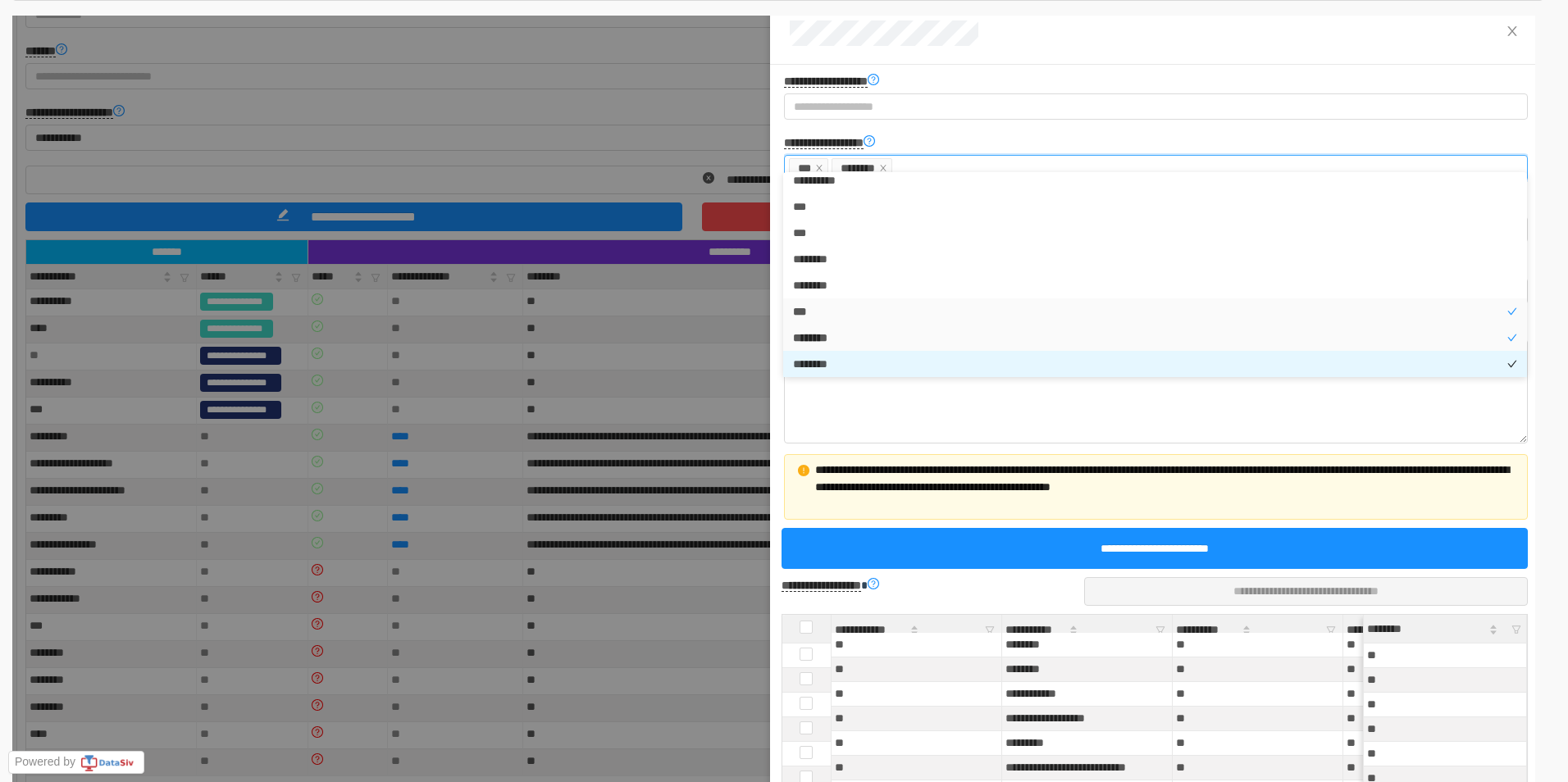 click at bounding box center [816, 364] 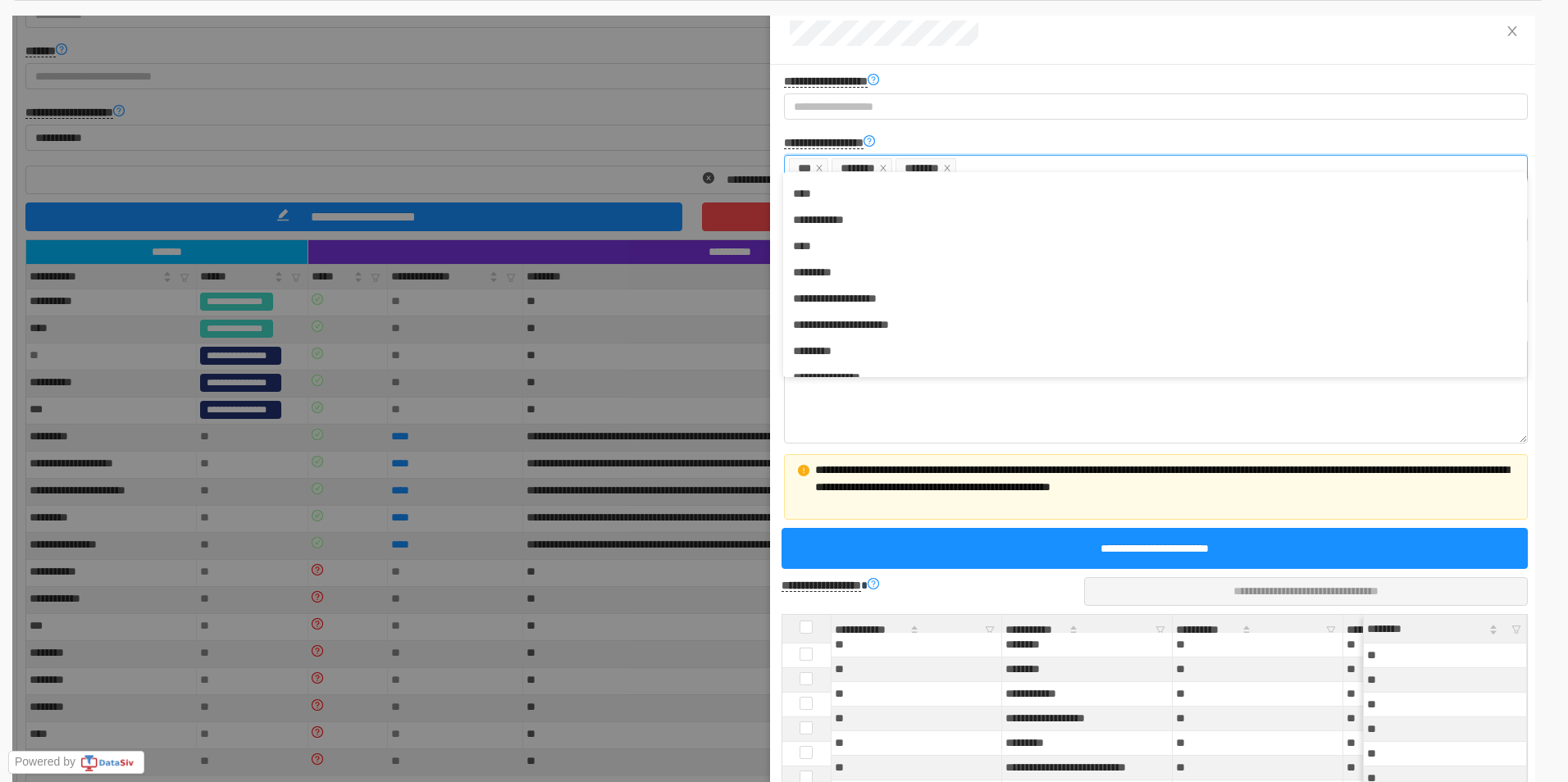 scroll, scrollTop: 3, scrollLeft: 0, axis: vertical 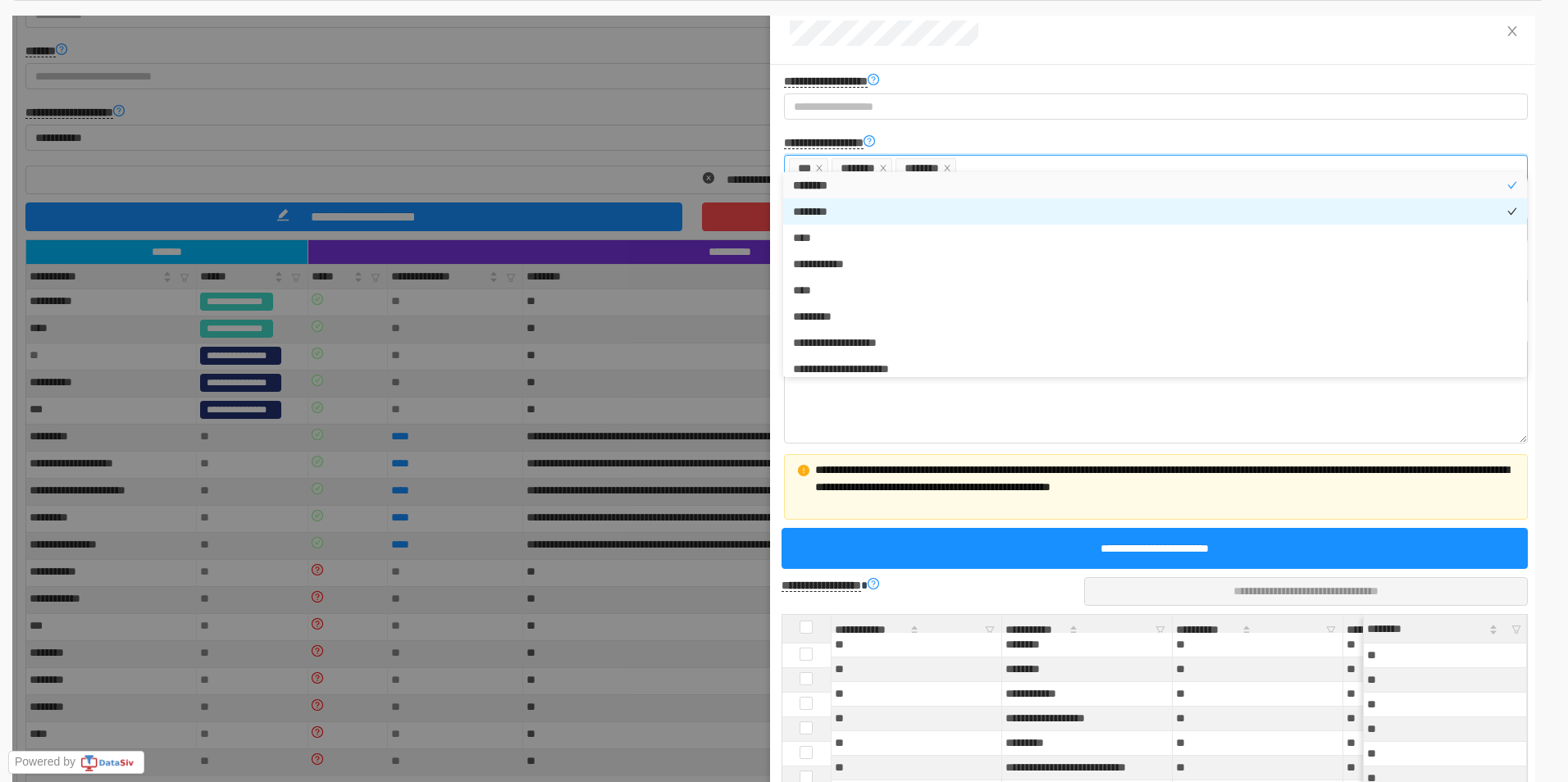 click on "*" at bounding box center [827, 211] 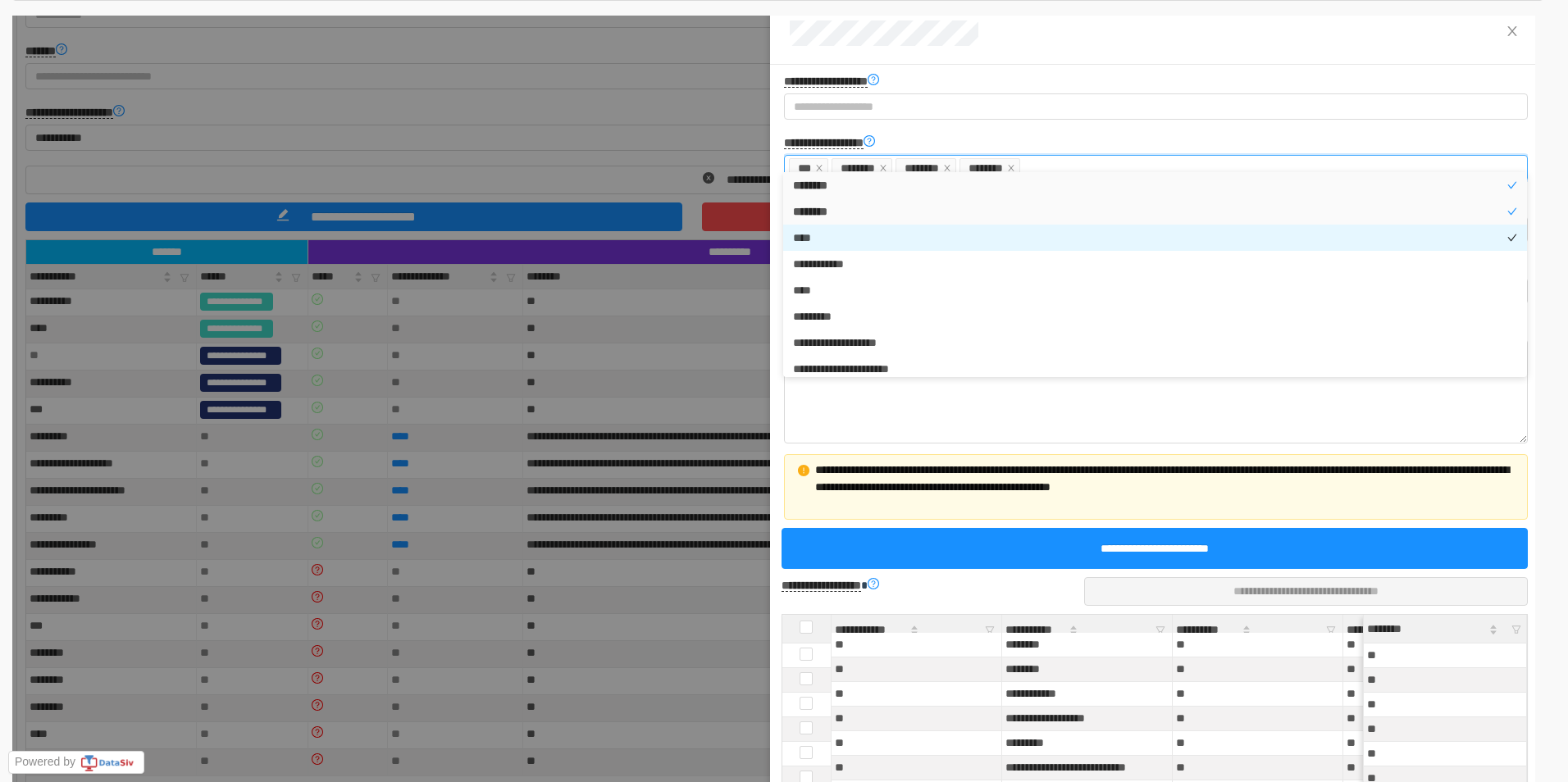 click on "* * * *" at bounding box center (1155, 238) 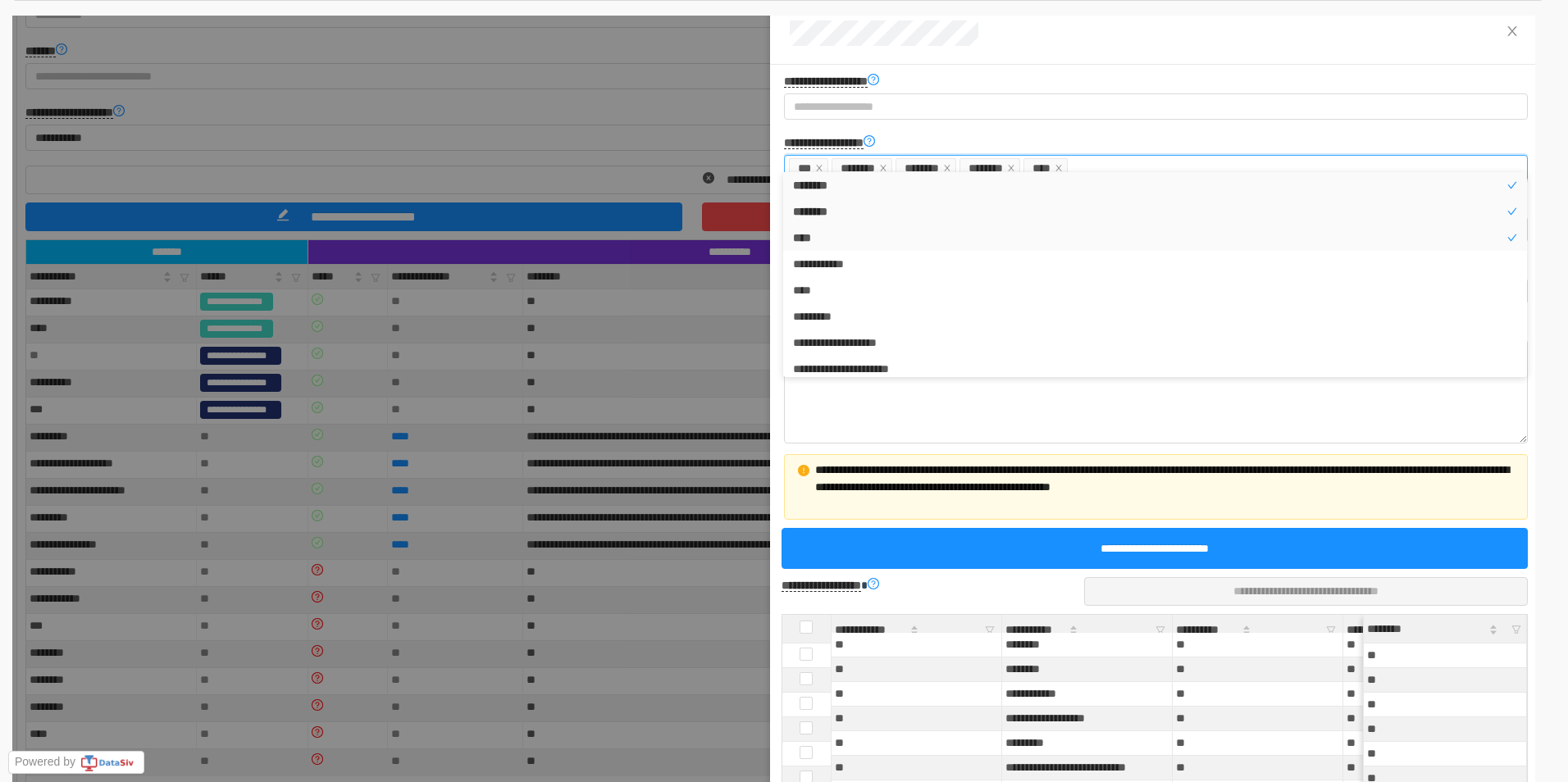 scroll, scrollTop: 382, scrollLeft: 0, axis: vertical 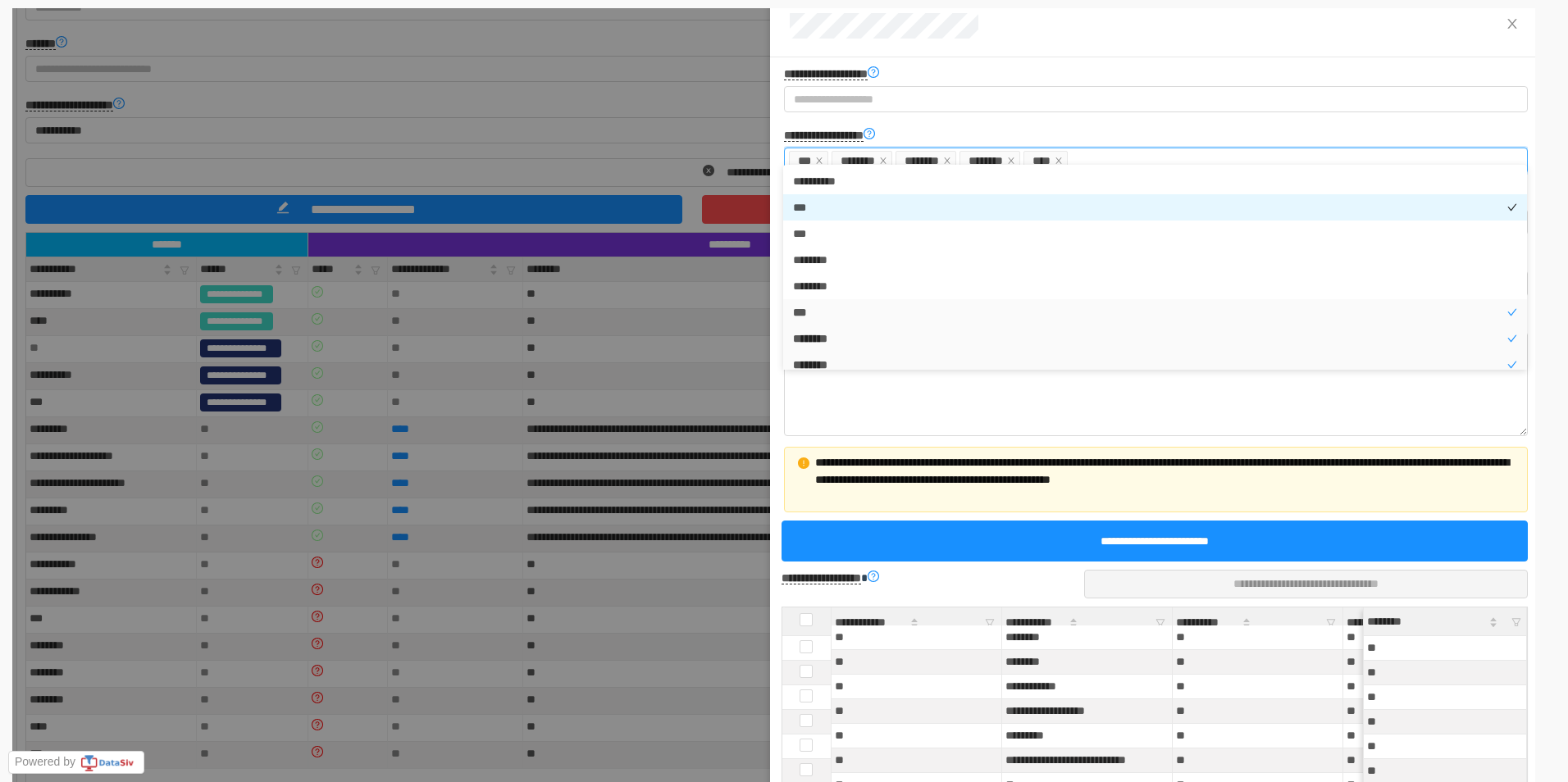 click on "* * *" at bounding box center (1155, 207) 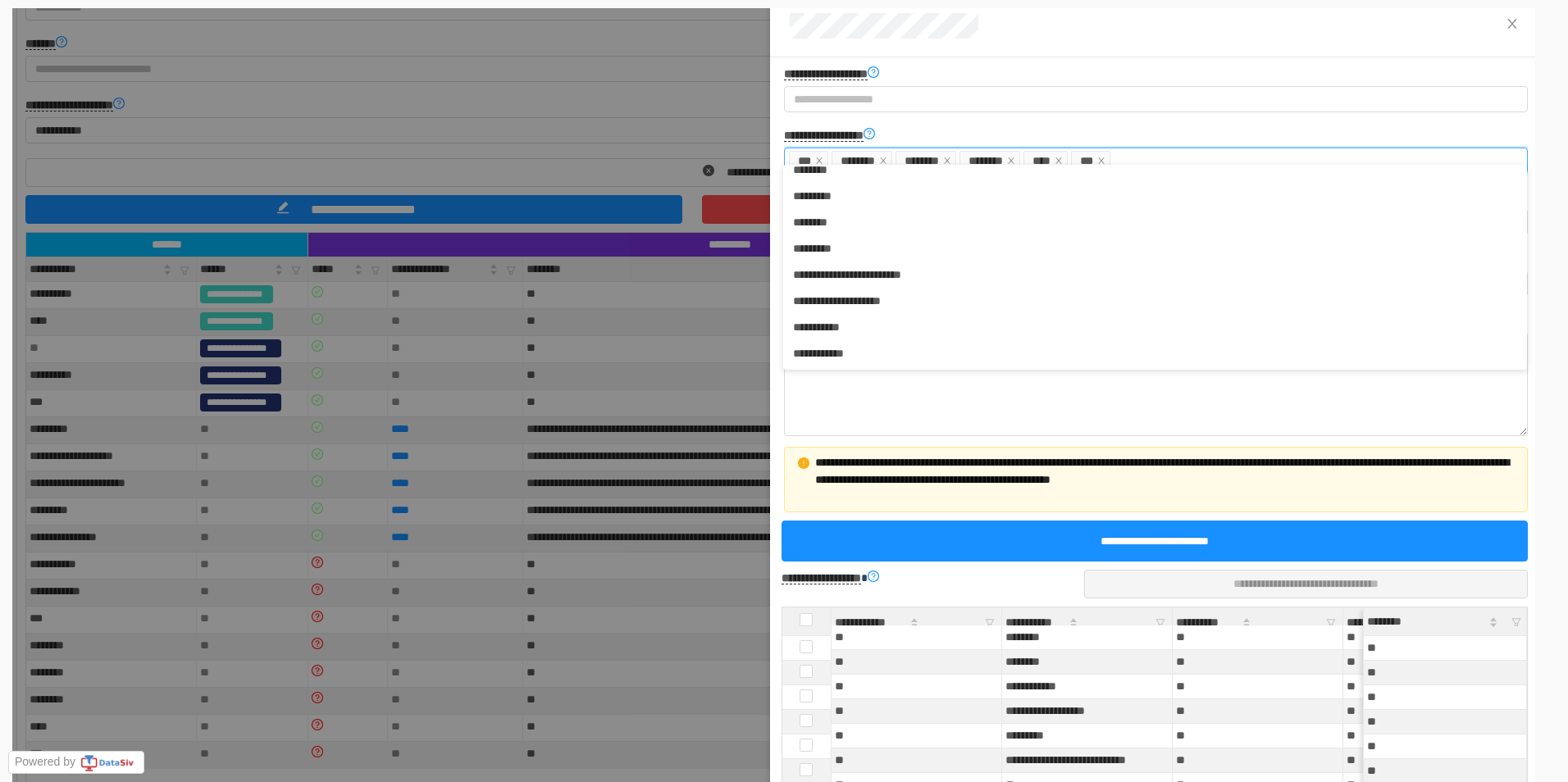 click on "* * * *   * * * * *   * * *   * * *   * * *   *   * *   * * *   *   * *   * * *   * * *   *   * *   * * *   *   * *   * * *   *   * *   * * * *   * * * * * * * * * * * *   * * * *   * * * *   *   * *   * * * *   *   * * * * * * * * * * * * *   * * * *   *   * * * * * * * * * * * * * * * *   * * * *   *   * *   * * * *   *   * * * * * * * * *   * * * * * *   * * * * * *   * * * * *   * * * * * * * * * *   * * *   * * * * *   * * * * * * *   * * * * * * * * * * * * *   * * * * * * *   * *   * *   *   * * *   * *   *   * * * * * *   * * * *   * *   *   * * *   * *   *   * * * *   * *   *   * * *   * *   *   * * * *   * *   *   * * * *   * * * * * * * * * * * *   * * *   * * * * * * * * * *   * * * *   * * * * *   * * * * *   *   * * *   * * * * *   *   * * * *" at bounding box center [1155, 267] 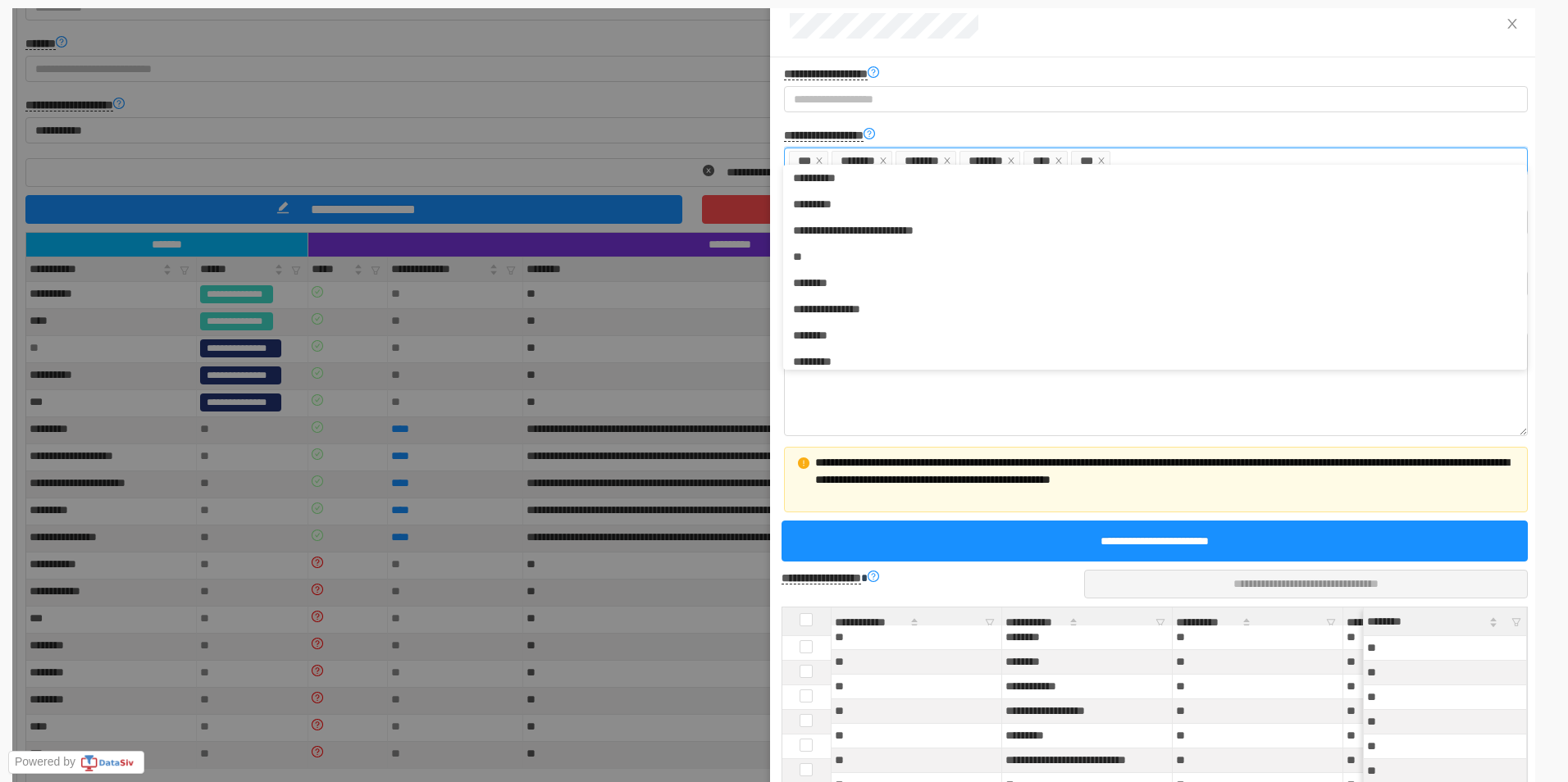 scroll, scrollTop: 641, scrollLeft: 0, axis: vertical 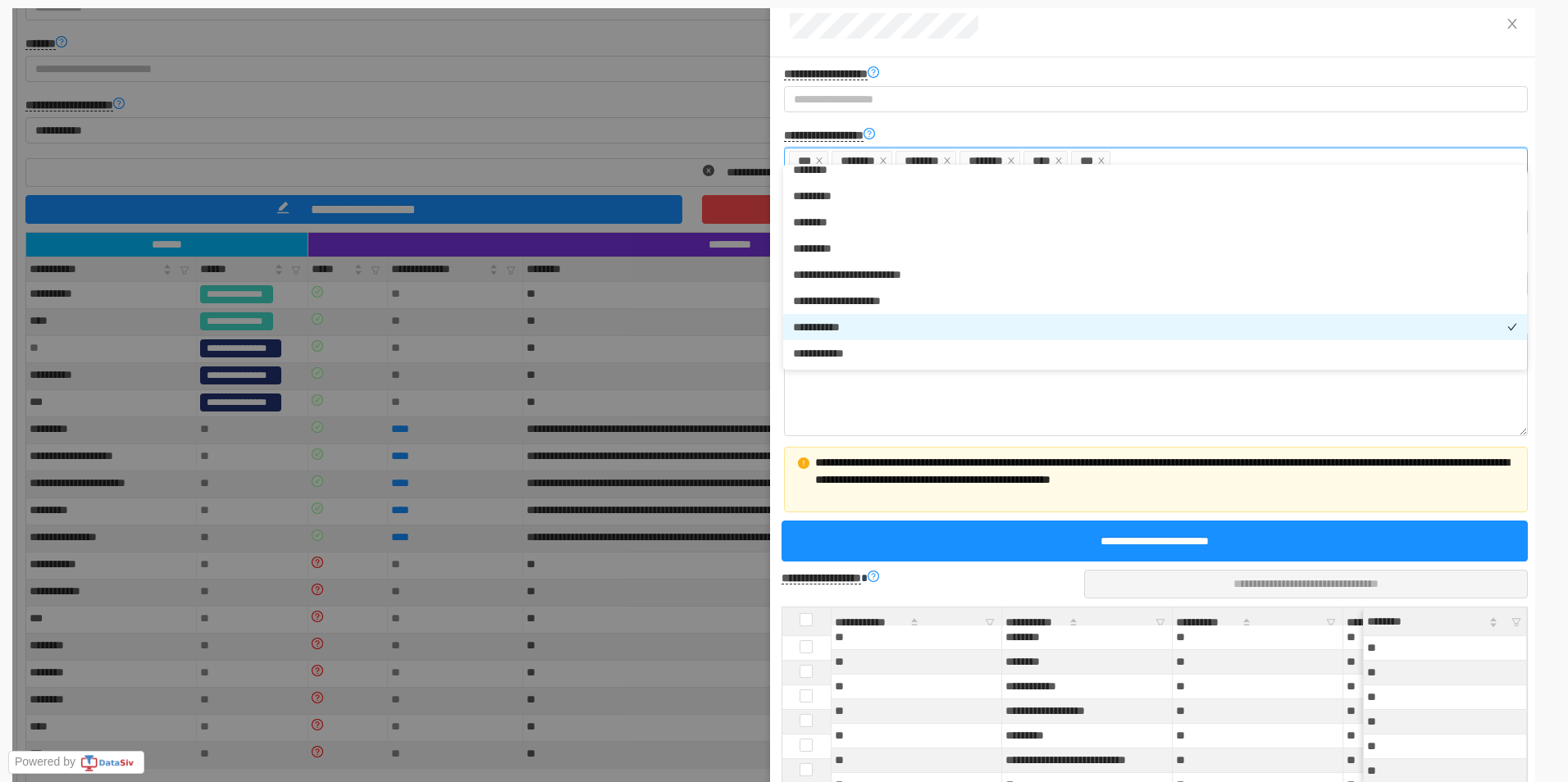 click on "* * * * *   *   * * *" at bounding box center (1155, 327) 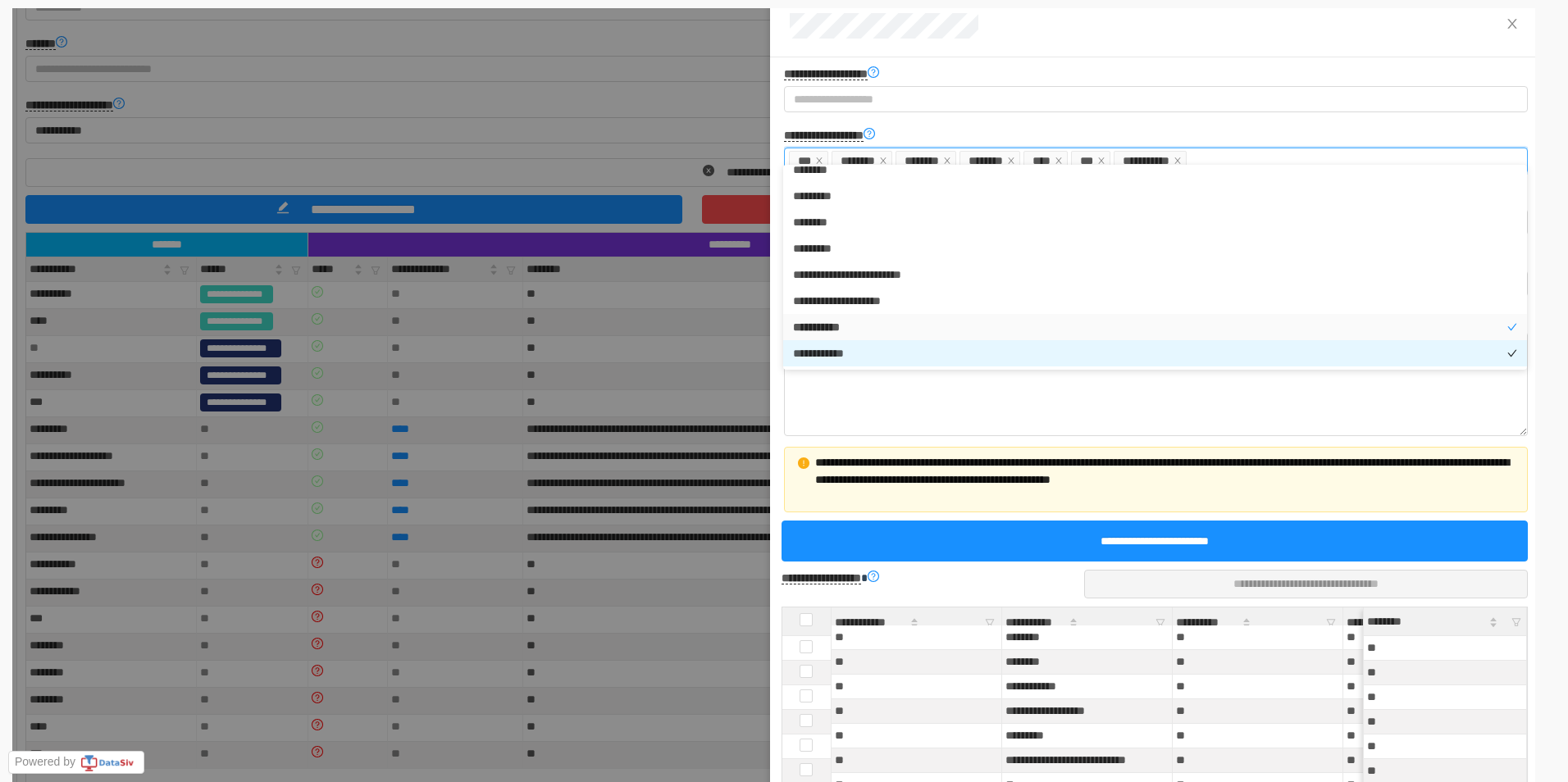 click on "* * * * *   *   * * * *" at bounding box center (1155, 353) 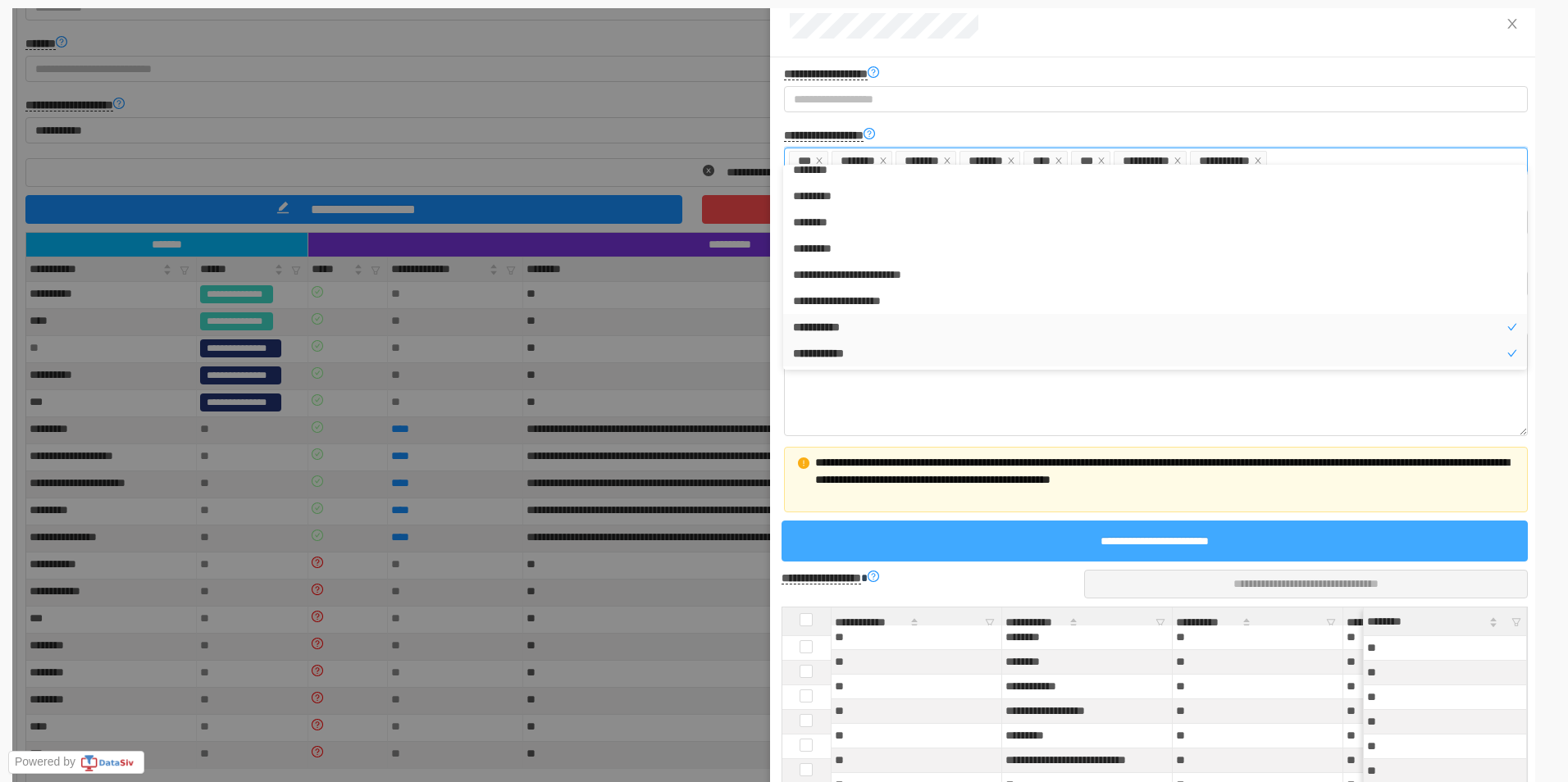 scroll, scrollTop: 3, scrollLeft: 0, axis: vertical 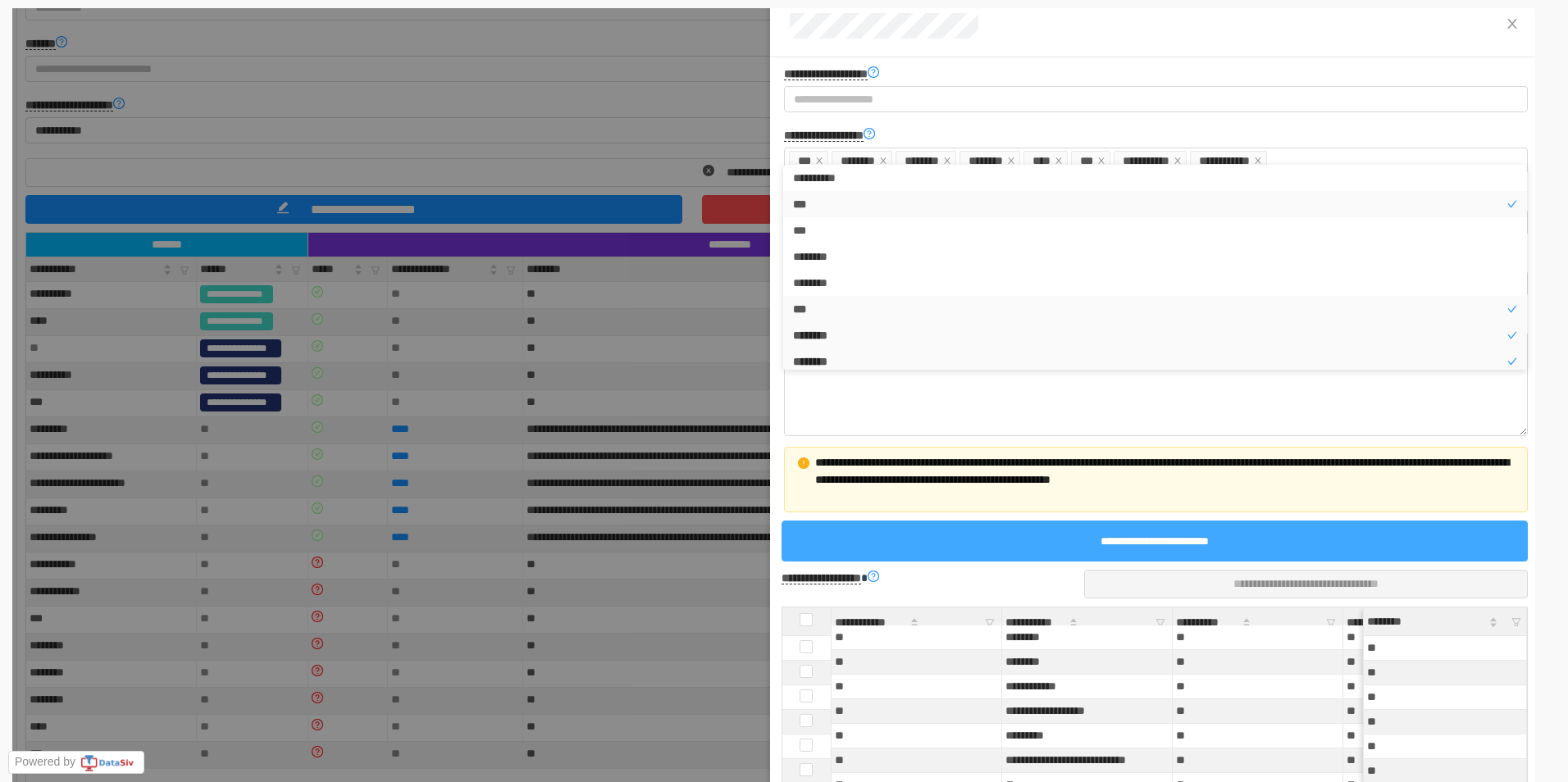 click on "**********" at bounding box center (1155, 541) 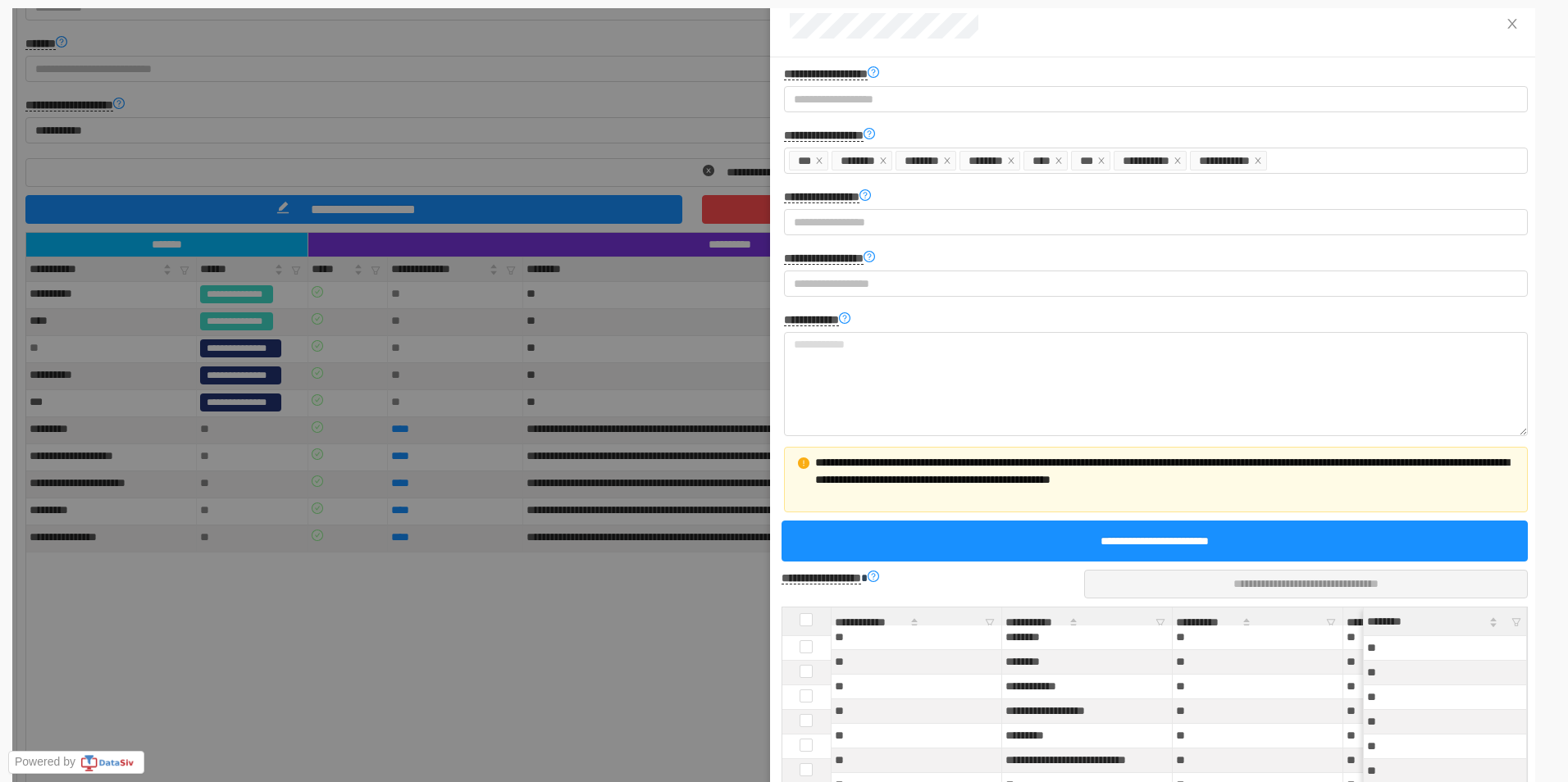 click at bounding box center [769, 469] 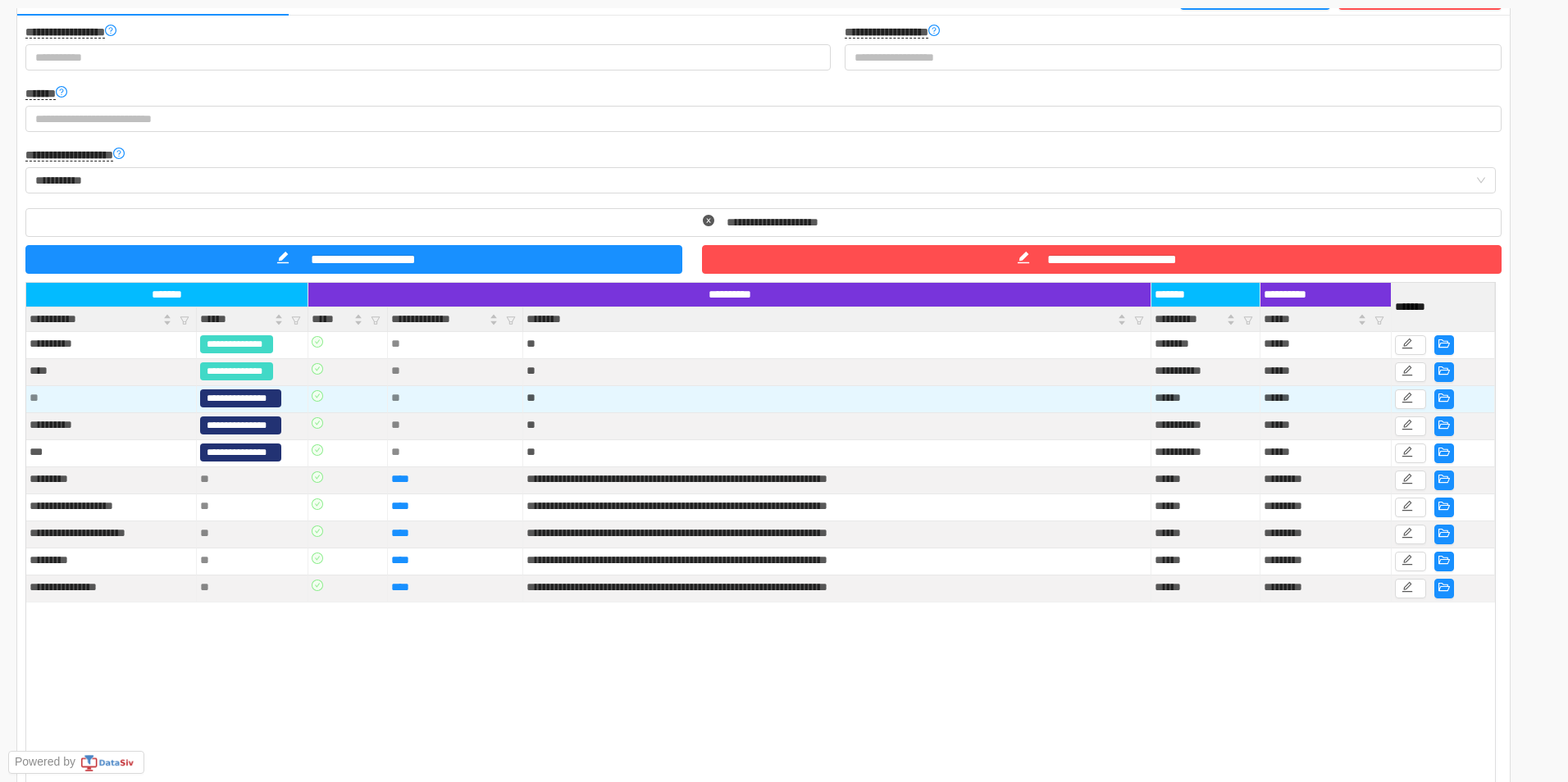 scroll, scrollTop: 0, scrollLeft: 0, axis: both 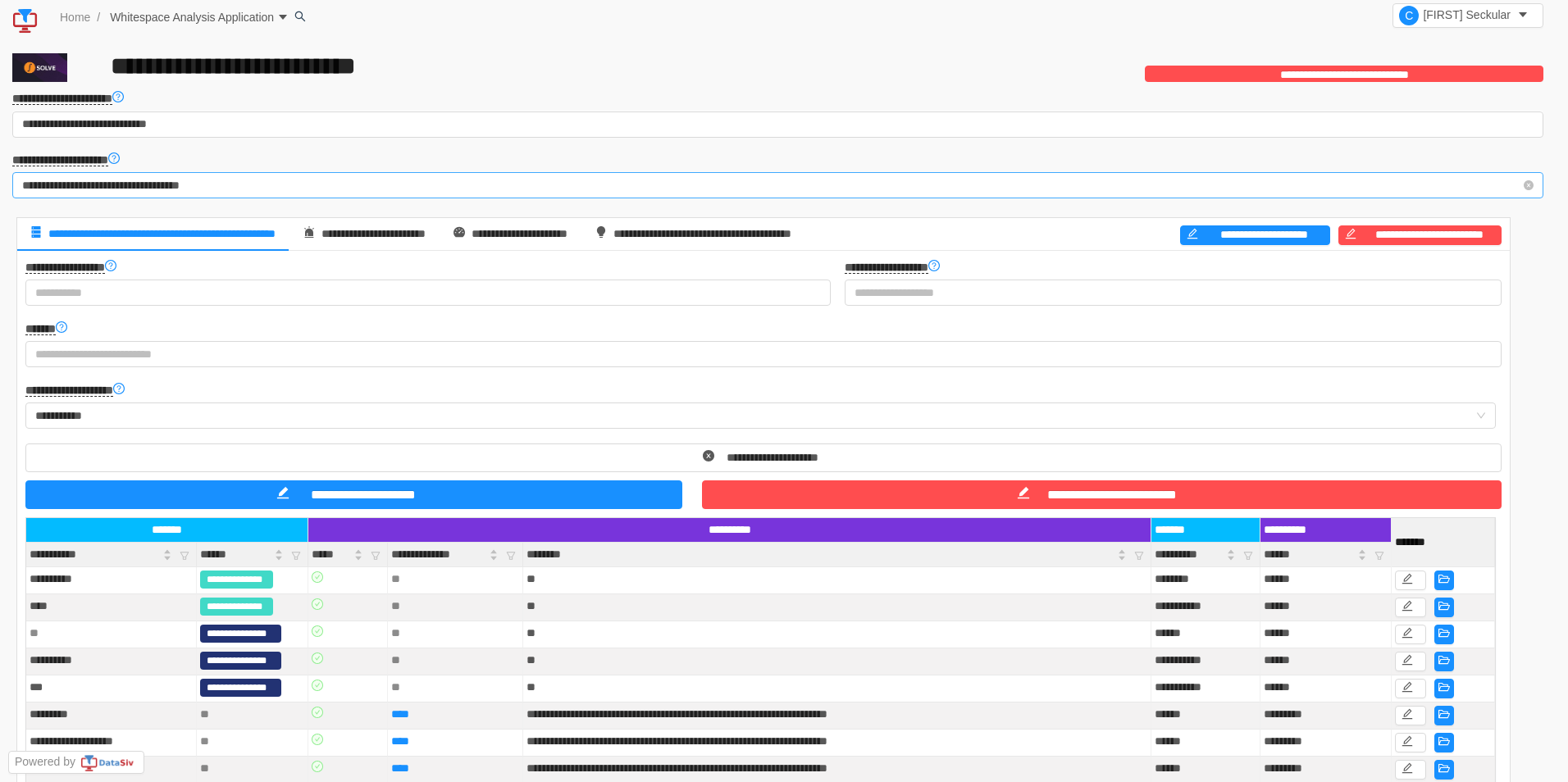 click on "**********" at bounding box center [773, 185] 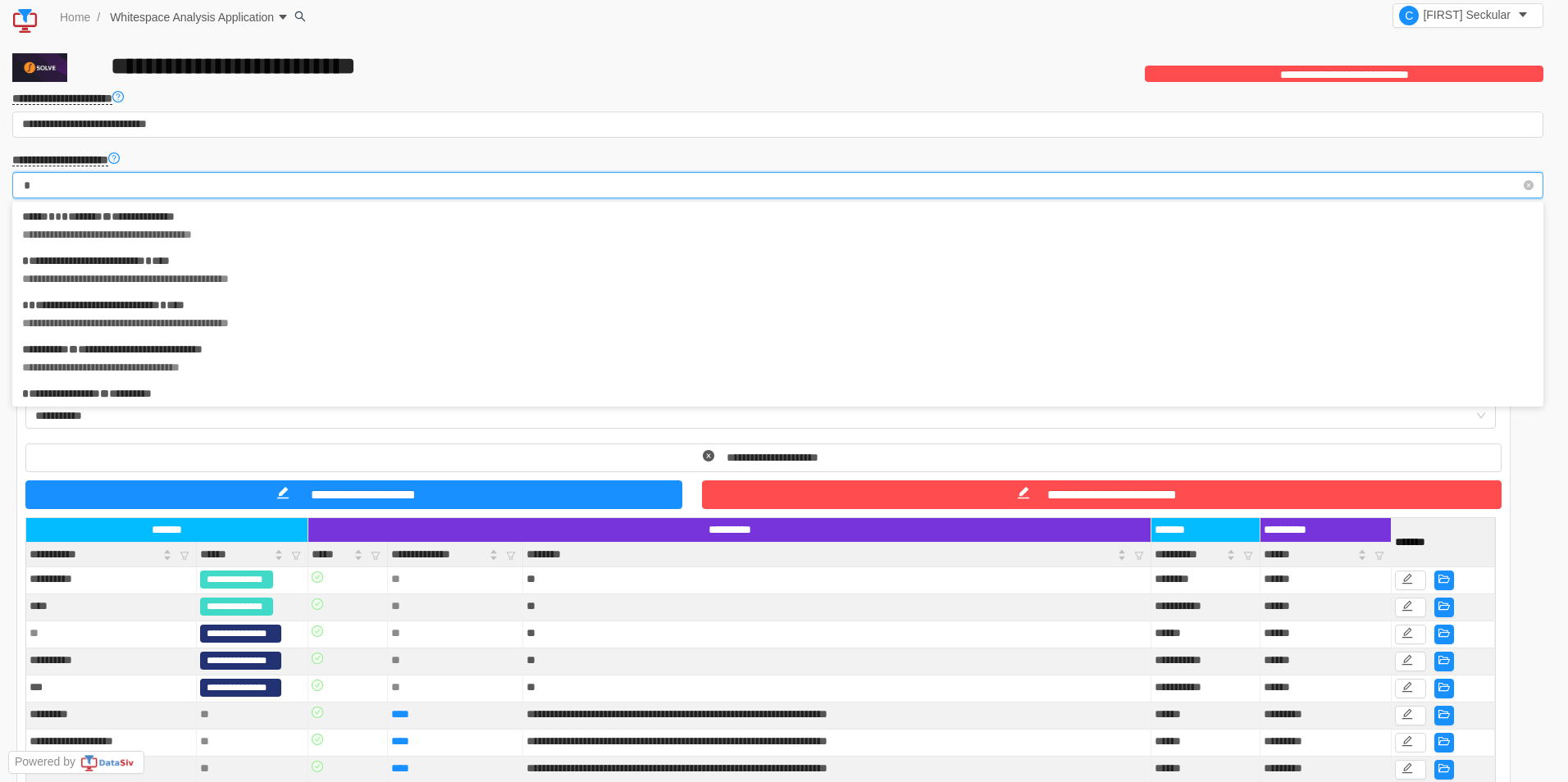 scroll, scrollTop: 3, scrollLeft: 0, axis: vertical 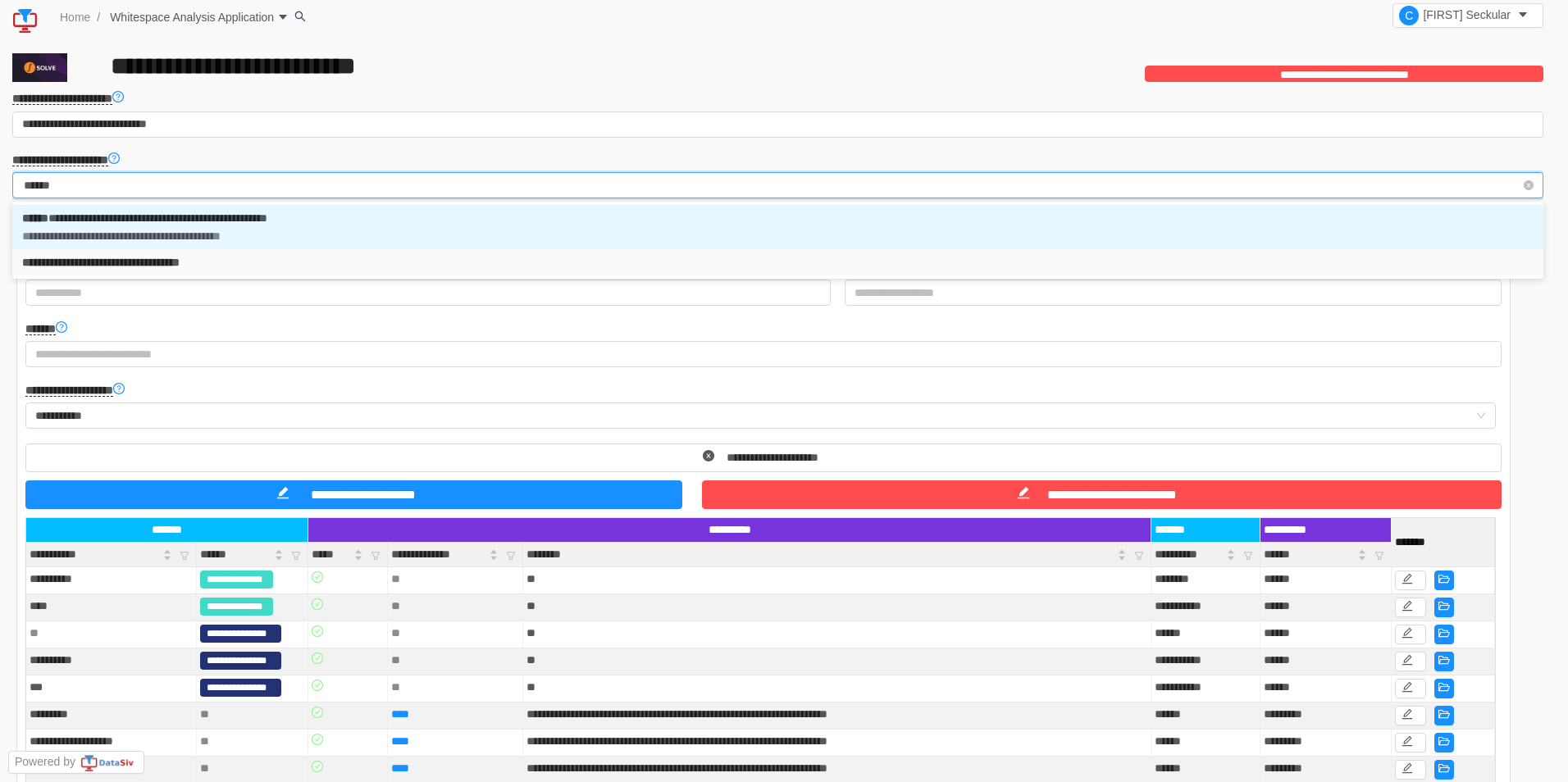 type on "*******" 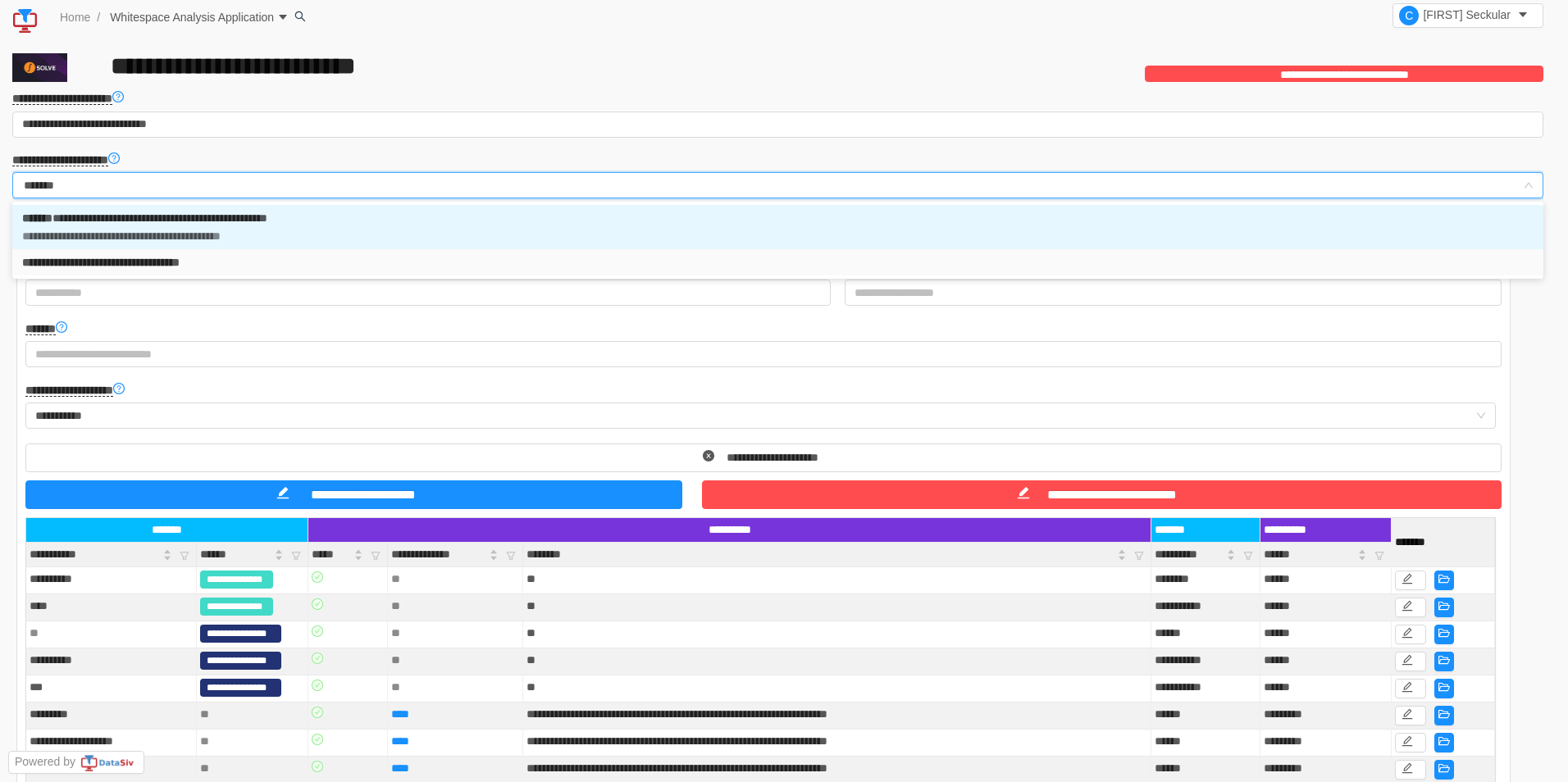 click on "**********" at bounding box center (121, 236) 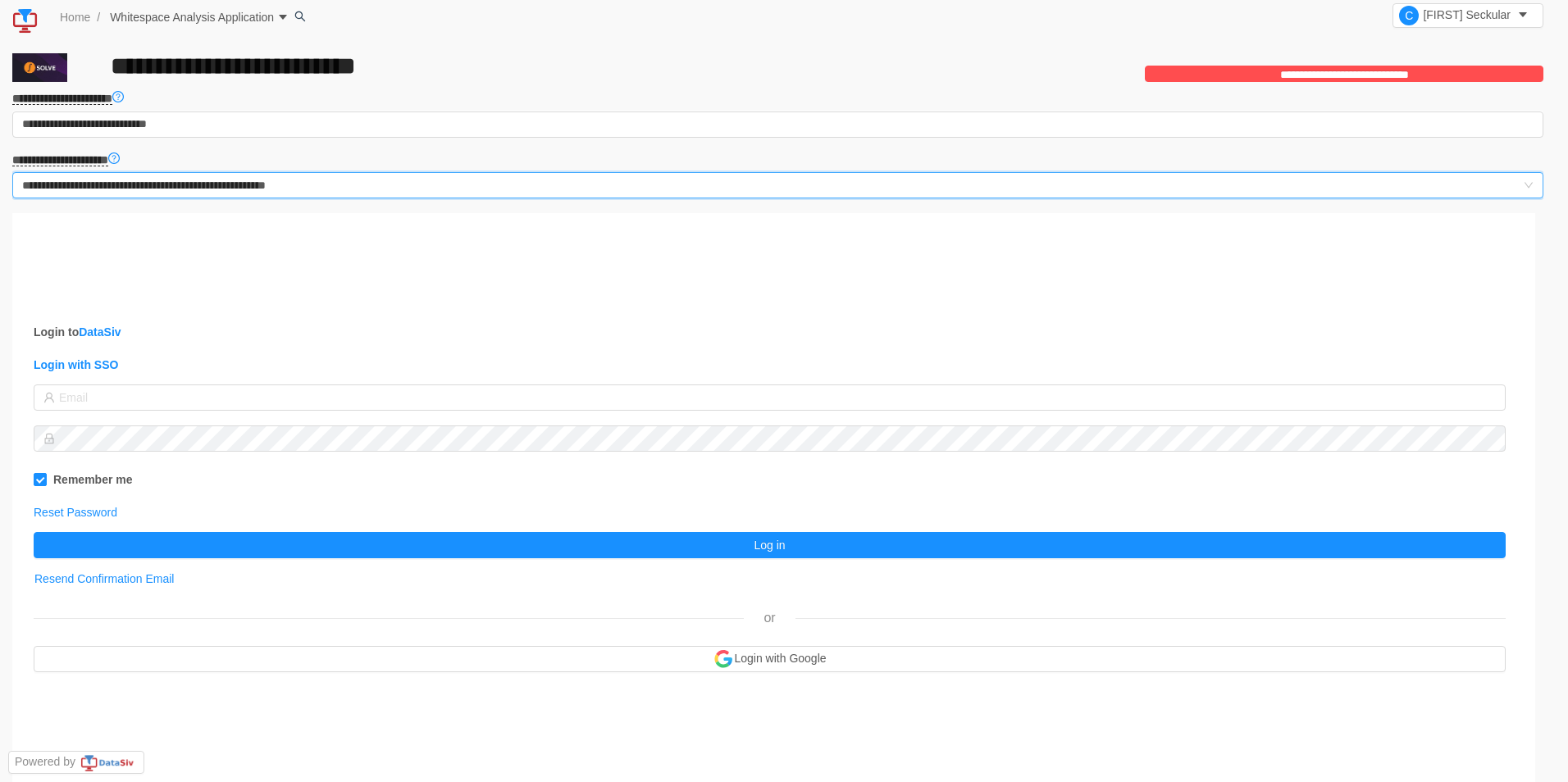 scroll, scrollTop: 0, scrollLeft: 0, axis: both 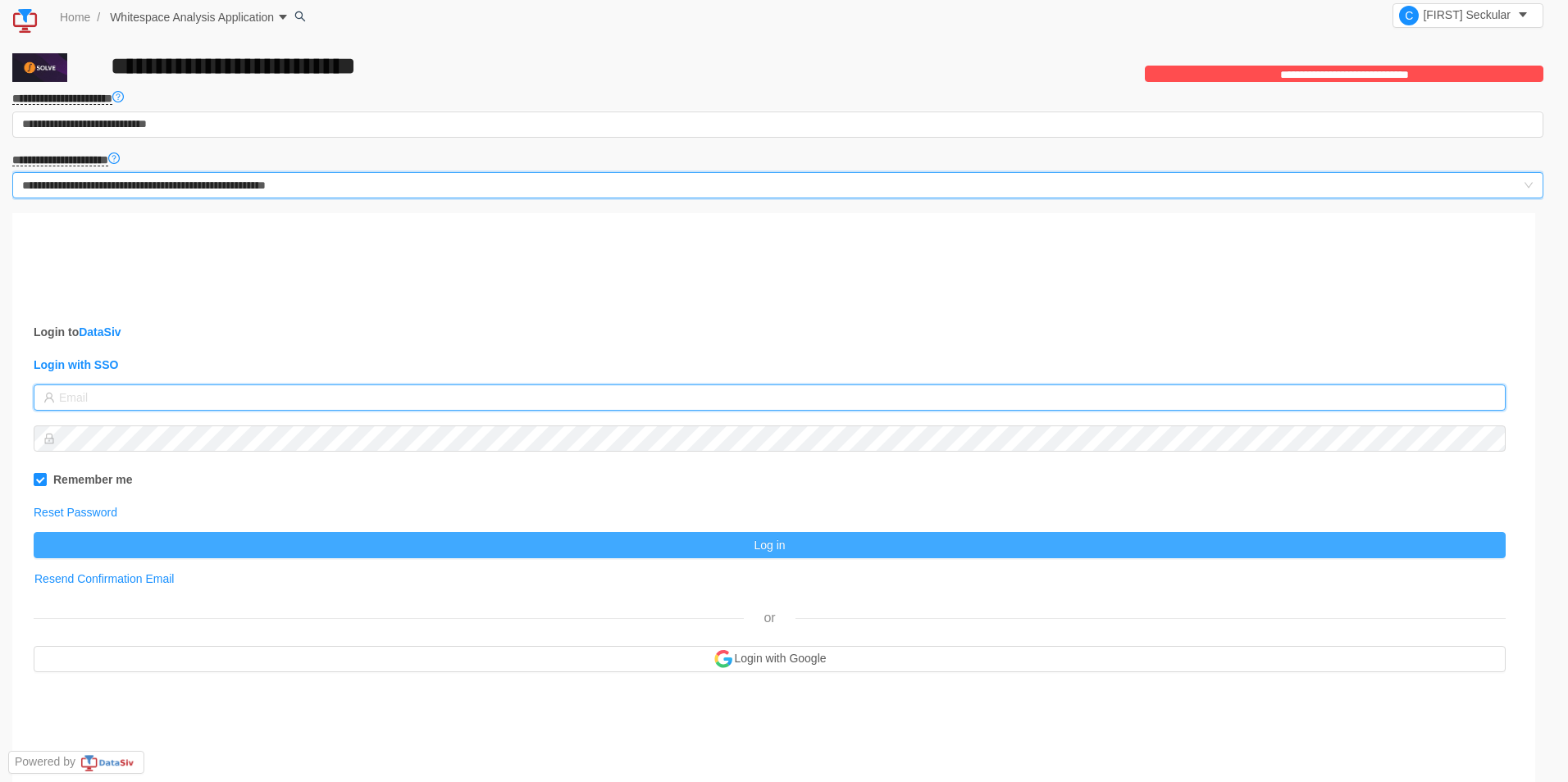 type on "[EMAIL]@[DOMAIN]" 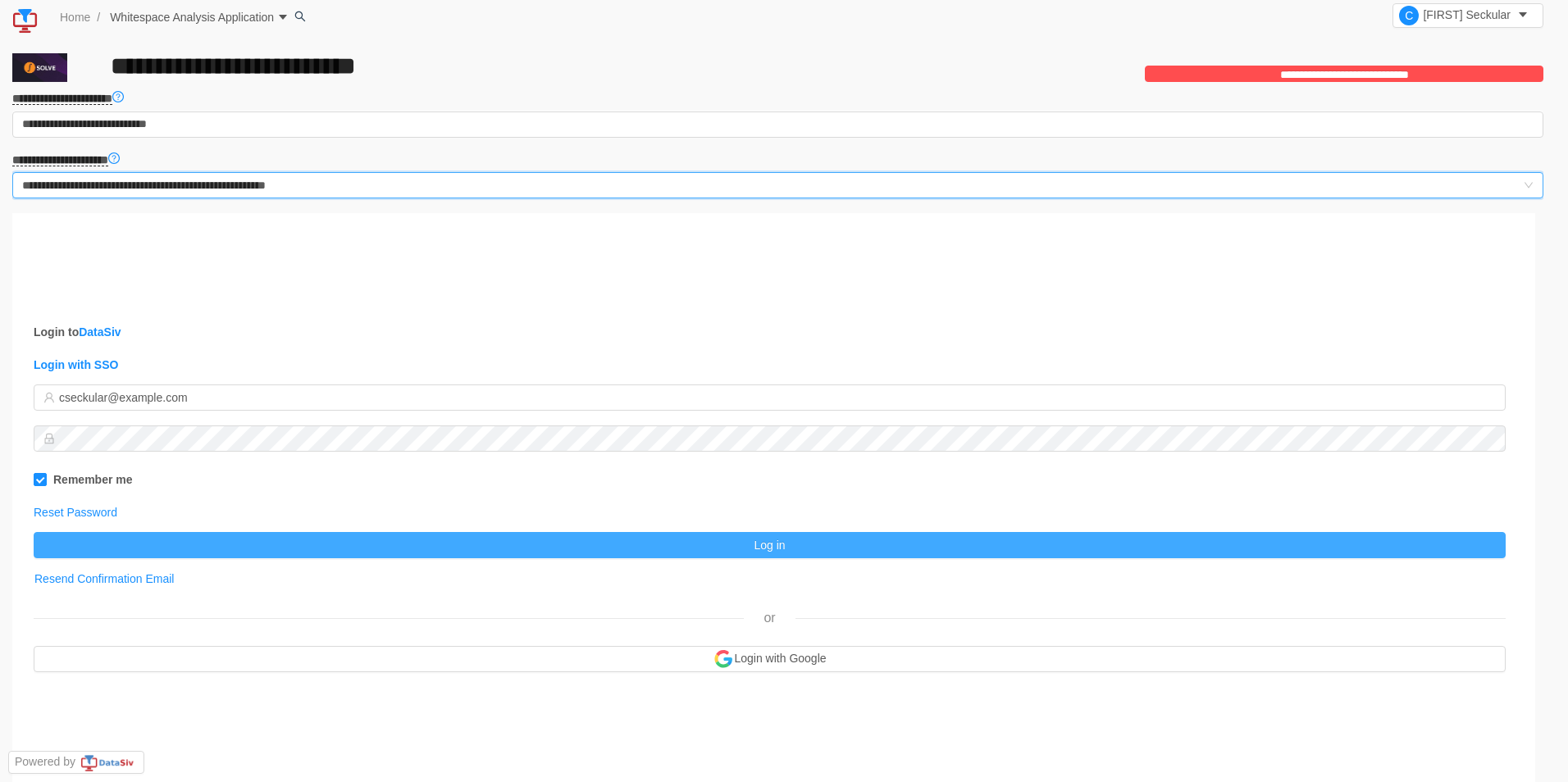 click on "Log in" at bounding box center [769, 545] 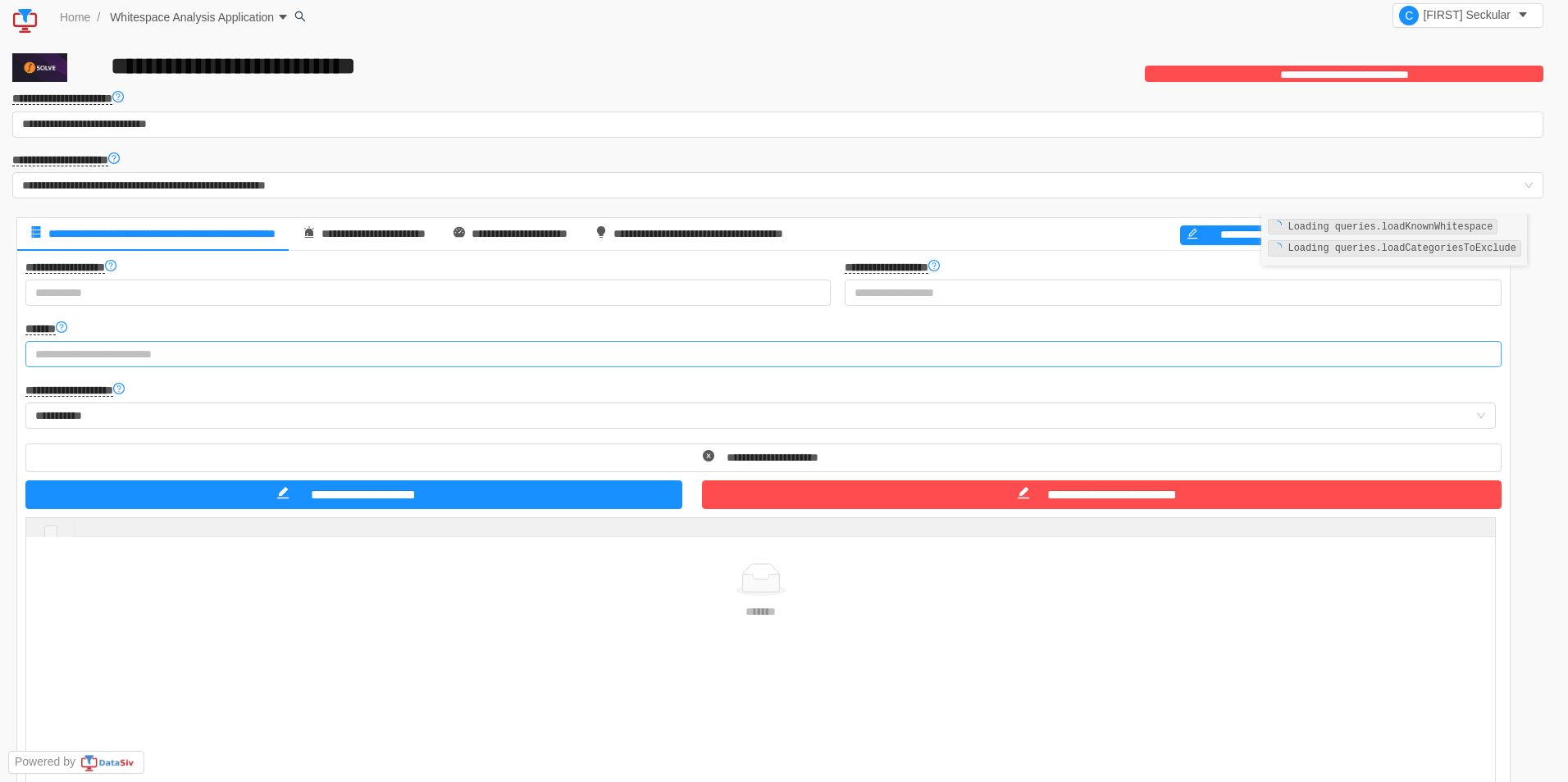 scroll, scrollTop: 0, scrollLeft: 0, axis: both 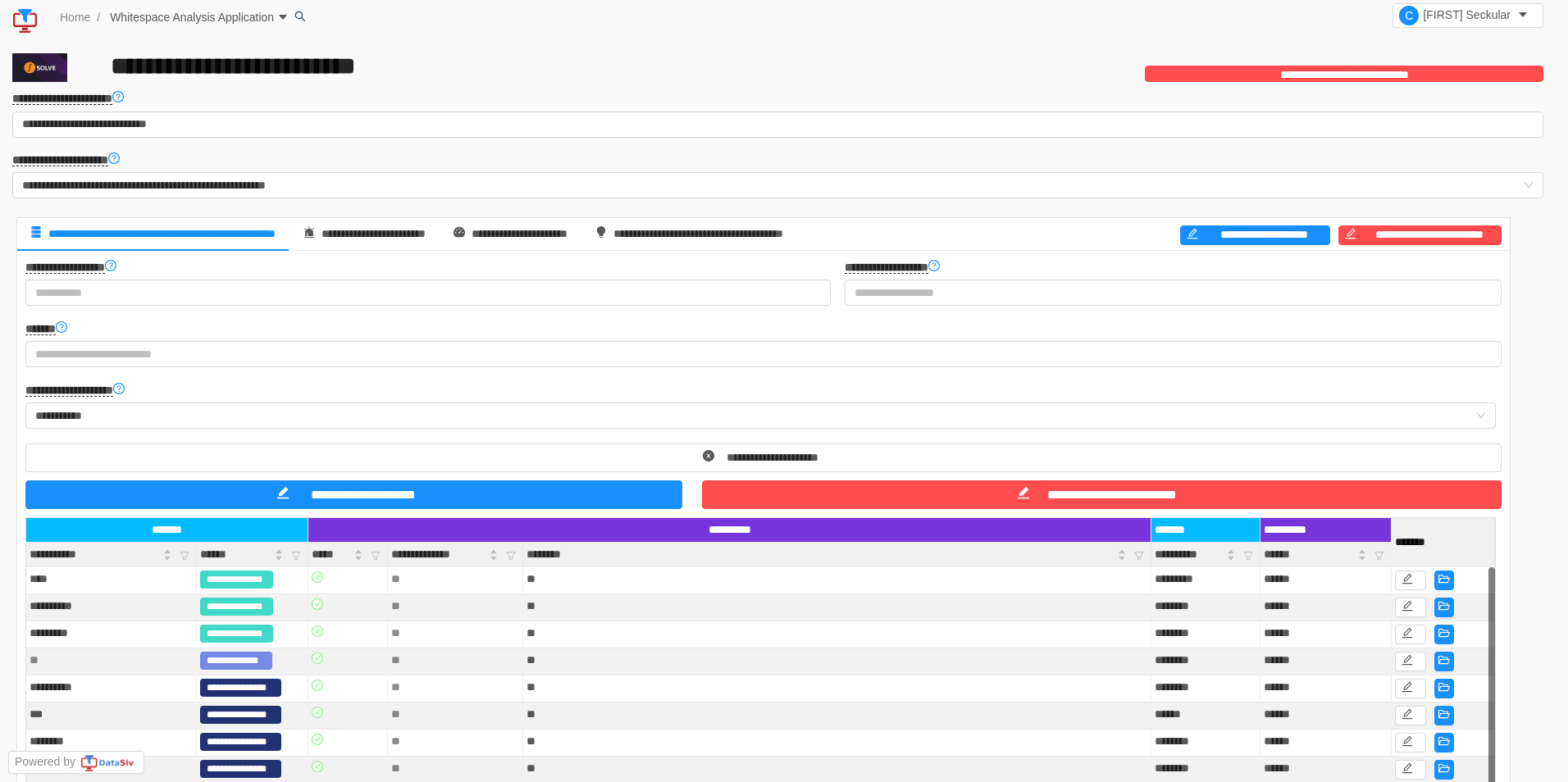 drag, startPoint x: 1566, startPoint y: 266, endPoint x: 1527, endPoint y: 65, distance: 204.74863 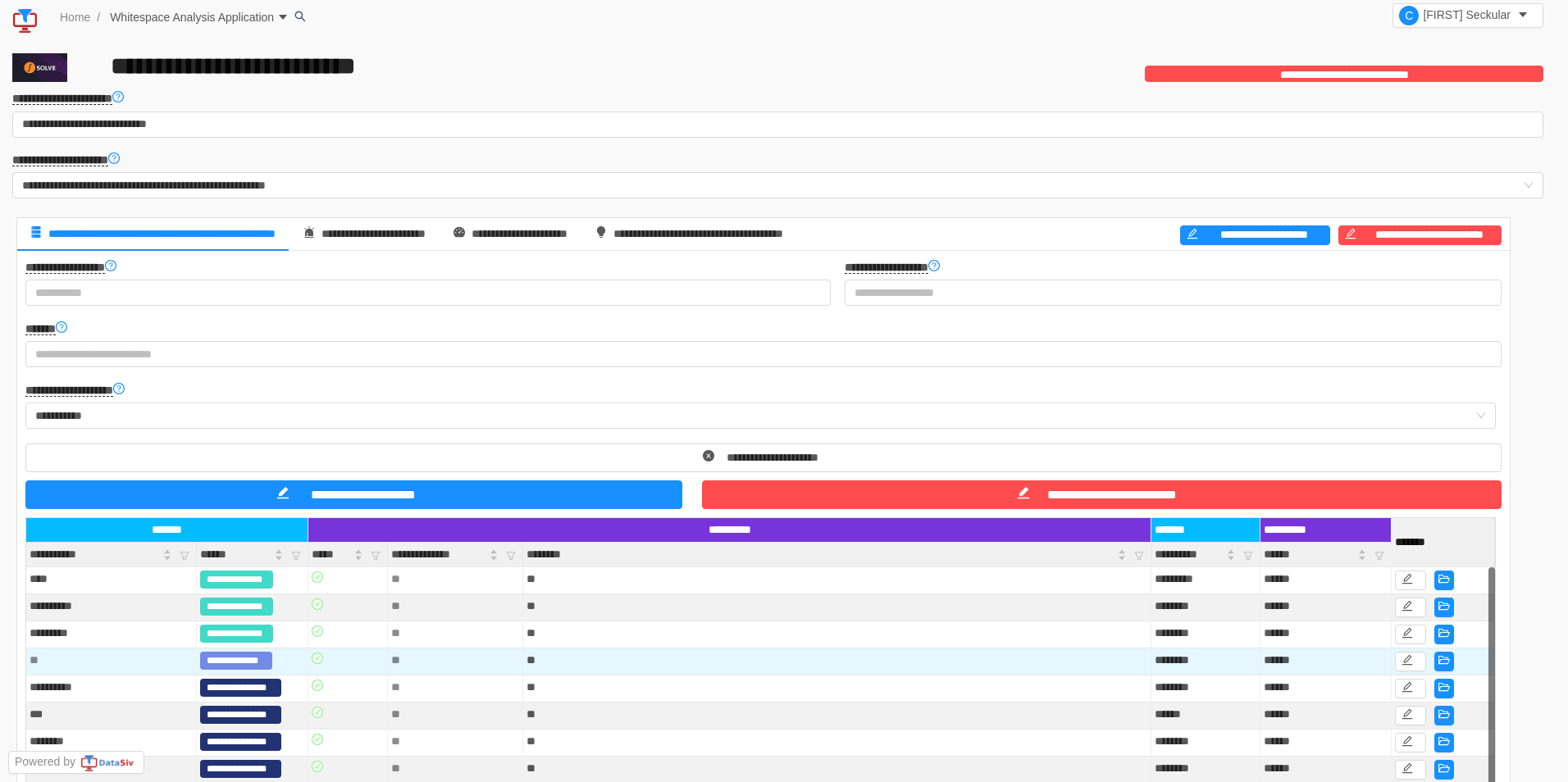 scroll, scrollTop: 382, scrollLeft: 0, axis: vertical 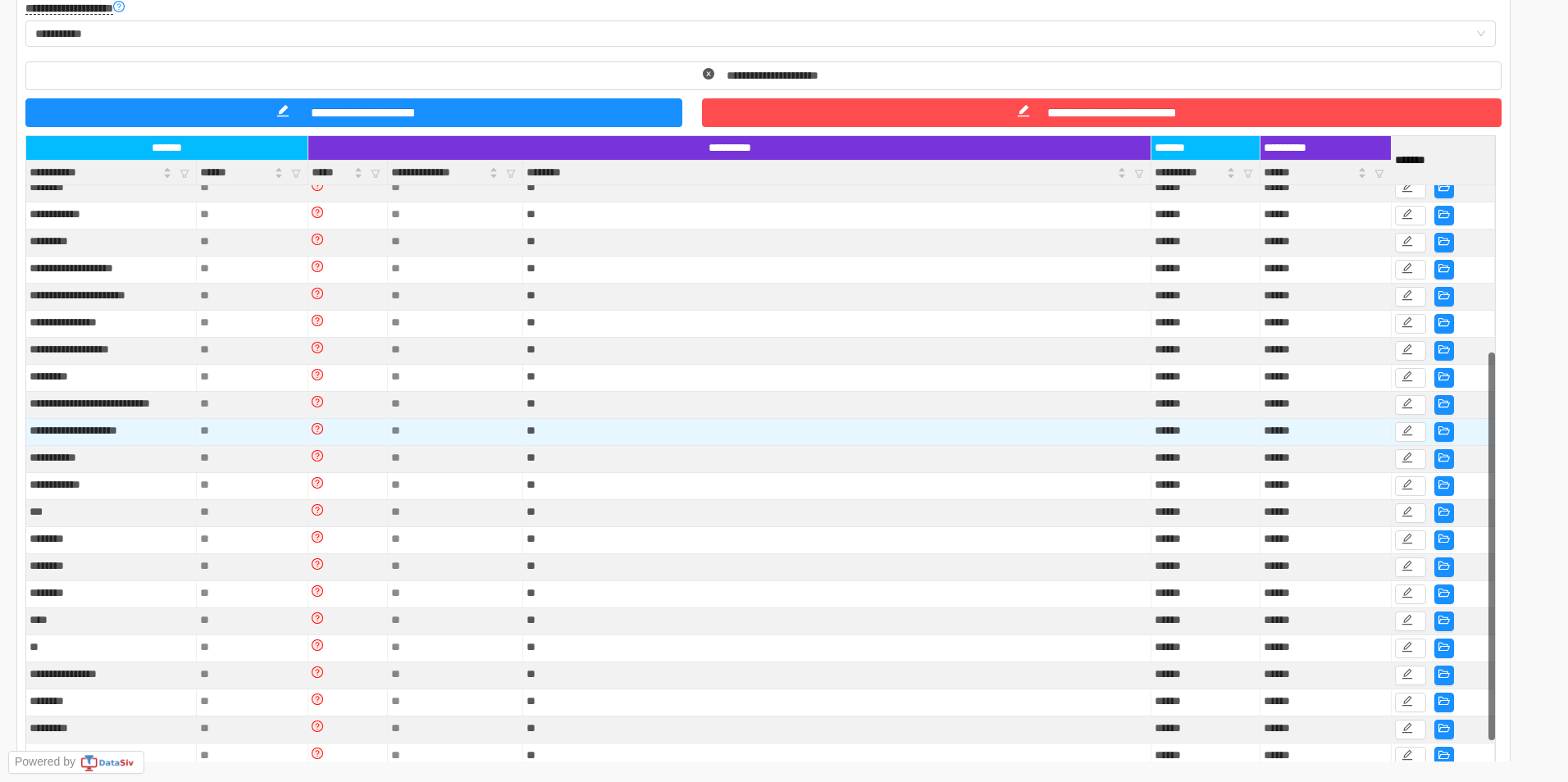 drag, startPoint x: 1490, startPoint y: 266, endPoint x: 1429, endPoint y: 433, distance: 177.79201 